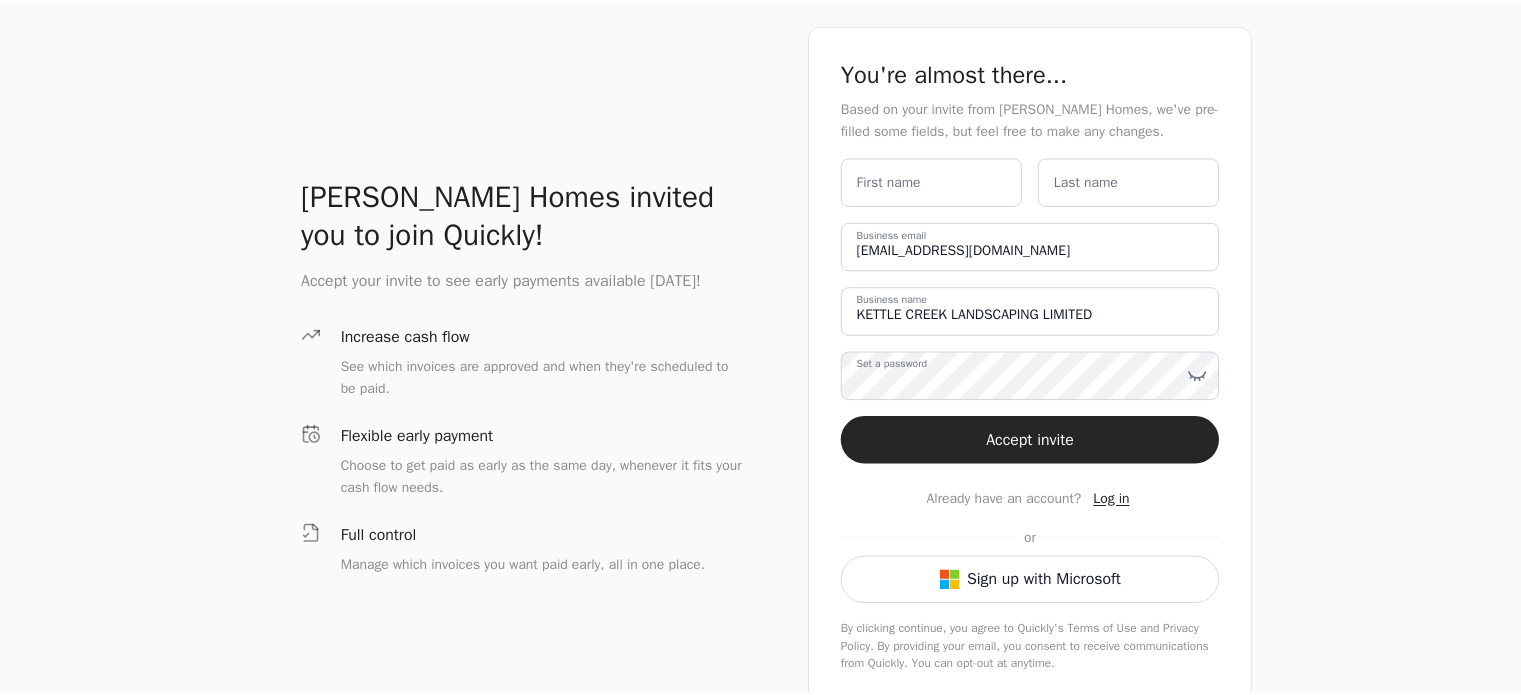 scroll, scrollTop: 0, scrollLeft: 0, axis: both 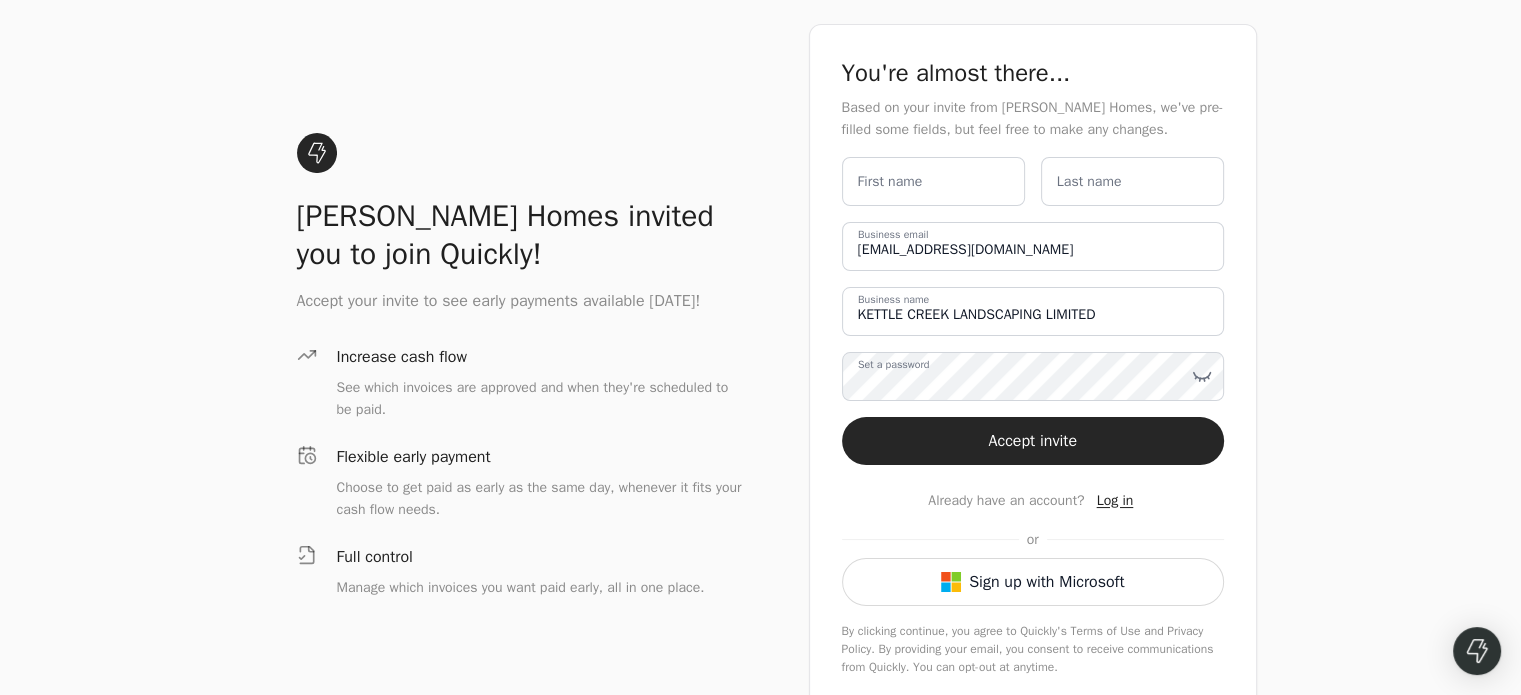 click on "First name" at bounding box center [890, 181] 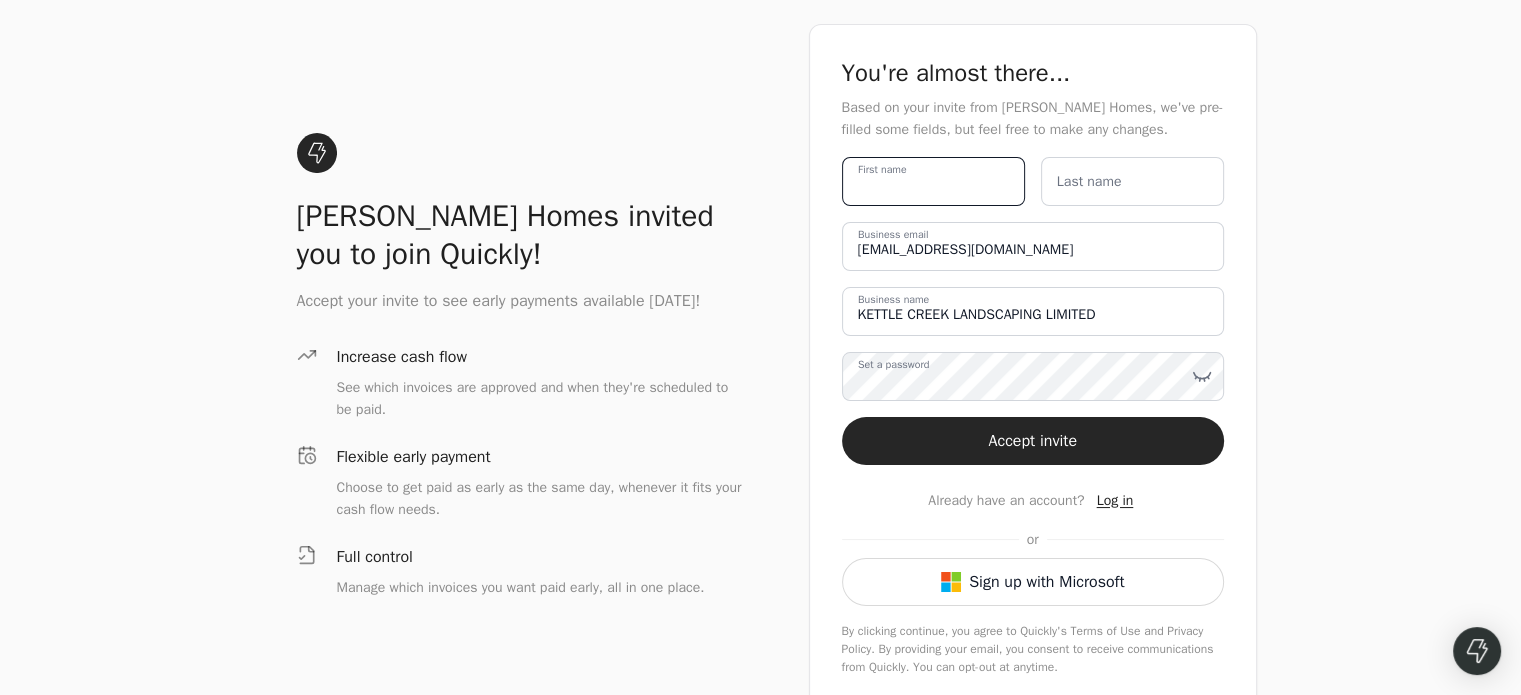 click on "First name" at bounding box center [933, 181] 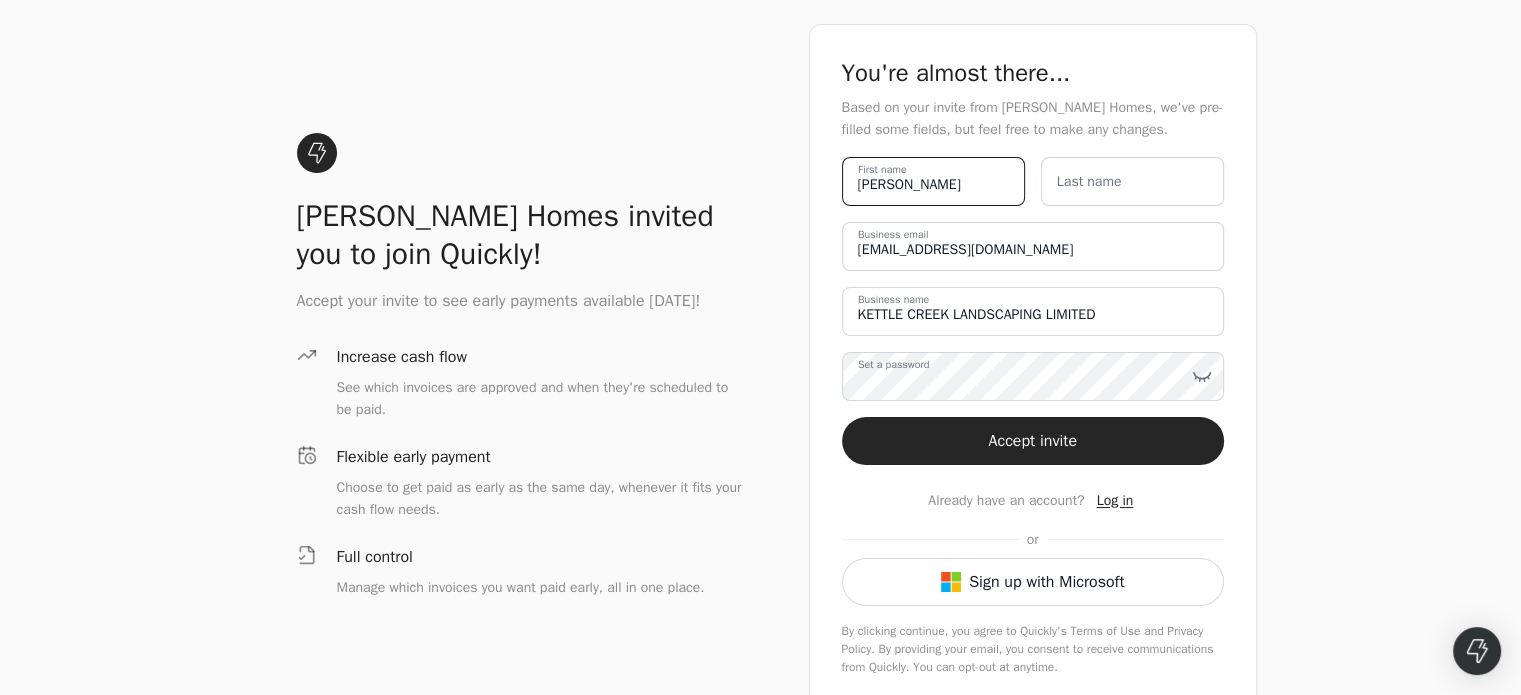 type on "[PERSON_NAME]" 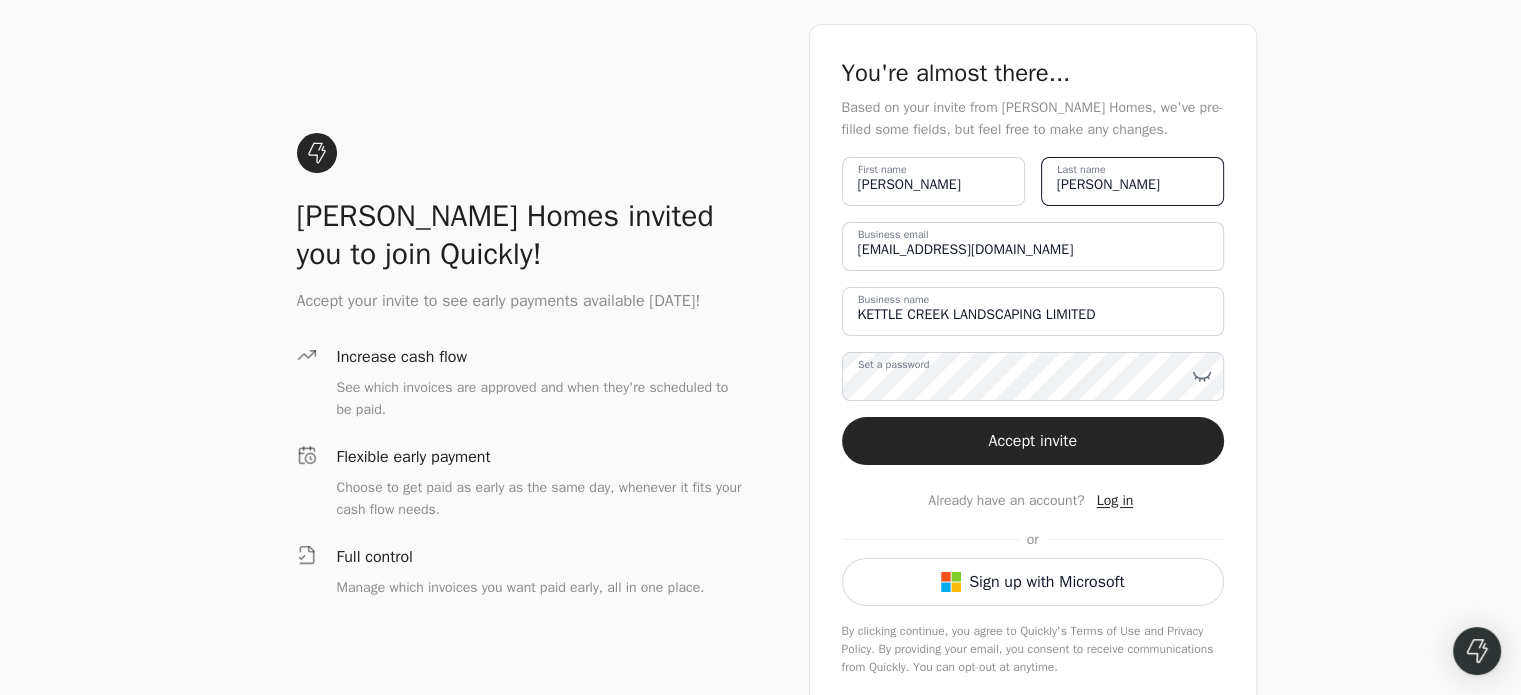 type on "[PERSON_NAME]" 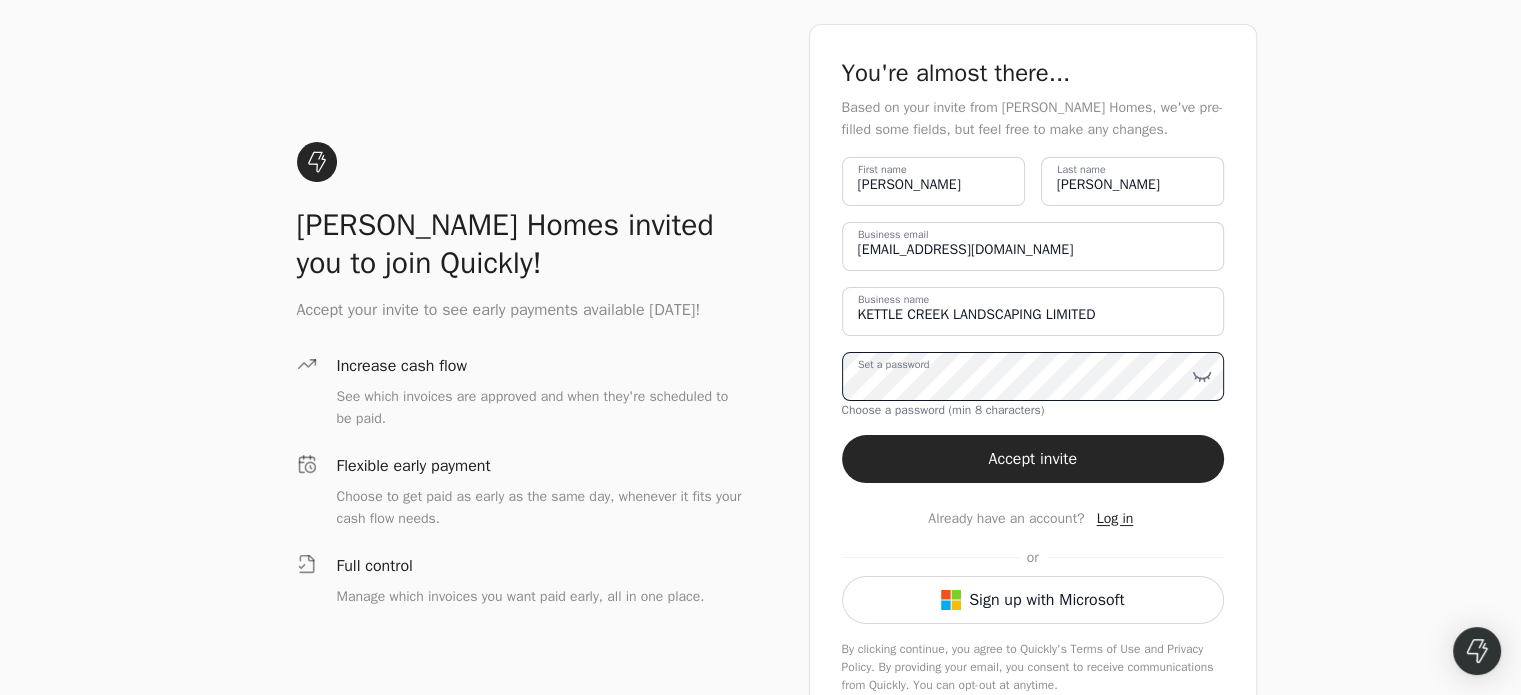 click on "Accept invite" at bounding box center (1033, 459) 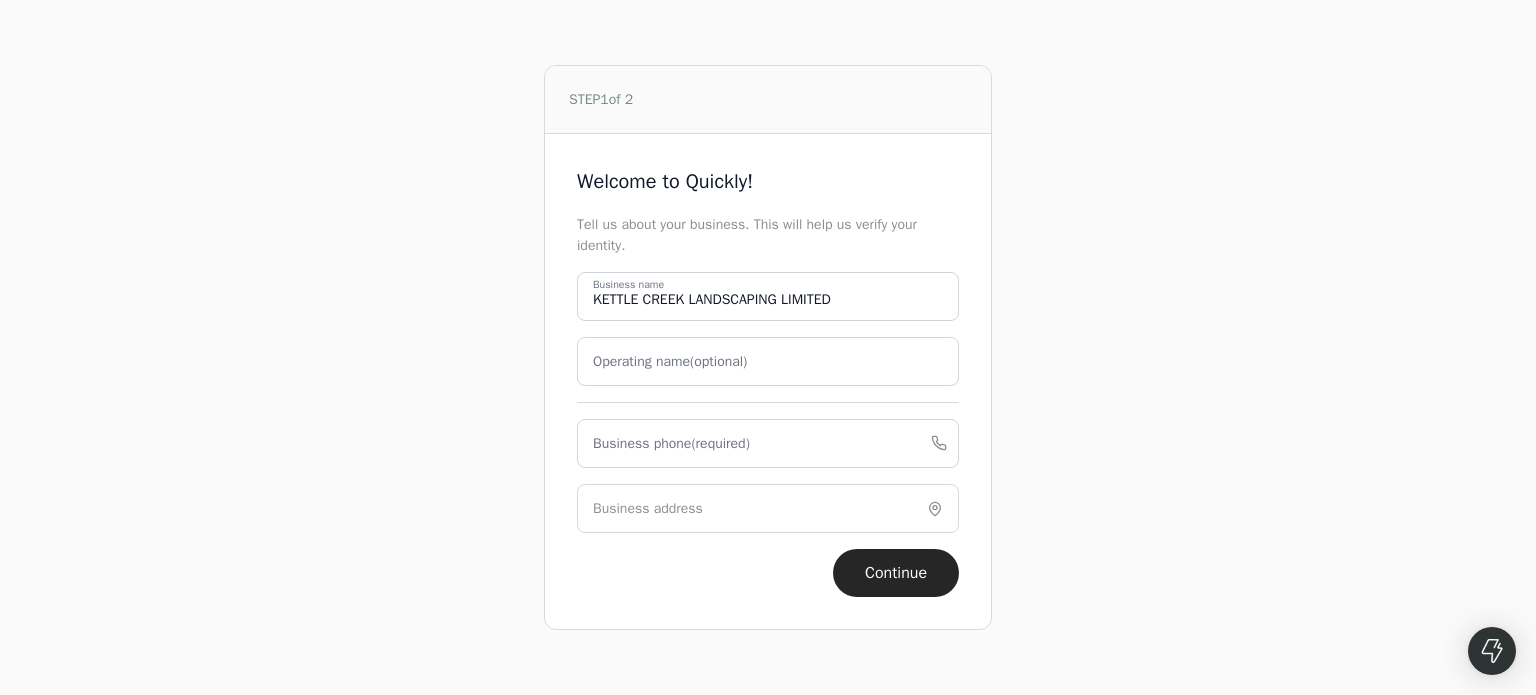 click on "Business phone  (required)" at bounding box center (671, 443) 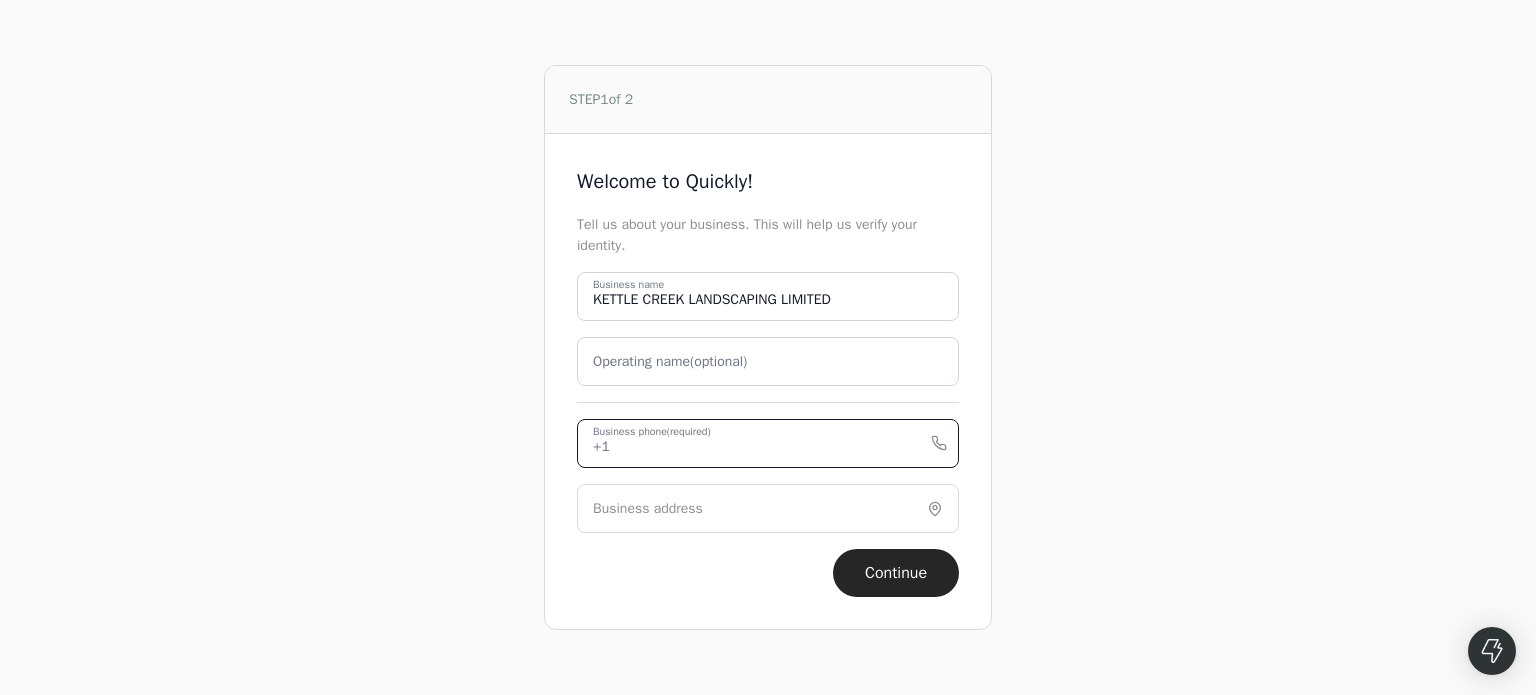 click on "Business phone  (required)" at bounding box center [768, 443] 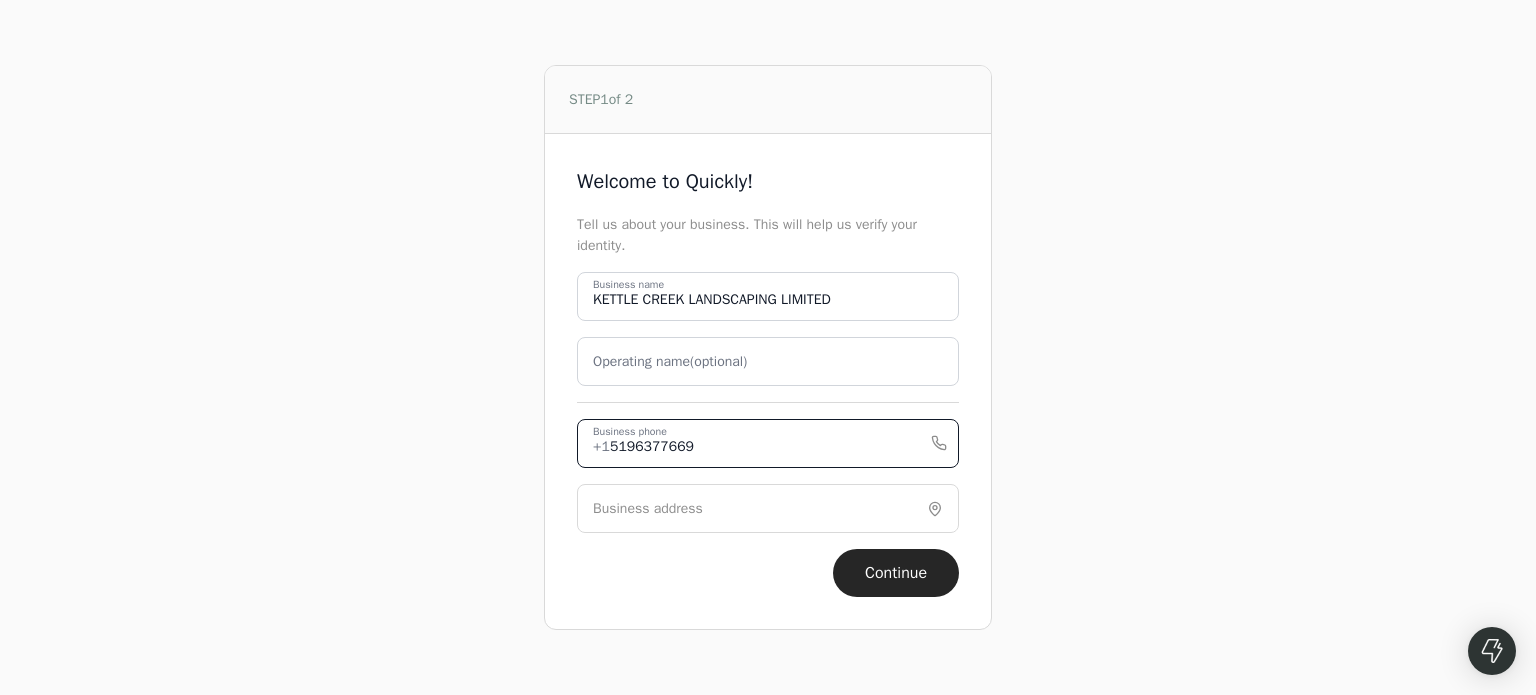 type on "5196377669" 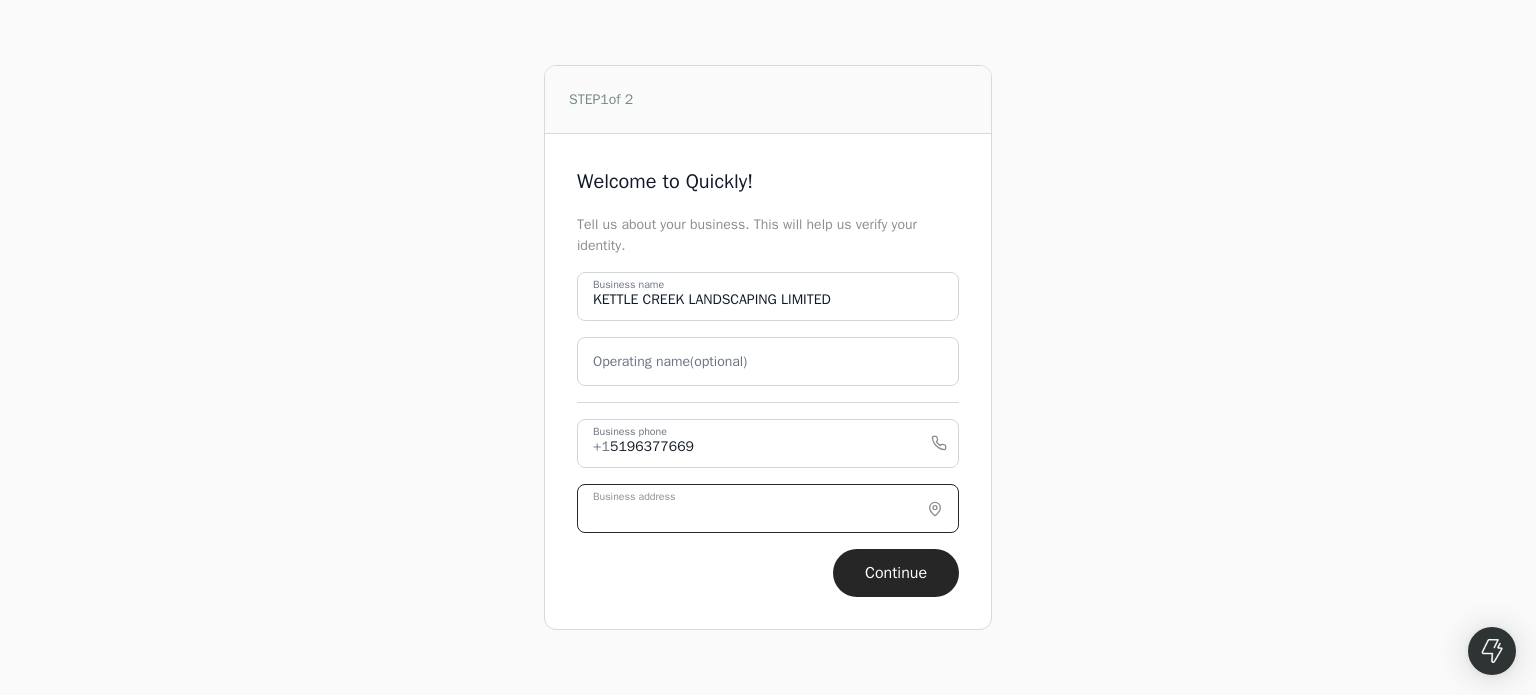 click on "Business address" at bounding box center [768, 508] 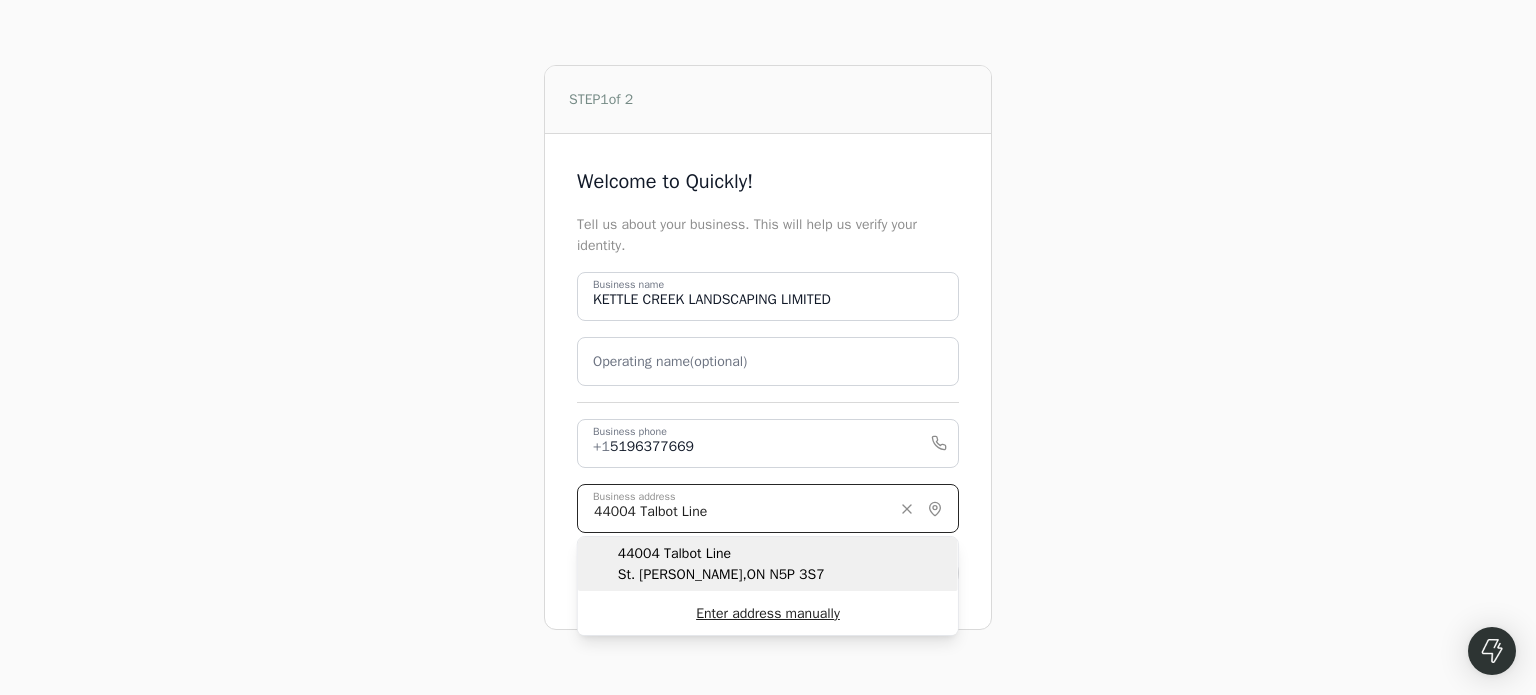 type on "44004 Talbot Line" 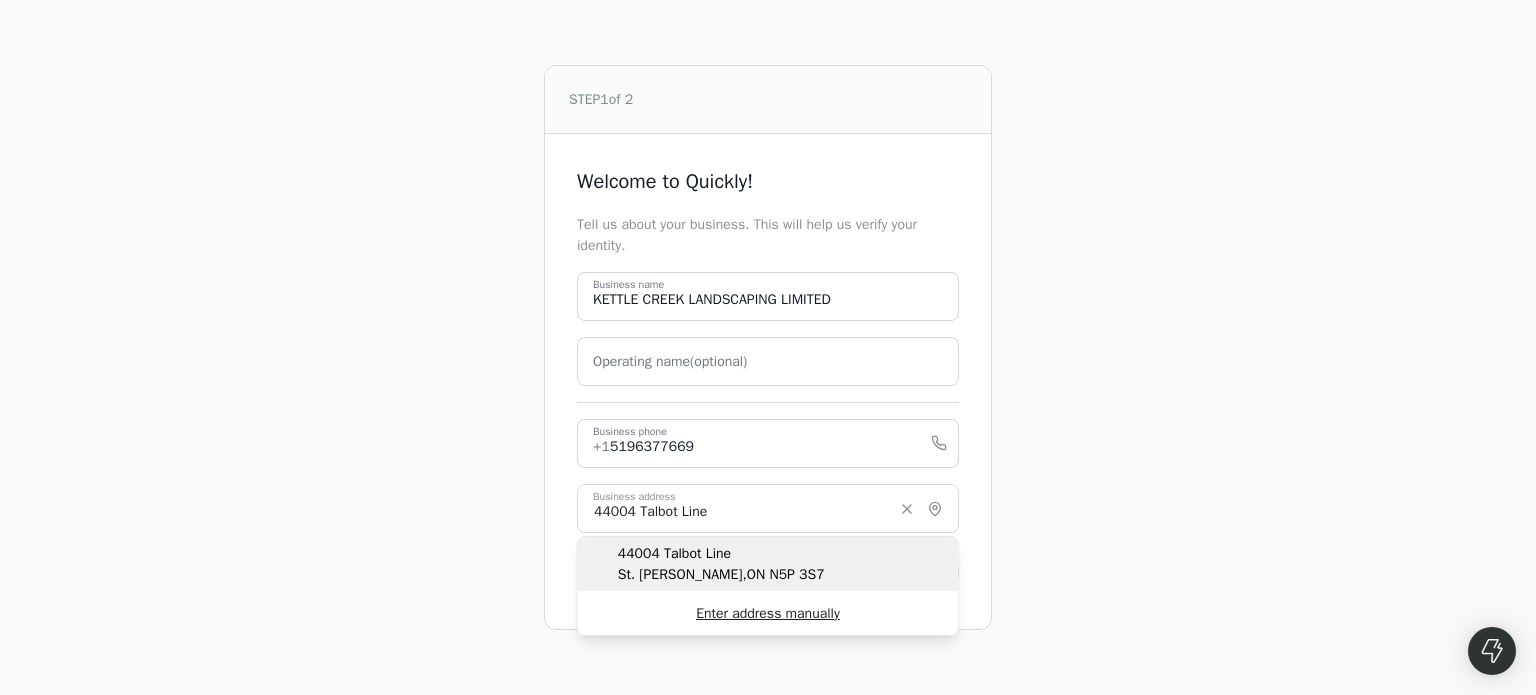 click on "[STREET_ADDRESS][PERSON_NAME]" at bounding box center [721, 574] 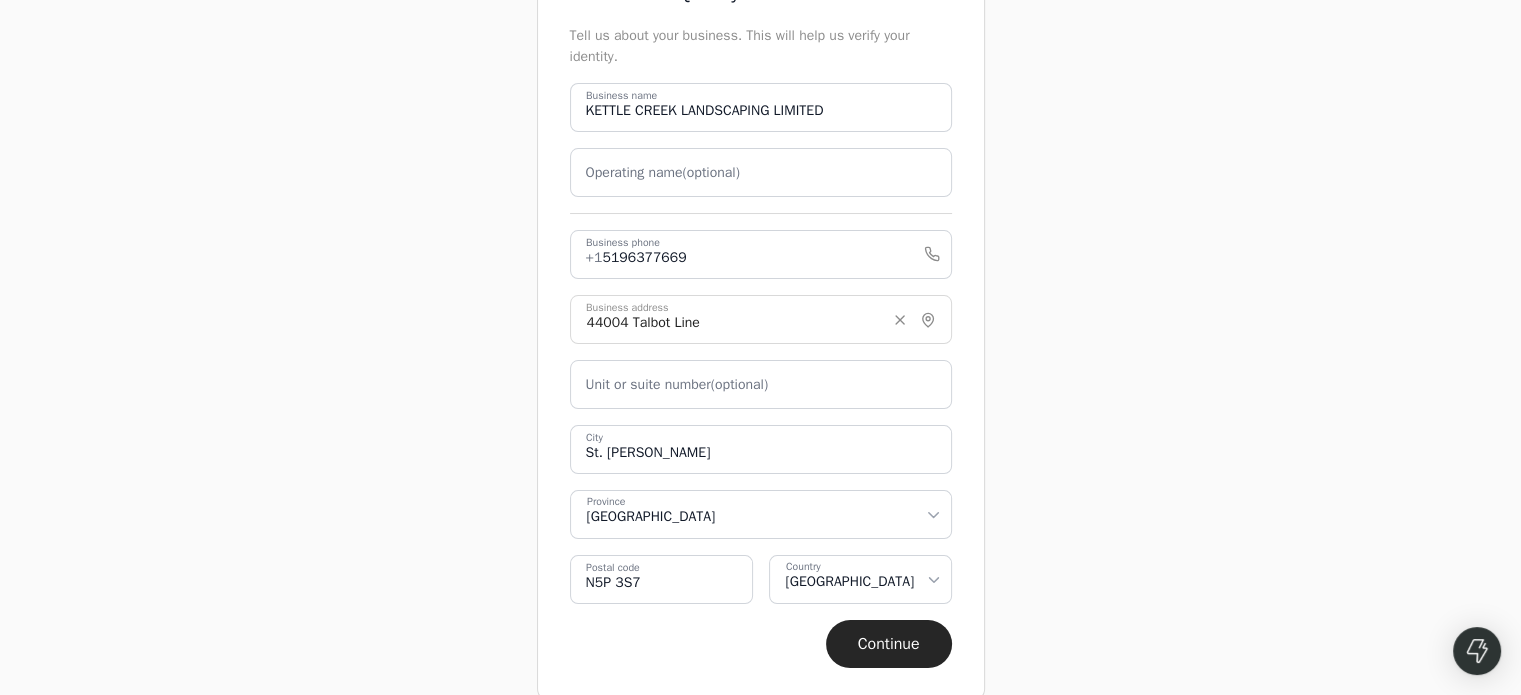 scroll, scrollTop: 175, scrollLeft: 0, axis: vertical 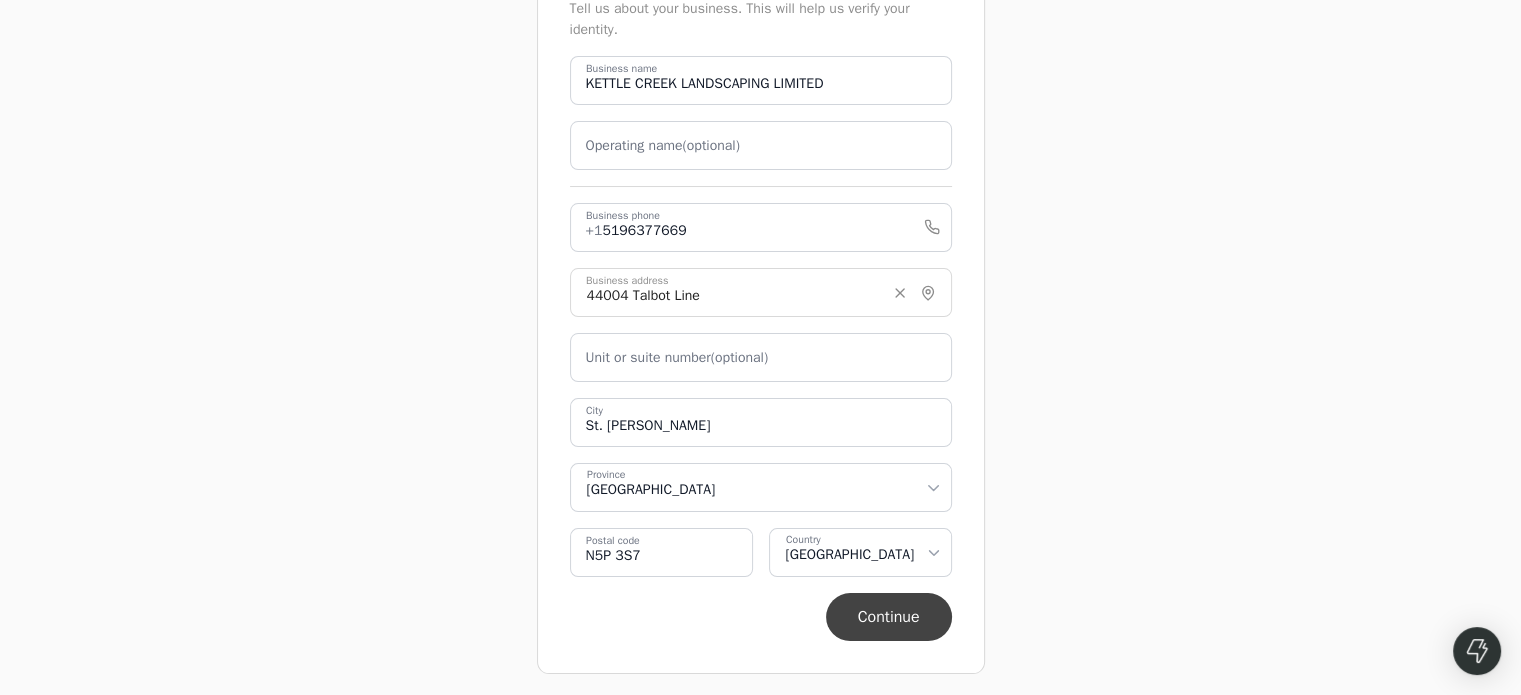 click on "Continue" at bounding box center [889, 617] 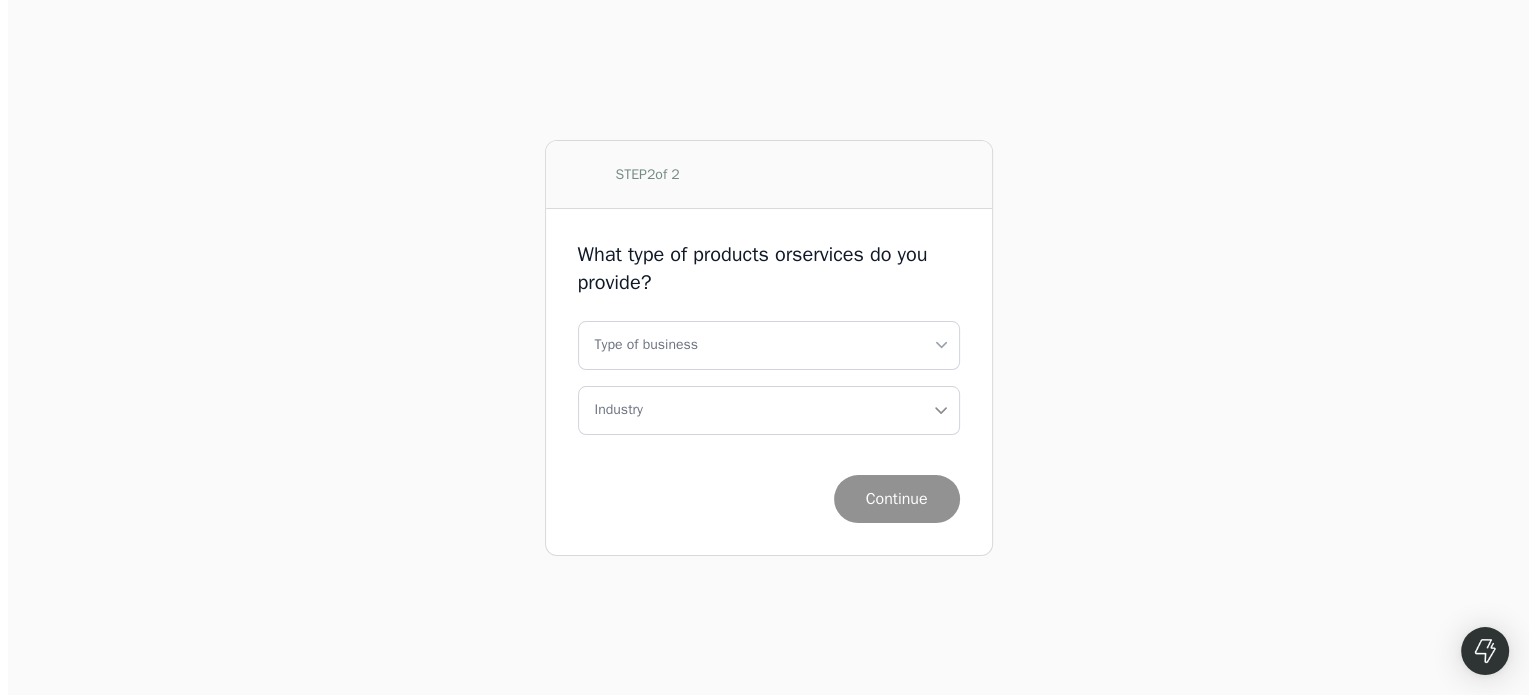 scroll, scrollTop: 0, scrollLeft: 0, axis: both 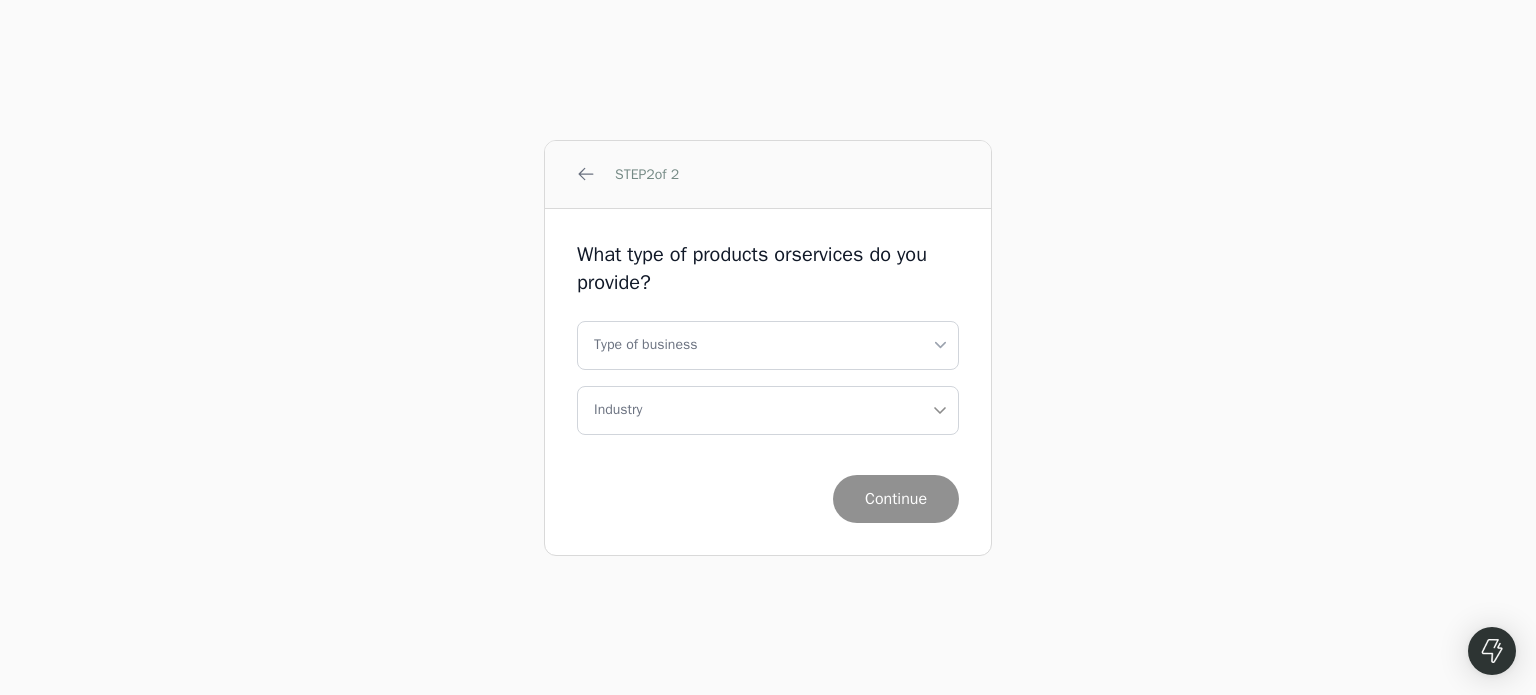 click on "arrow-left STEP  2  of 2 What type of products or  services do you provide? Type of business Sole Proprietor Corporation Industry Continue" at bounding box center [768, 347] 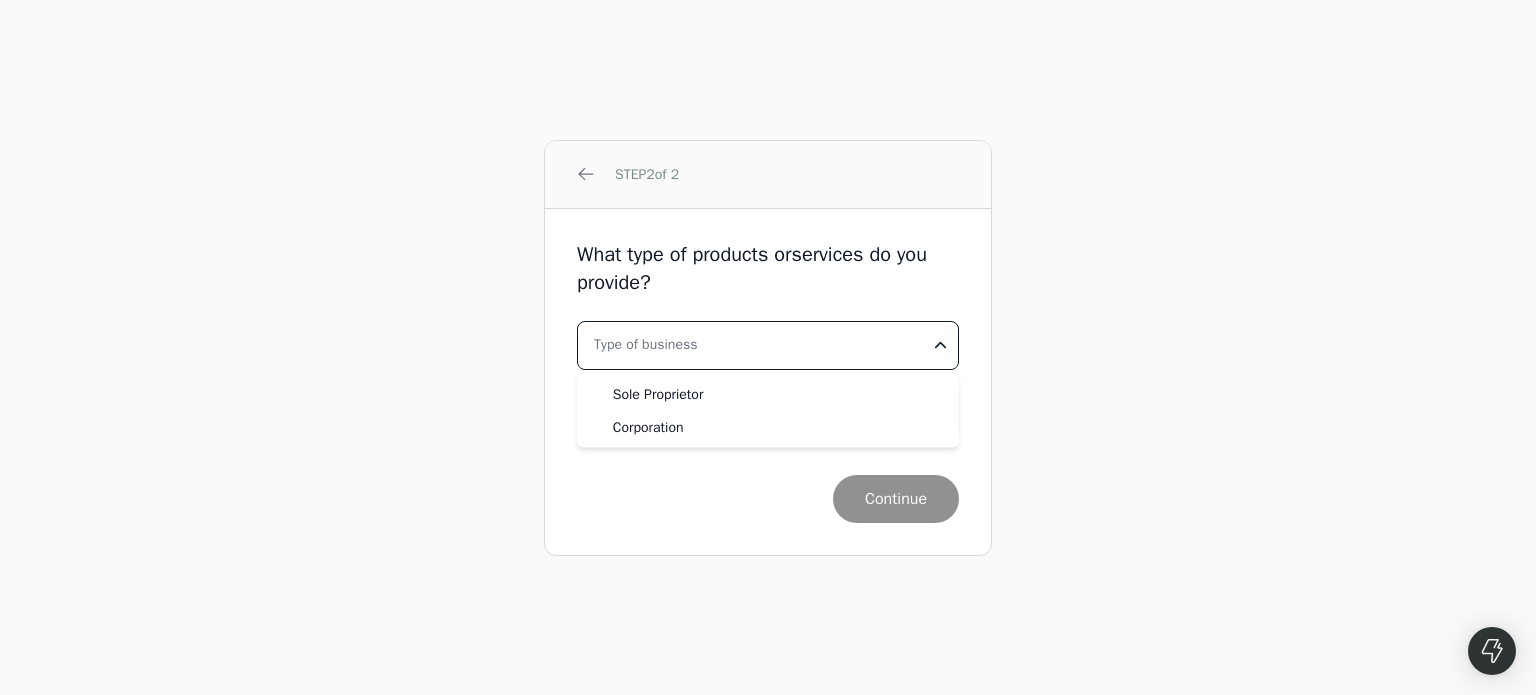 select on "corporation" 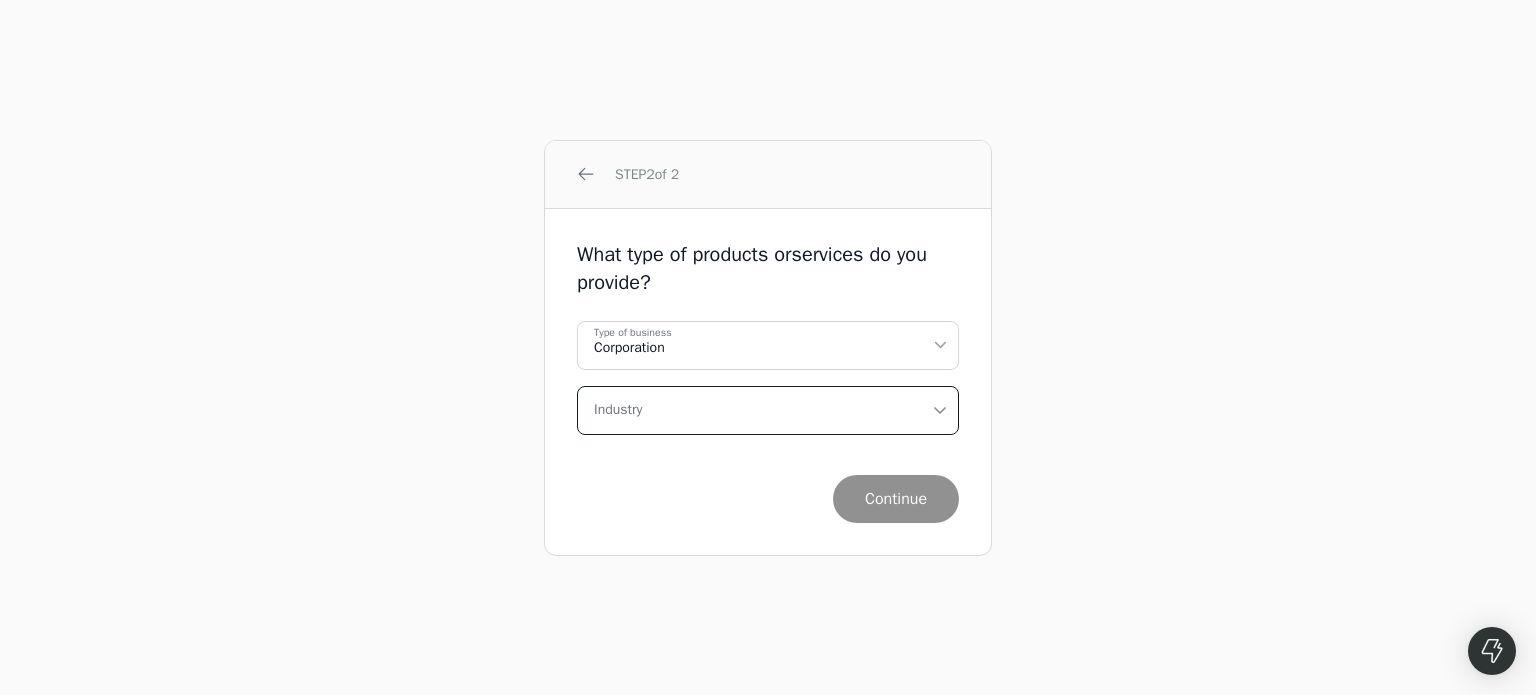 click on "Industry" at bounding box center [768, 410] 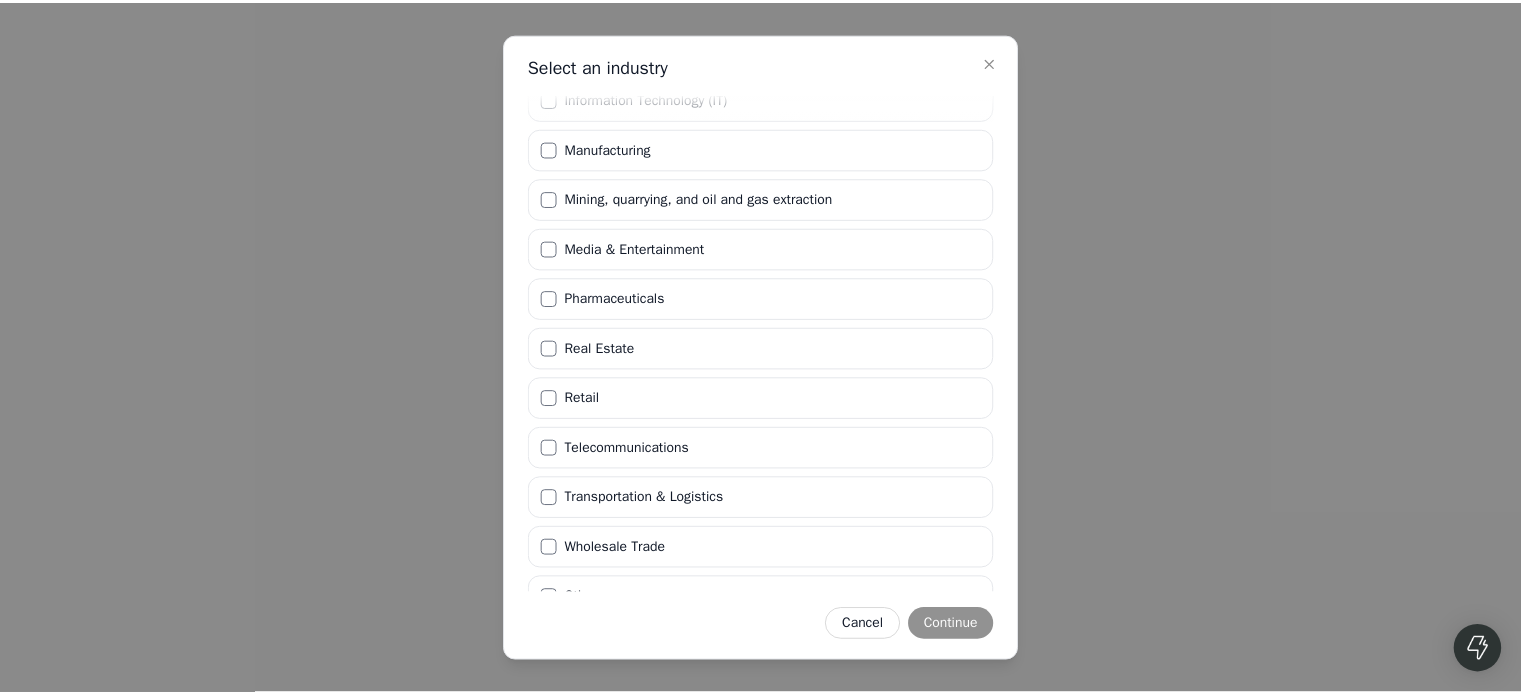 scroll, scrollTop: 484, scrollLeft: 0, axis: vertical 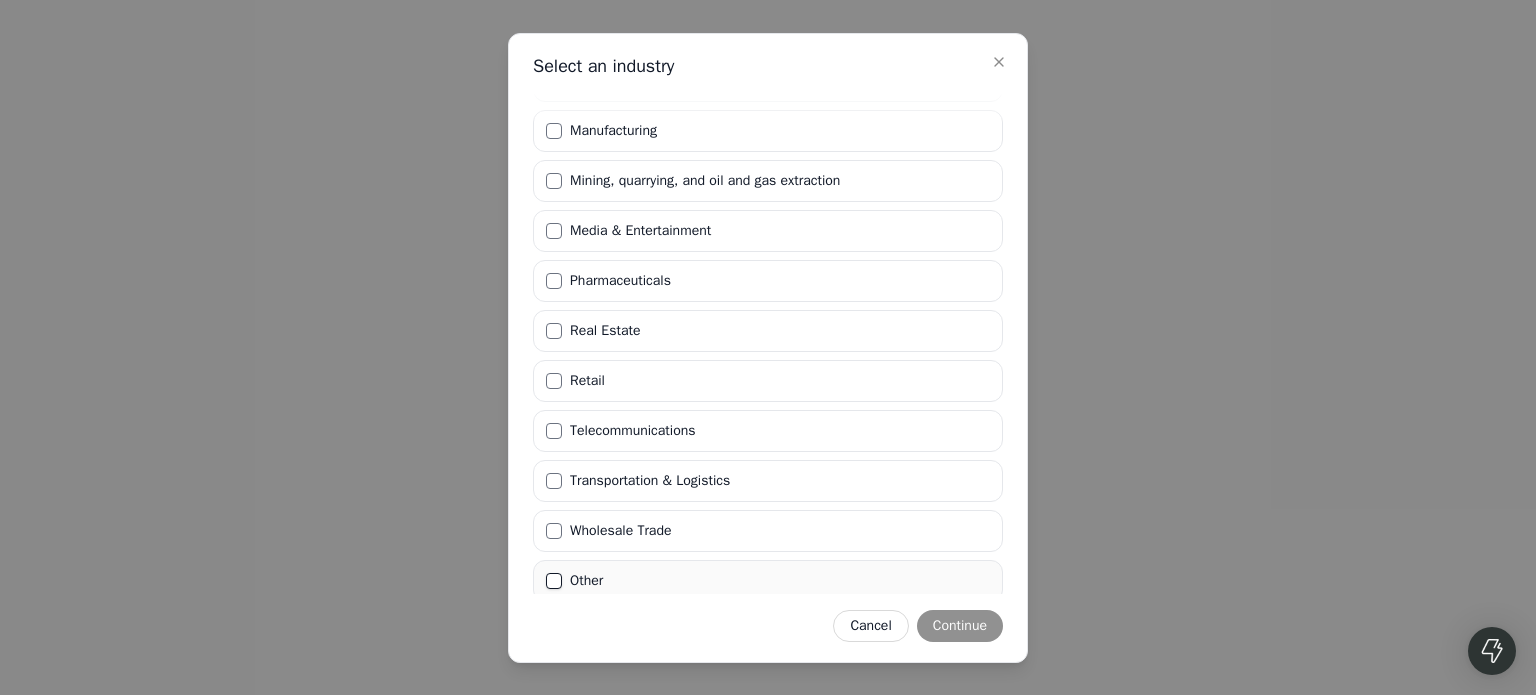 click on "Other" at bounding box center (554, 581) 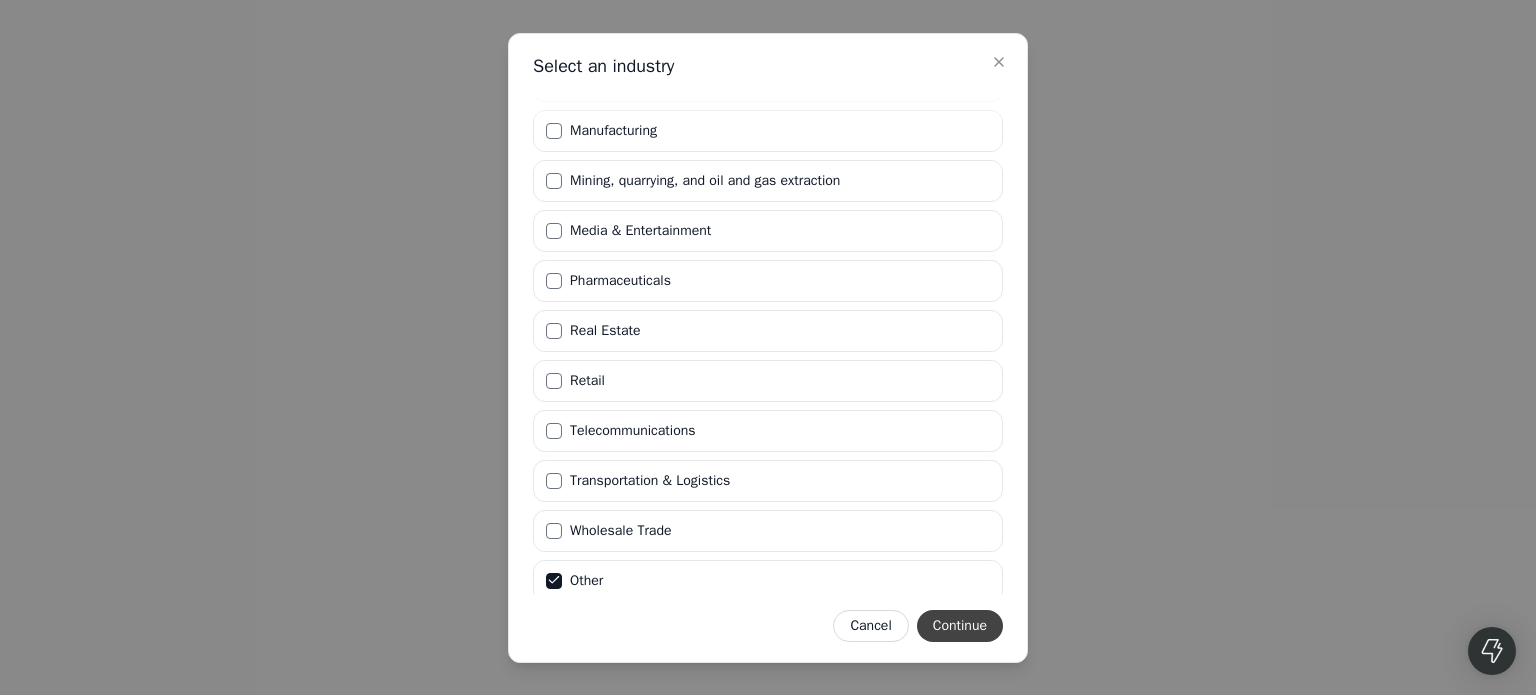 click on "Continue" at bounding box center [960, 626] 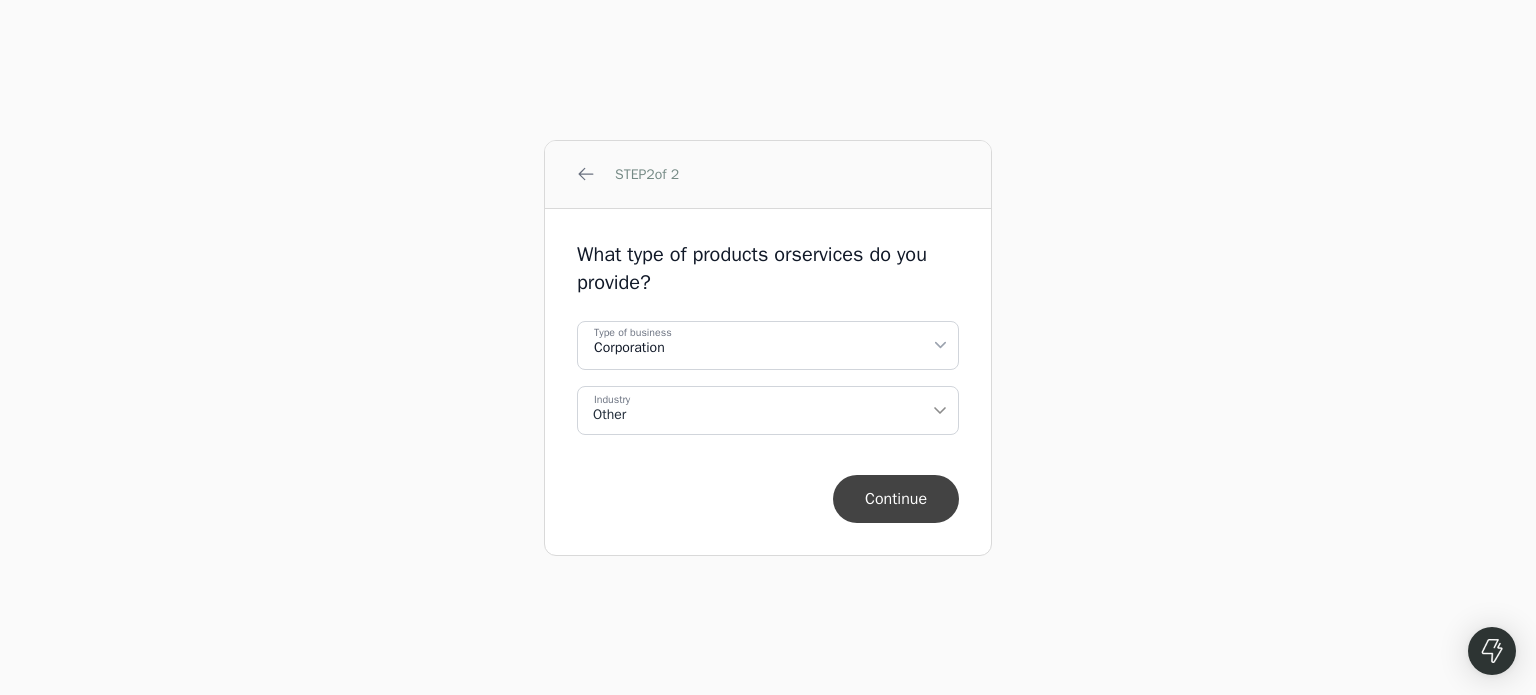 click on "Continue" at bounding box center (896, 499) 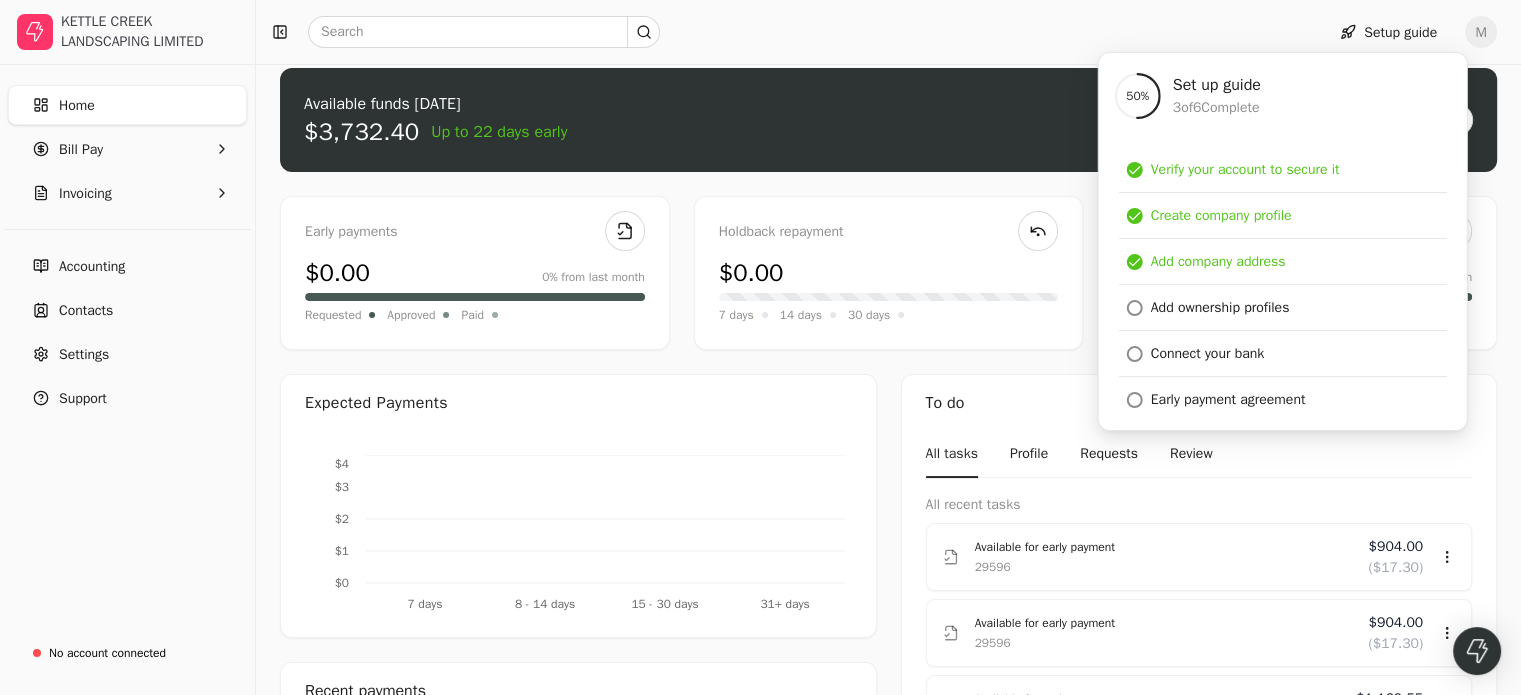 scroll, scrollTop: 100, scrollLeft: 0, axis: vertical 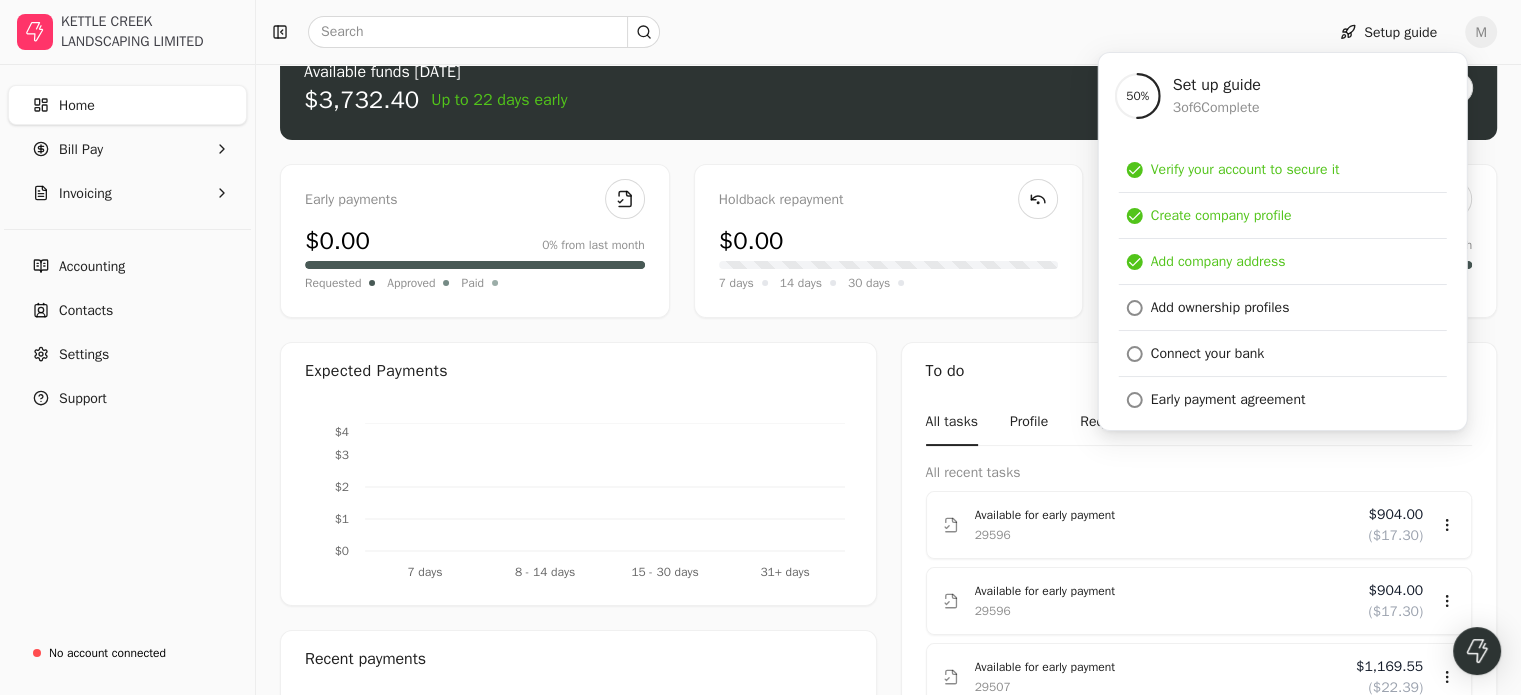 click at bounding box center (786, 32) 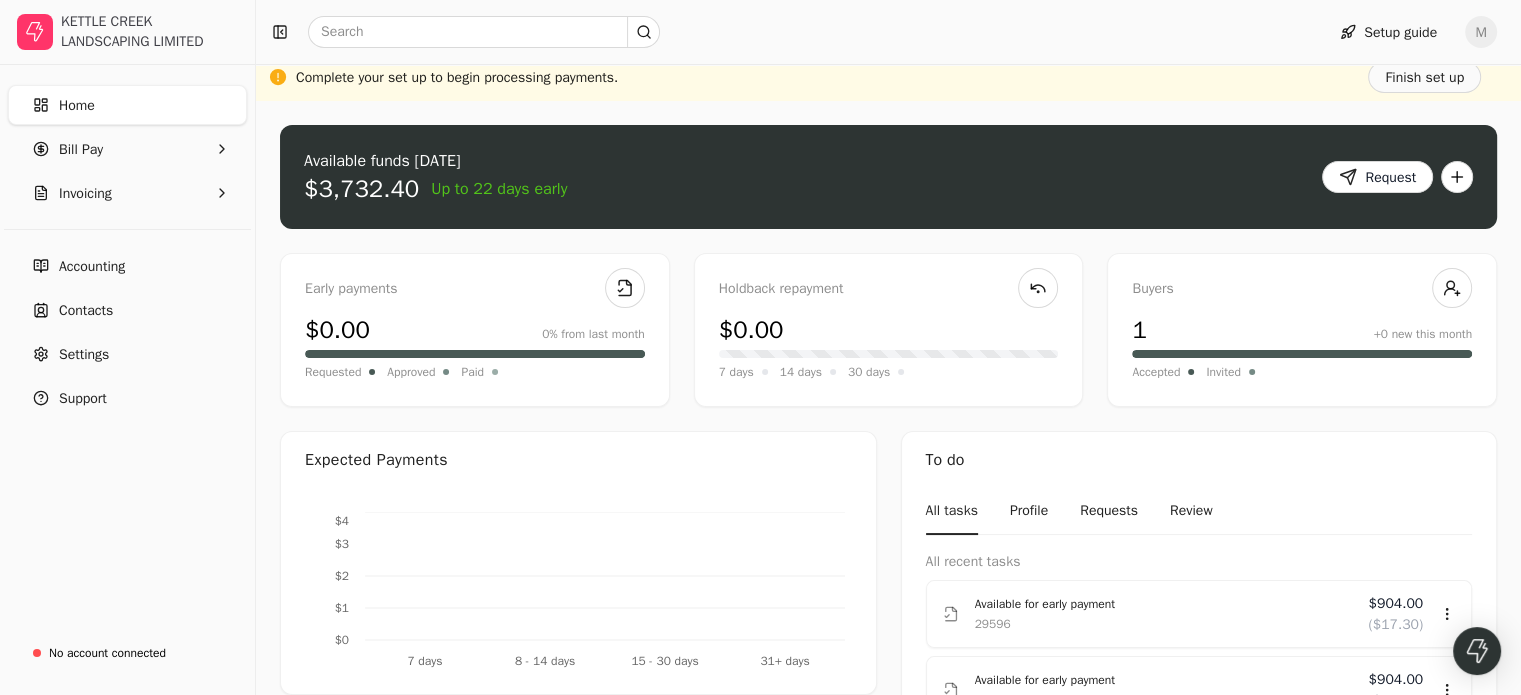 scroll, scrollTop: 0, scrollLeft: 0, axis: both 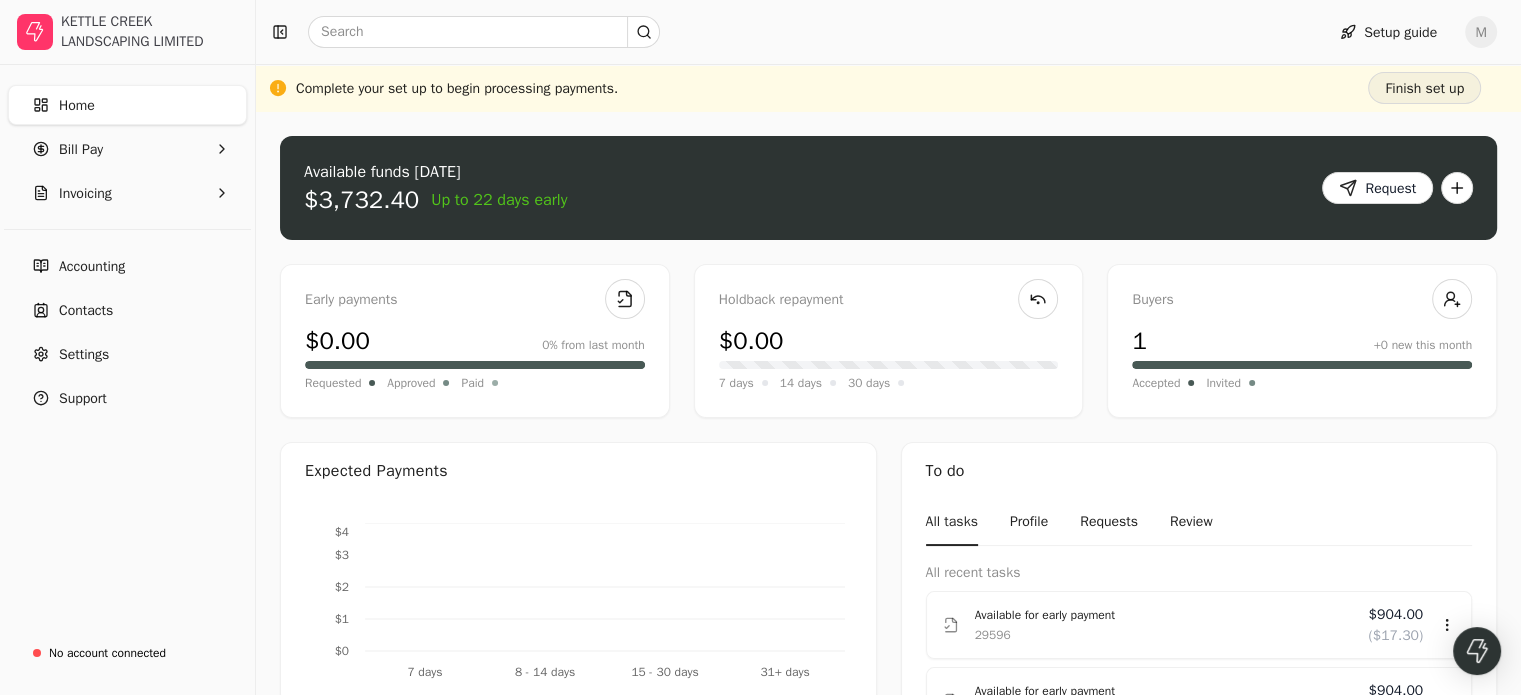 click on "Finish set up" at bounding box center [1424, 88] 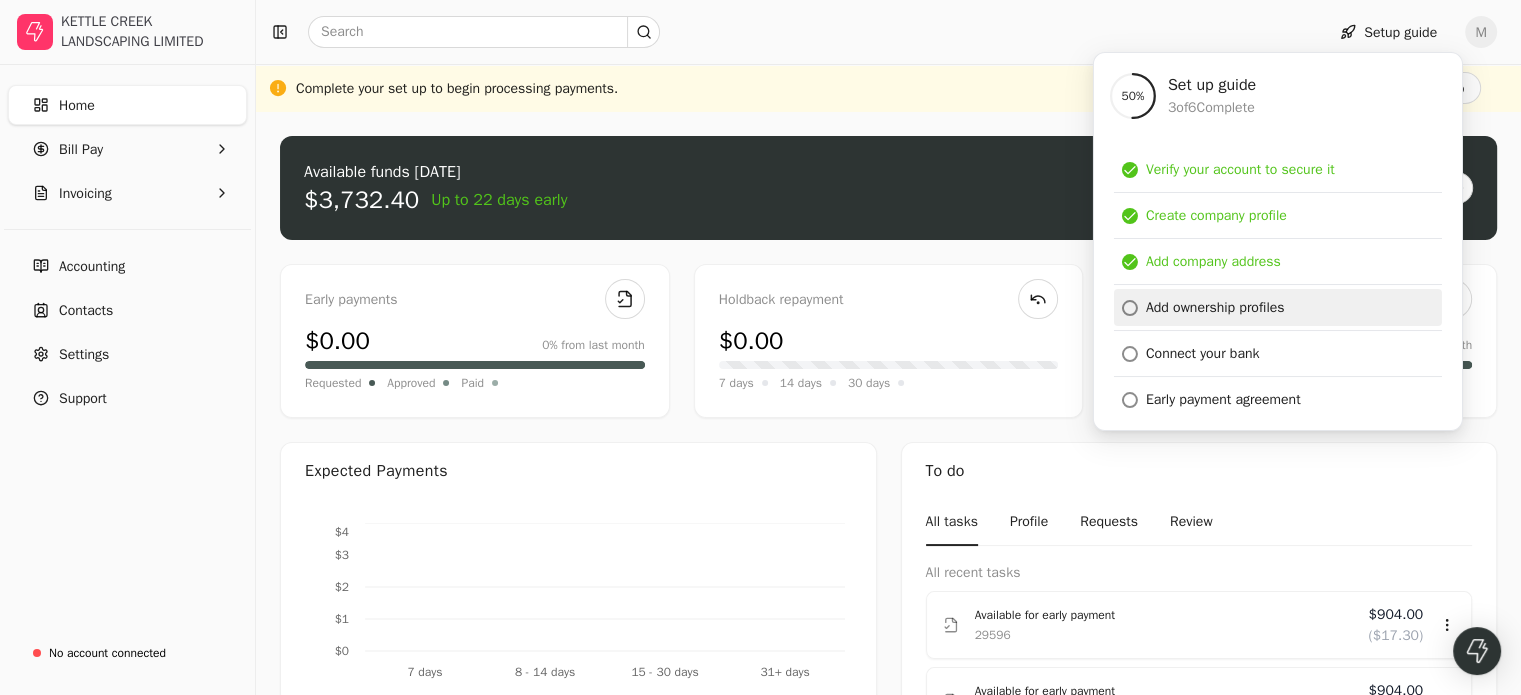 click on "Add ownership profiles" at bounding box center [1215, 307] 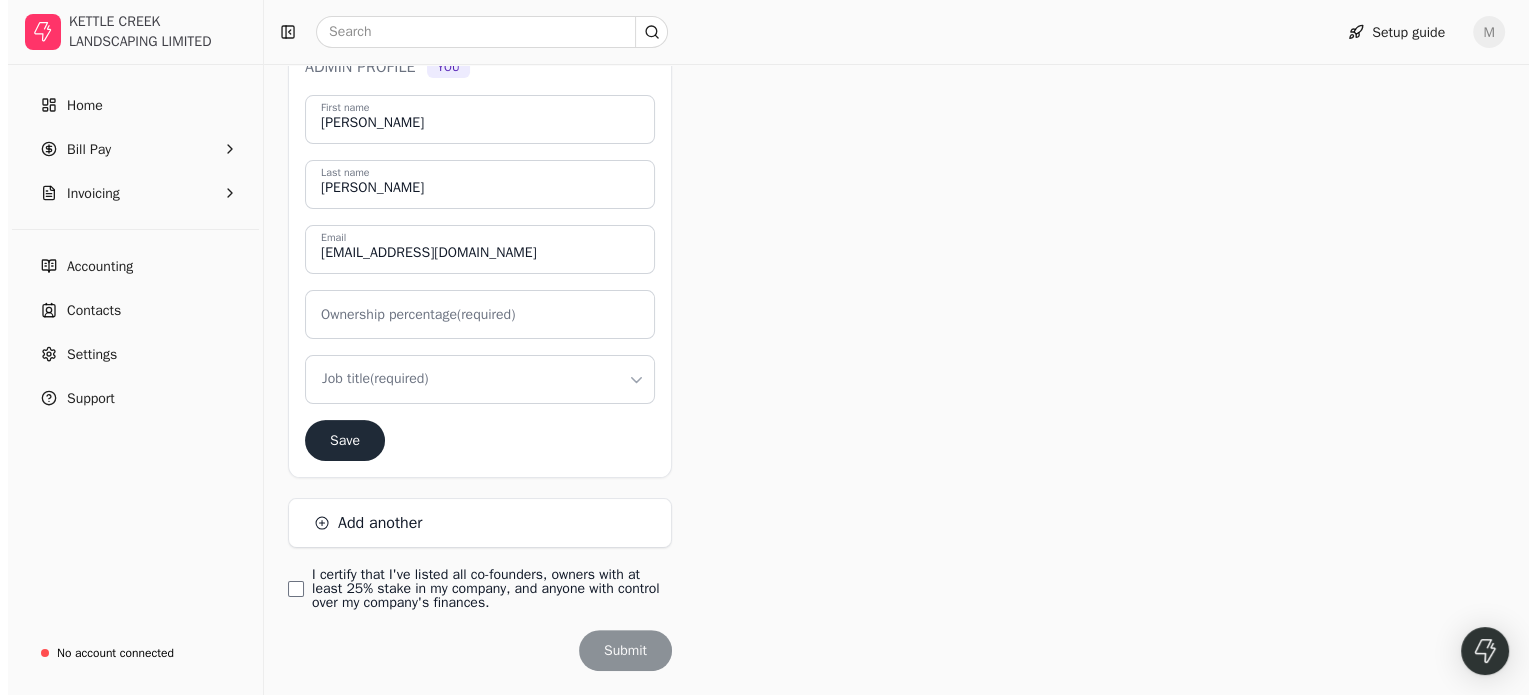 scroll, scrollTop: 385, scrollLeft: 0, axis: vertical 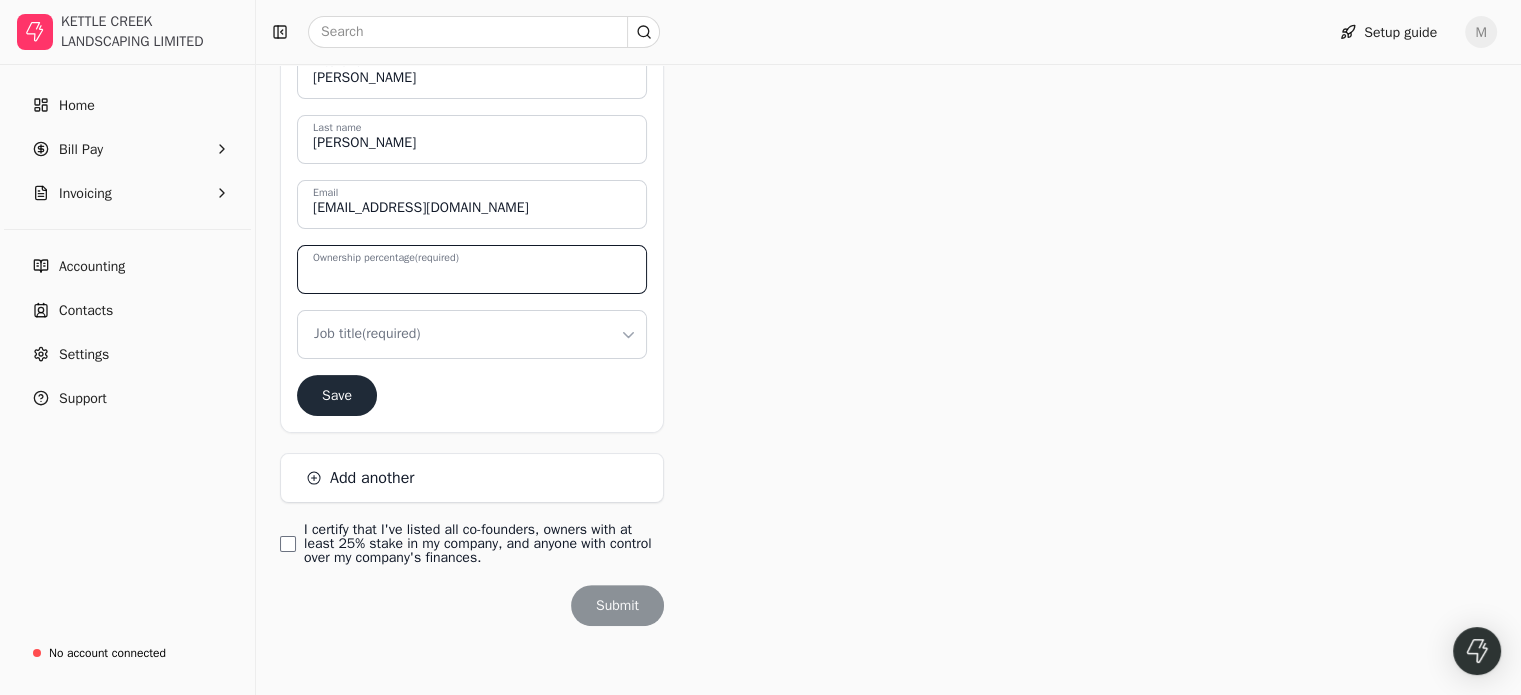 click on "Ownership percentage  (required)" at bounding box center (472, 269) 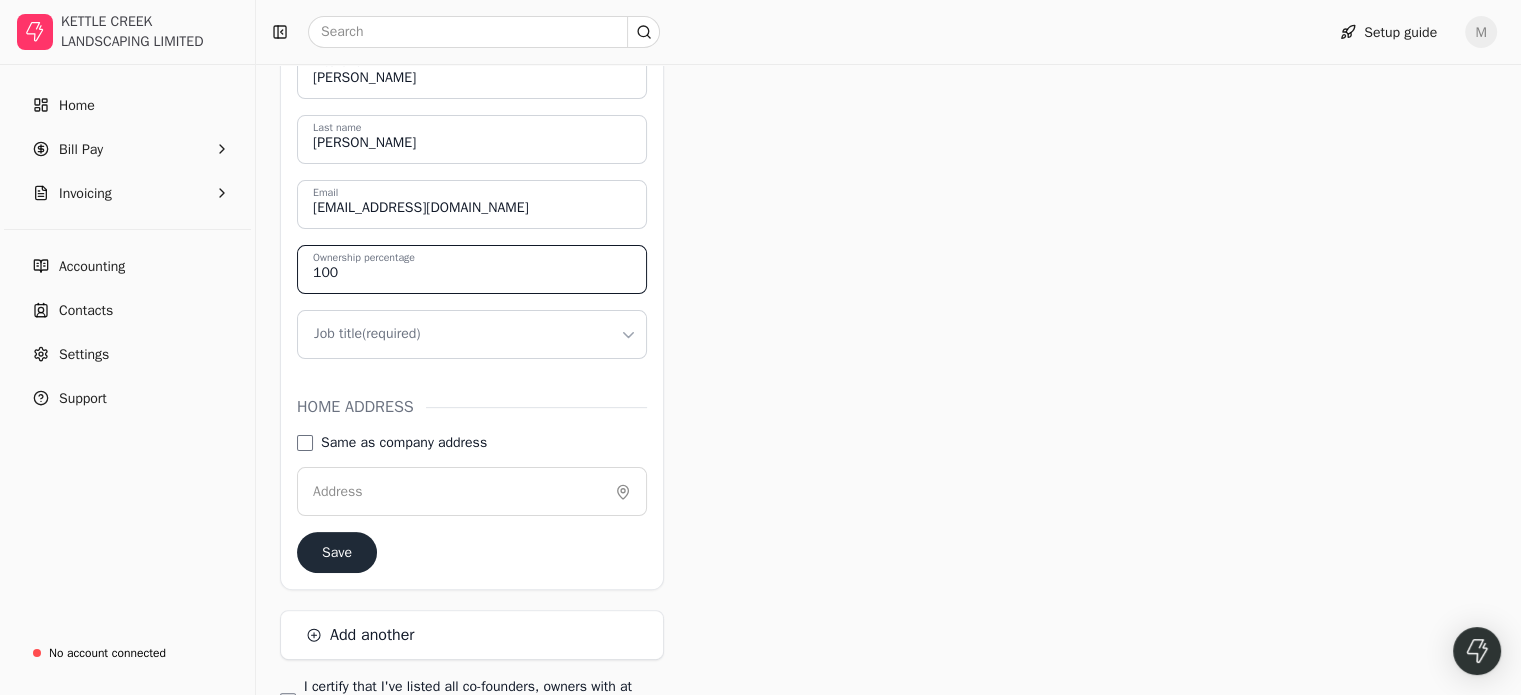 type on "100" 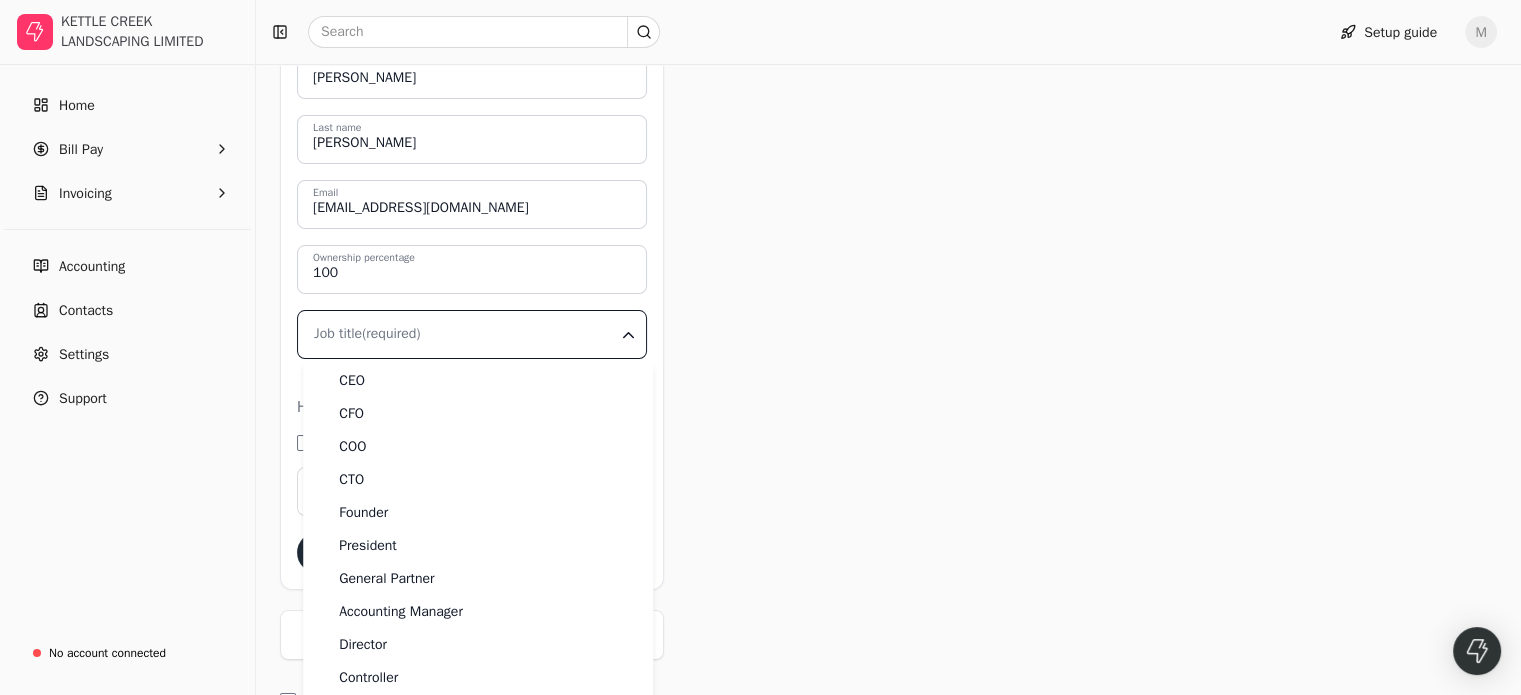 click on "KETTLE CREEK LANDSCAPING LIMITED Home Bill Pay Invoicing Accounting Contacts Settings Support No account connected Setup guide M Complete your set up to begin processing payments. Finish set up Setup guide Account settings Manage your company settings and profile details here. My profile Company Team Shareholders Workflows Banking Integrations Documents Notifications Pay cycles Owner profiles Please create owner profiles for any co-founders, owners with at least 25% stake in your company, or anyone who has control over your company's finances (like a CFO). Admin profile You [PERSON_NAME] First name [PERSON_NAME] Last name [EMAIL_ADDRESS][DOMAIN_NAME] Email 100 Ownership percentage Job title  (required) Home address Same as company address Address Save Add another I certify that I've listed all co-founders, owners with at least 25% stake in my company, and anyone with control over my company's finances. Submit
31+ CEO CFO COO CTO Founder President General Partner Accounting Manager Director Controller Accountant A/P Admin" at bounding box center [760, 235] 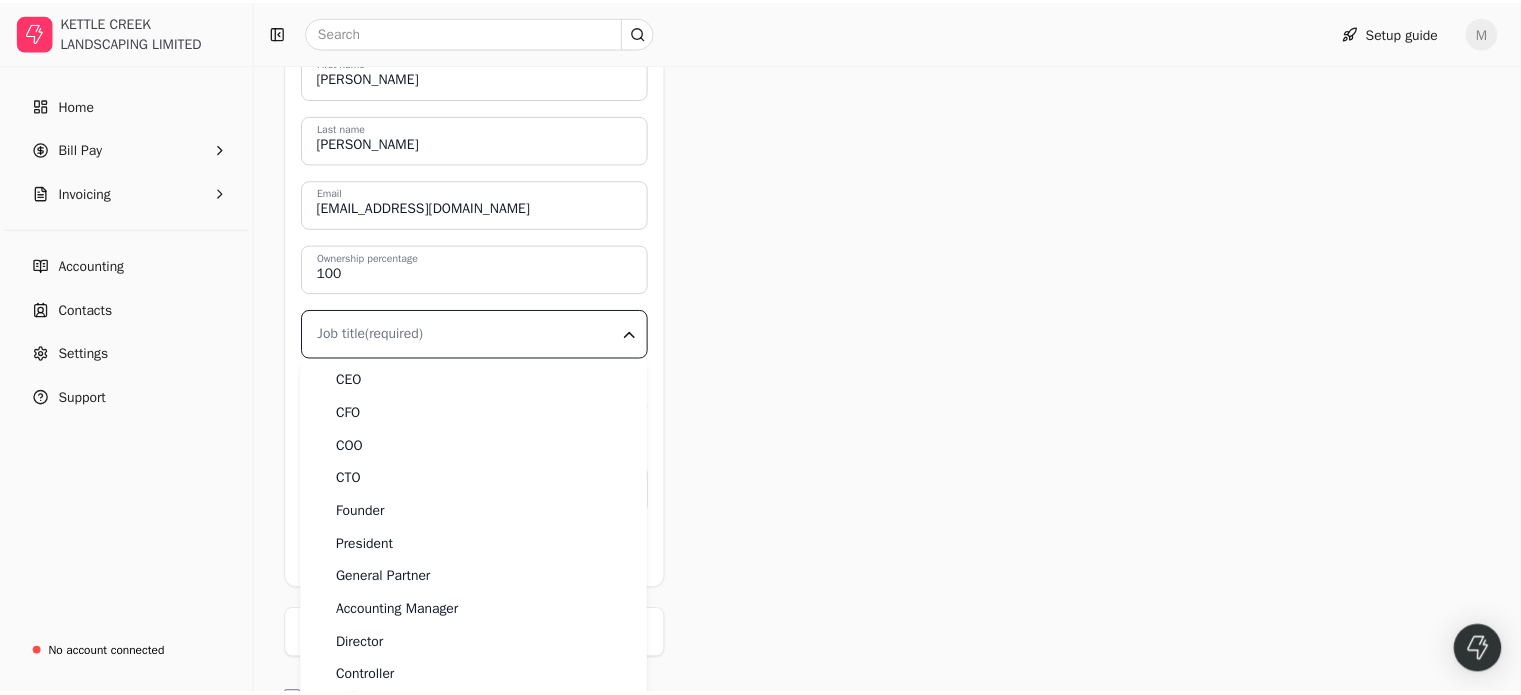 scroll, scrollTop: 76, scrollLeft: 0, axis: vertical 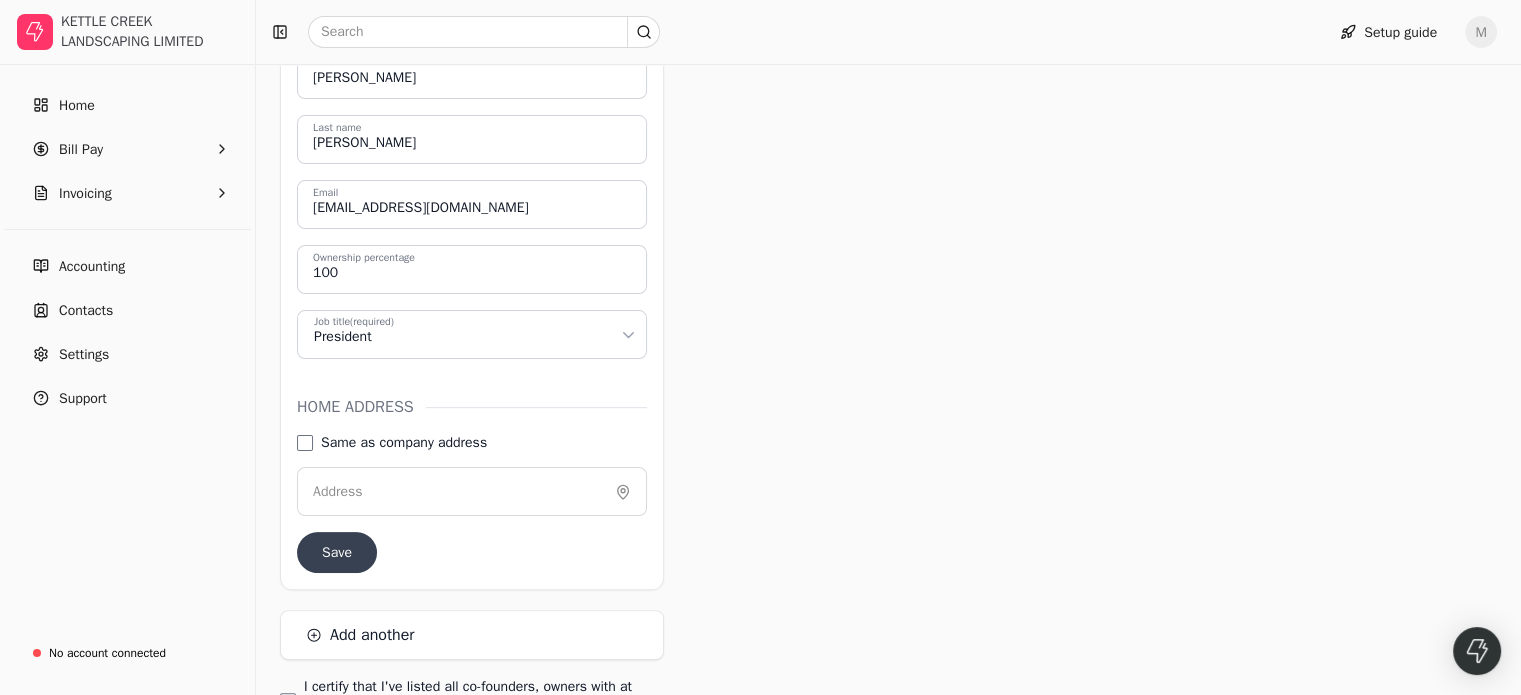 click on "Save" at bounding box center [337, 552] 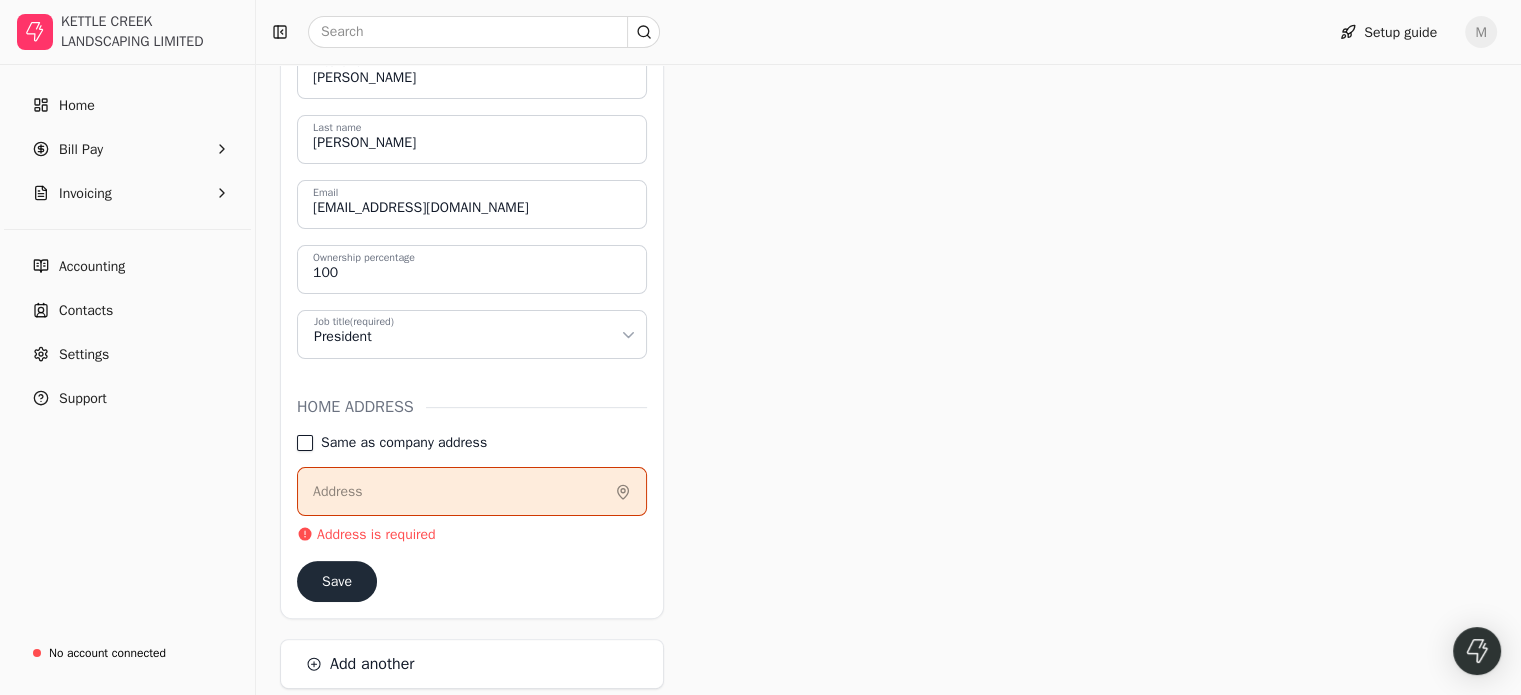 click on "Same as company address" at bounding box center [305, 443] 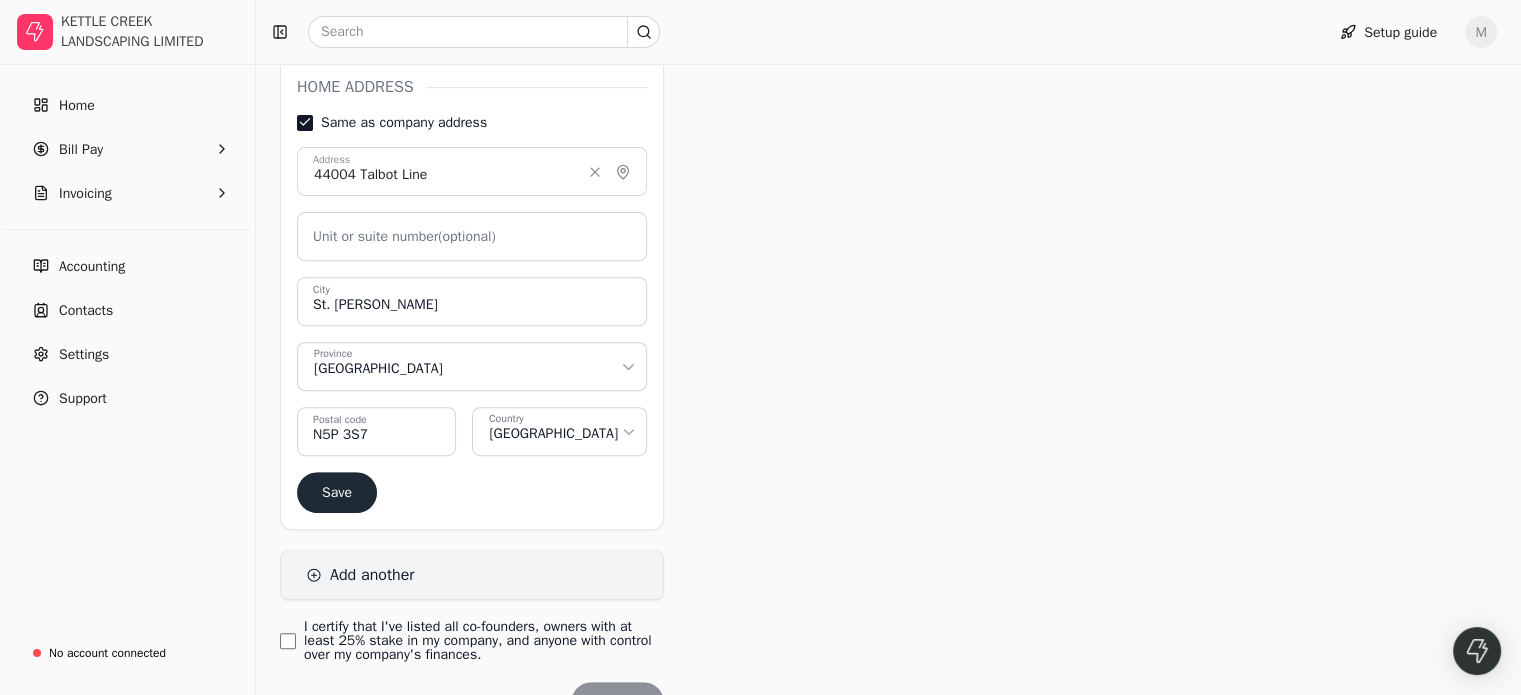 scroll, scrollTop: 801, scrollLeft: 0, axis: vertical 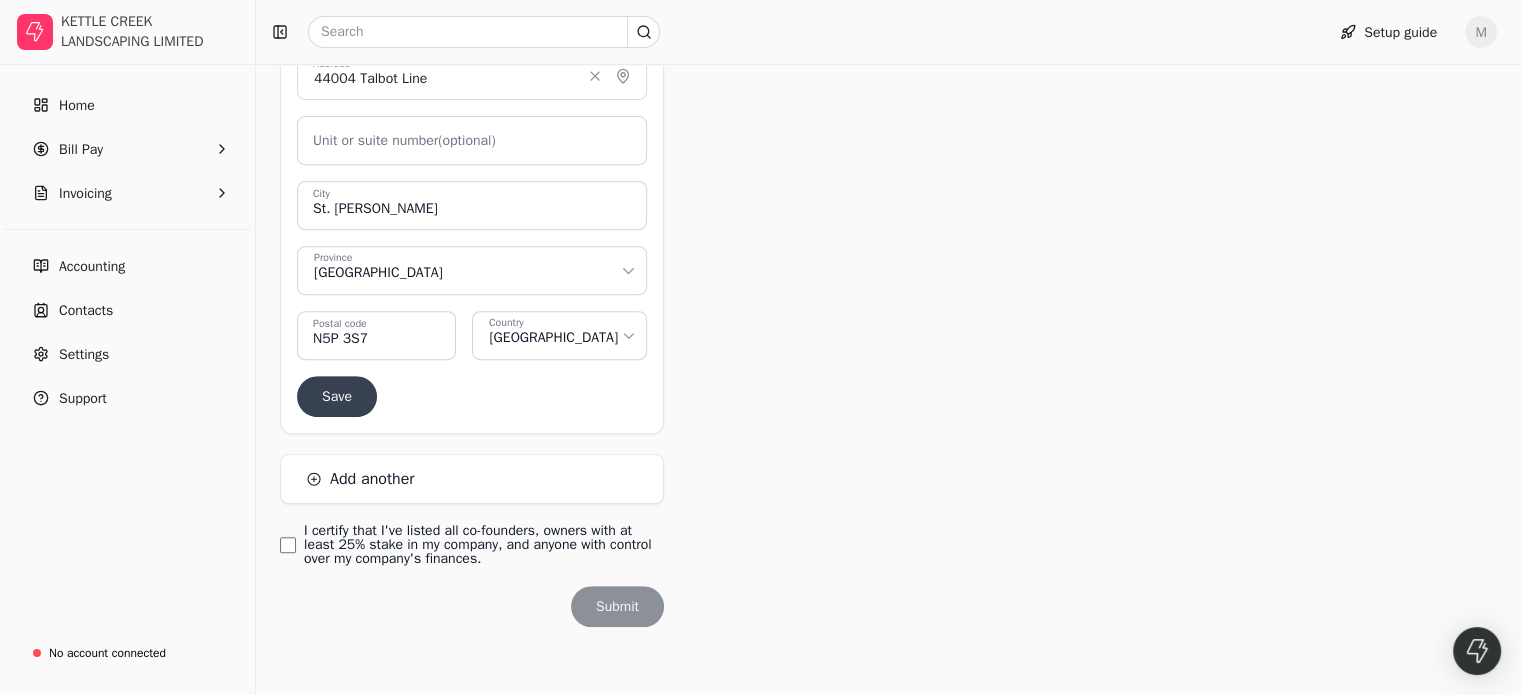 click on "Save" at bounding box center (337, 396) 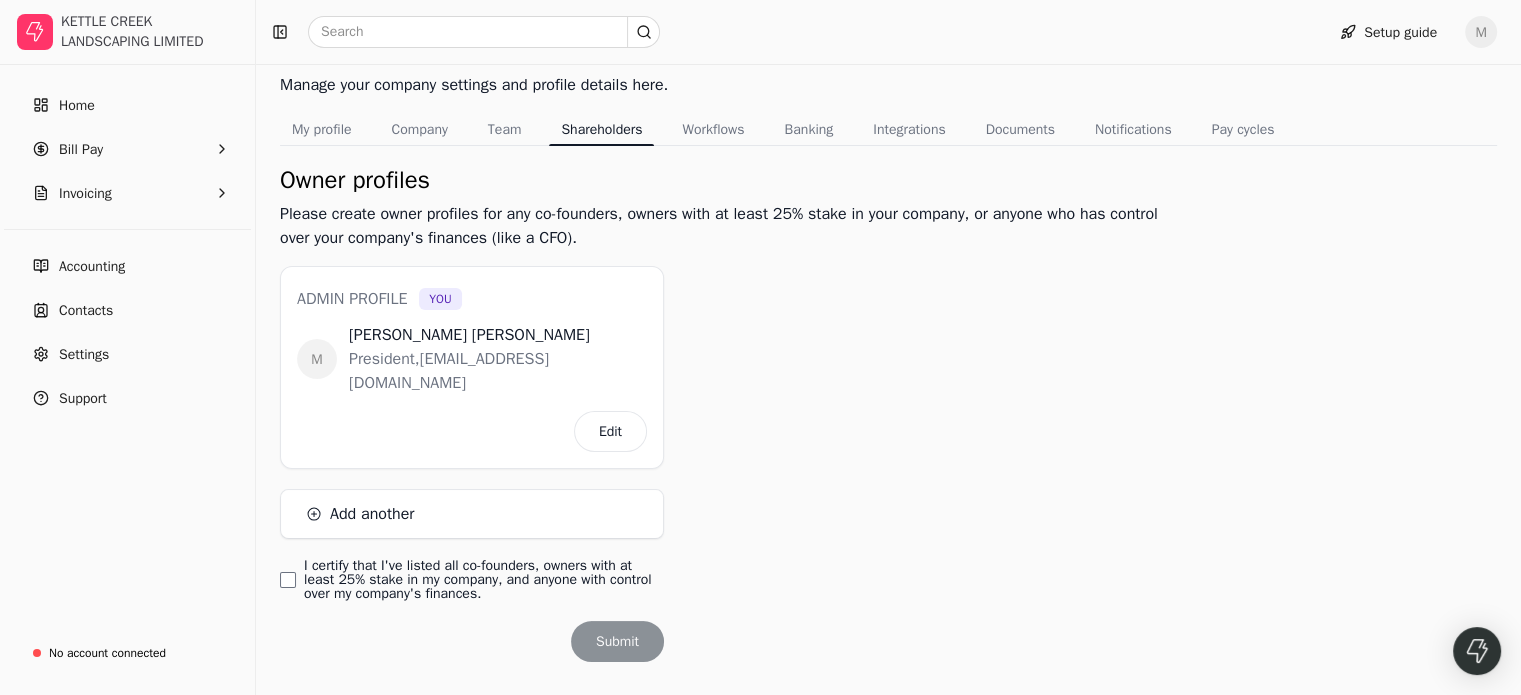 scroll, scrollTop: 121, scrollLeft: 0, axis: vertical 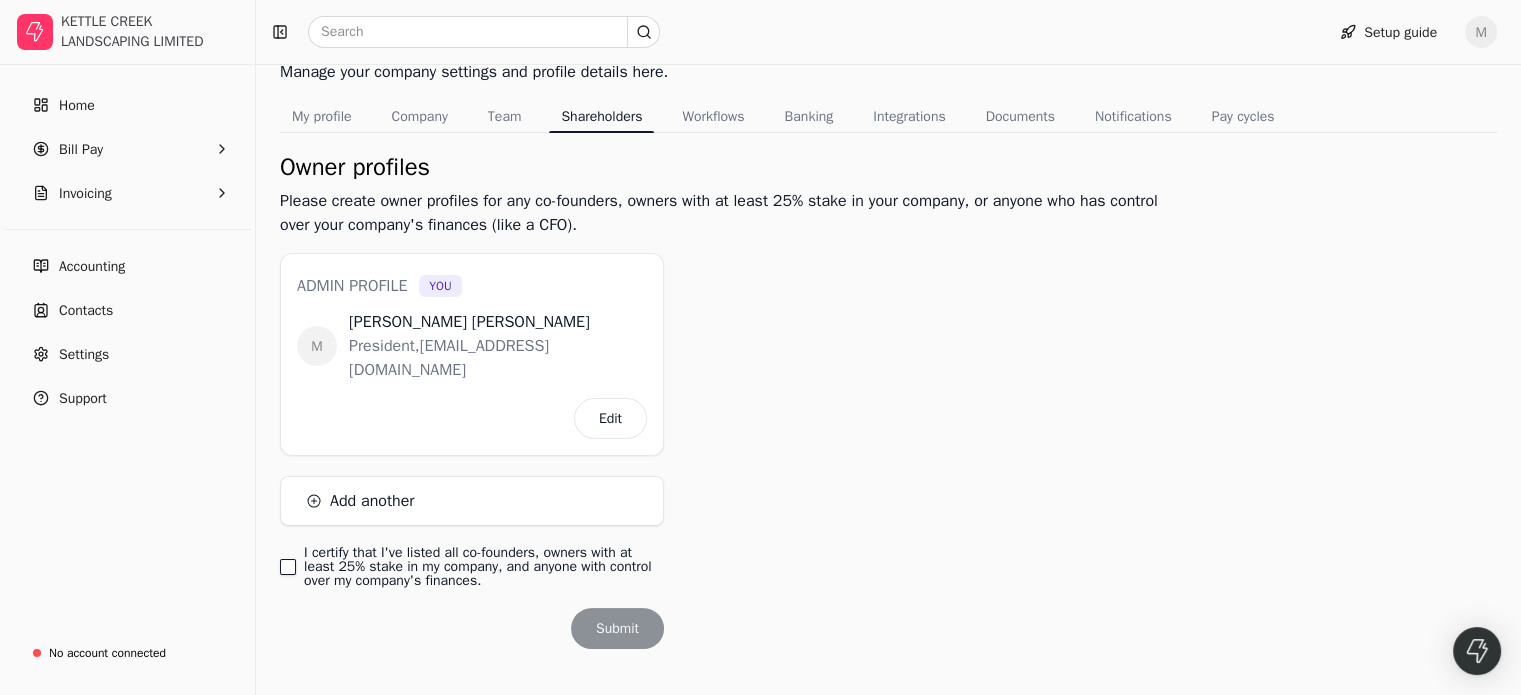 click on "I certify that I've listed all co-founders, owners with at least 25% stake in my company, and anyone with control over my company's finances." at bounding box center [288, 567] 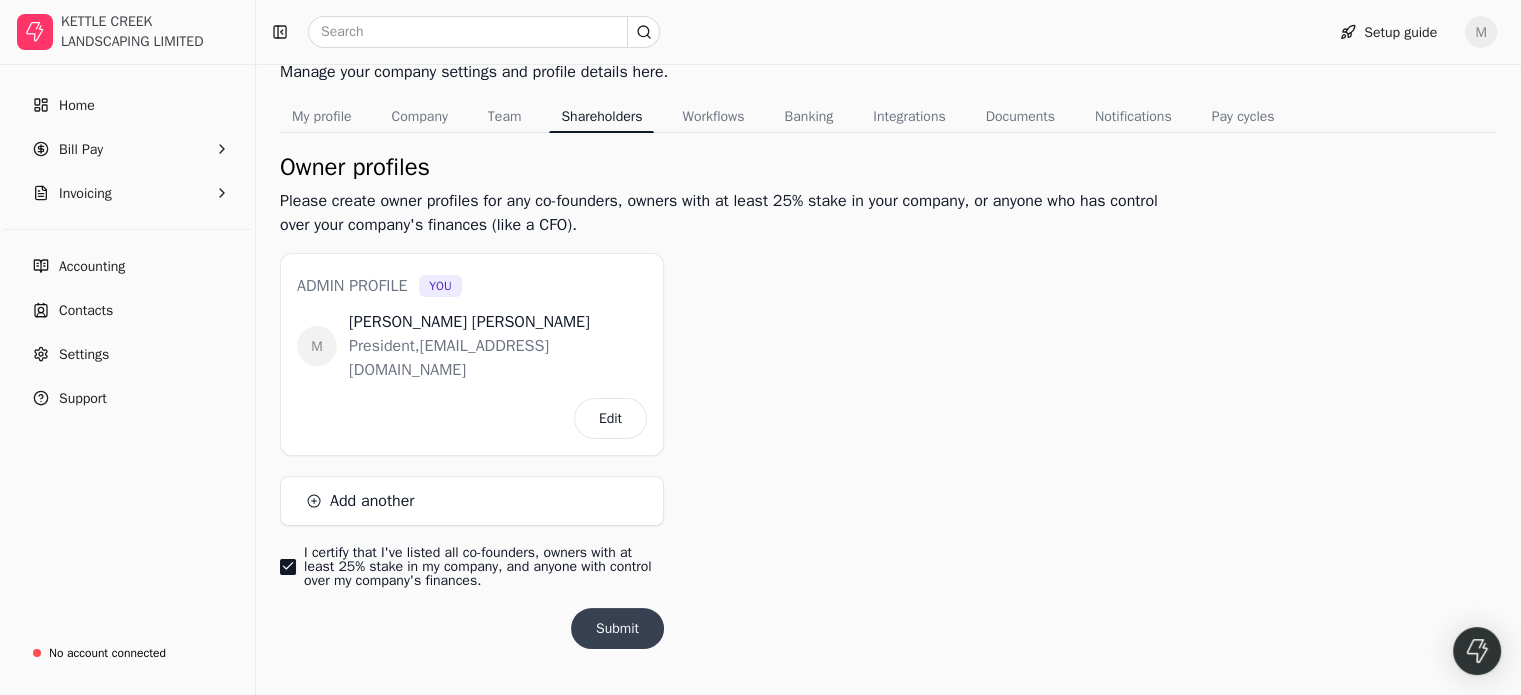 click on "Submit" at bounding box center (617, 628) 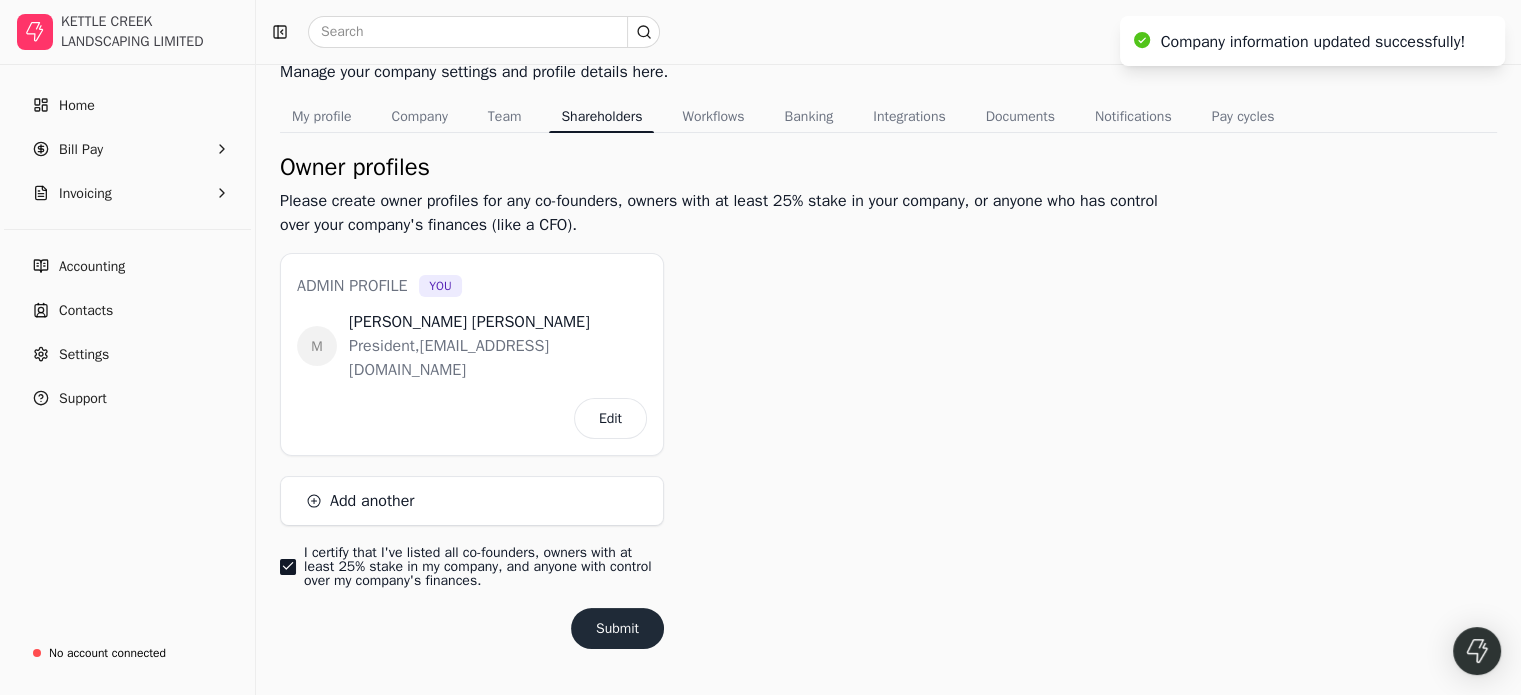 scroll, scrollTop: 0, scrollLeft: 0, axis: both 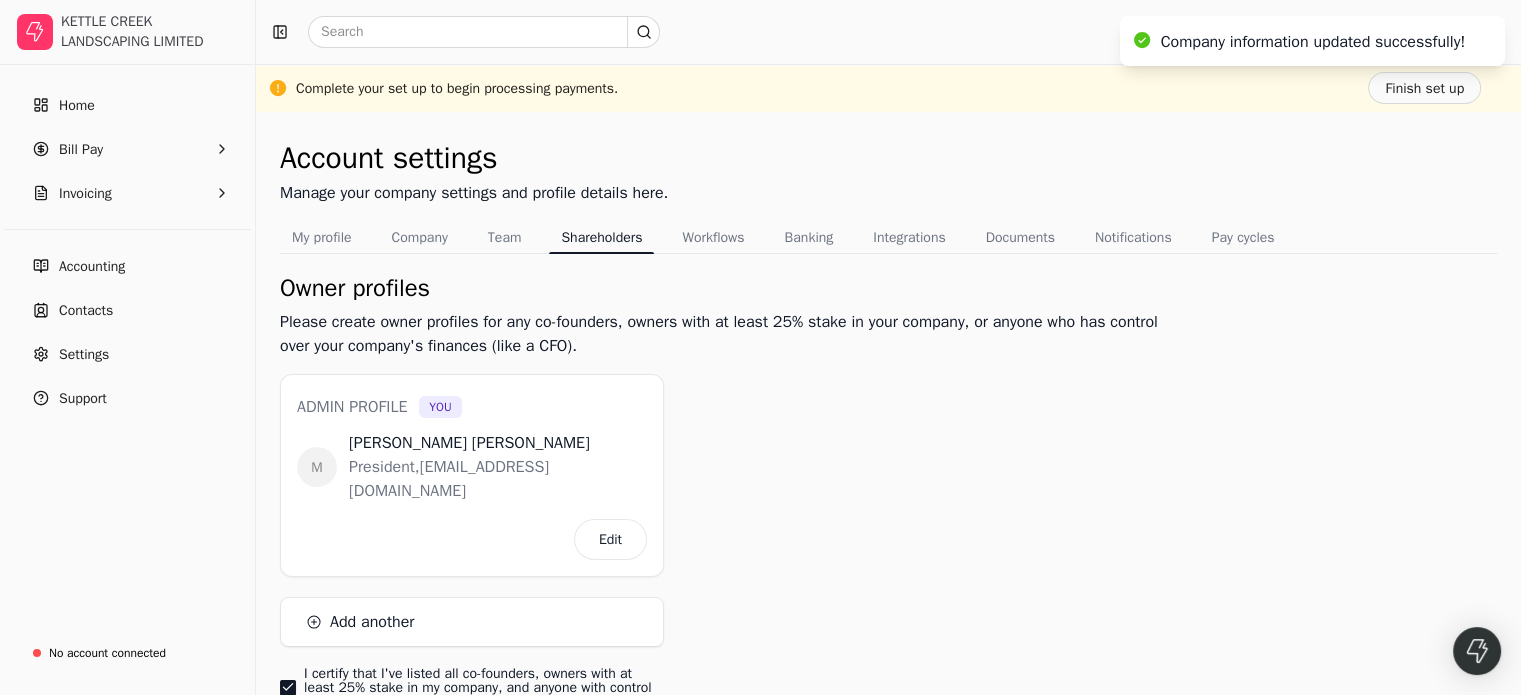 click on "Complete your set up to begin processing payments. Finish set up" at bounding box center [888, 88] 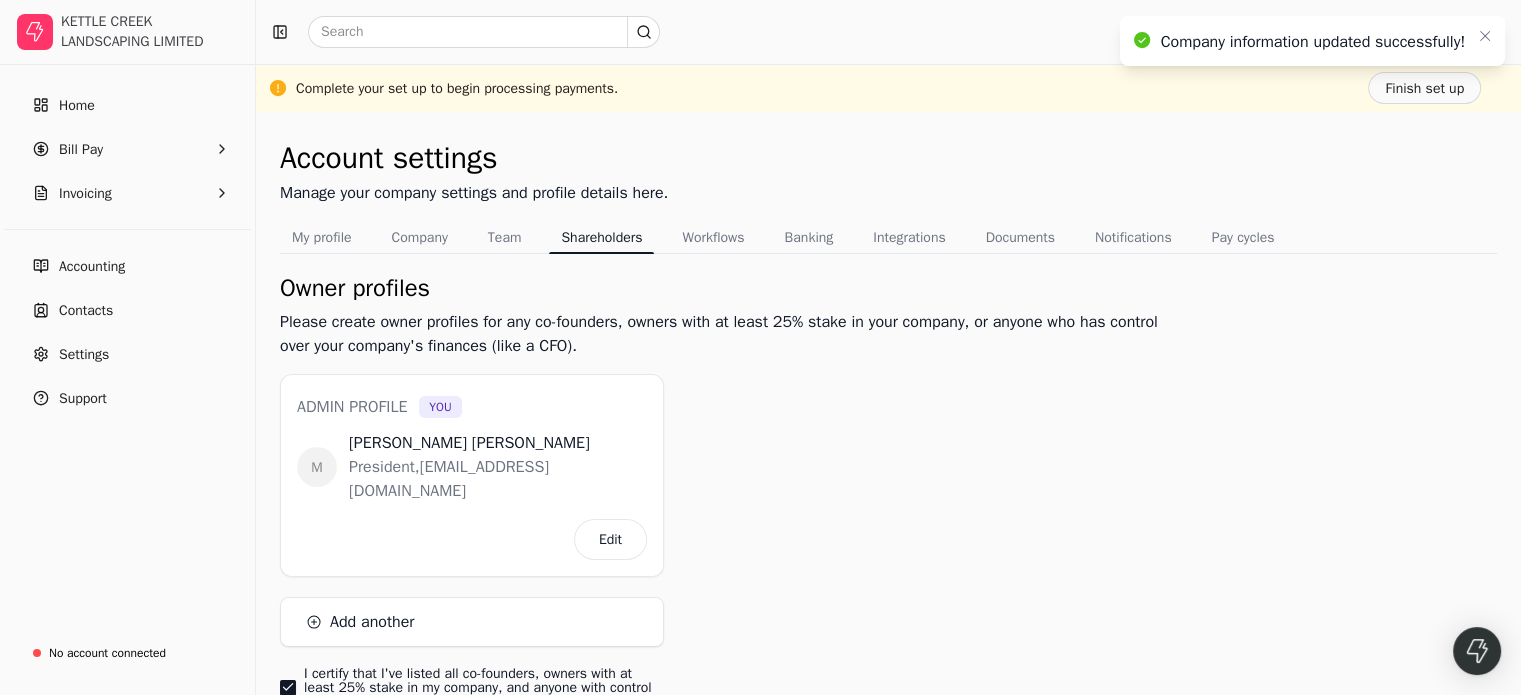 drag, startPoint x: 1262, startPoint y: 60, endPoint x: 1260, endPoint y: 16, distance: 44.04543 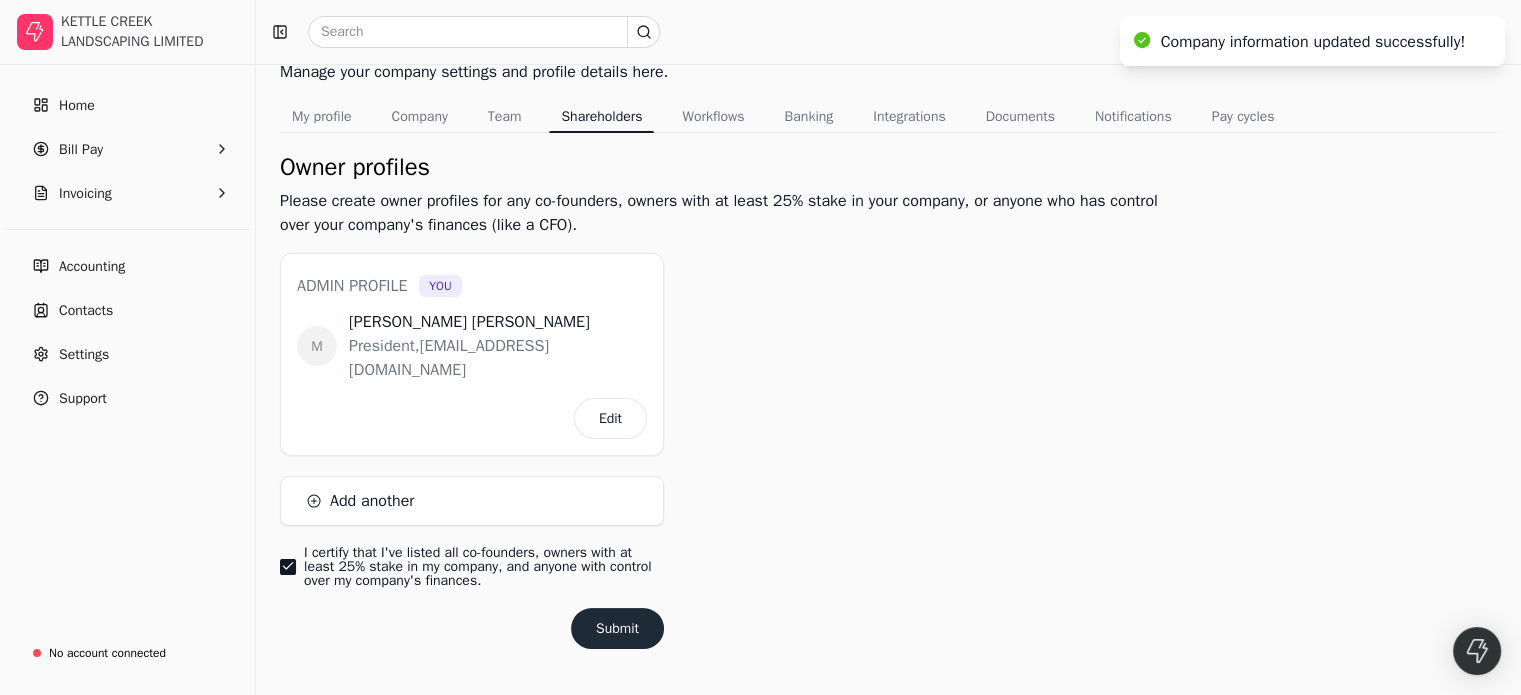 scroll, scrollTop: 0, scrollLeft: 0, axis: both 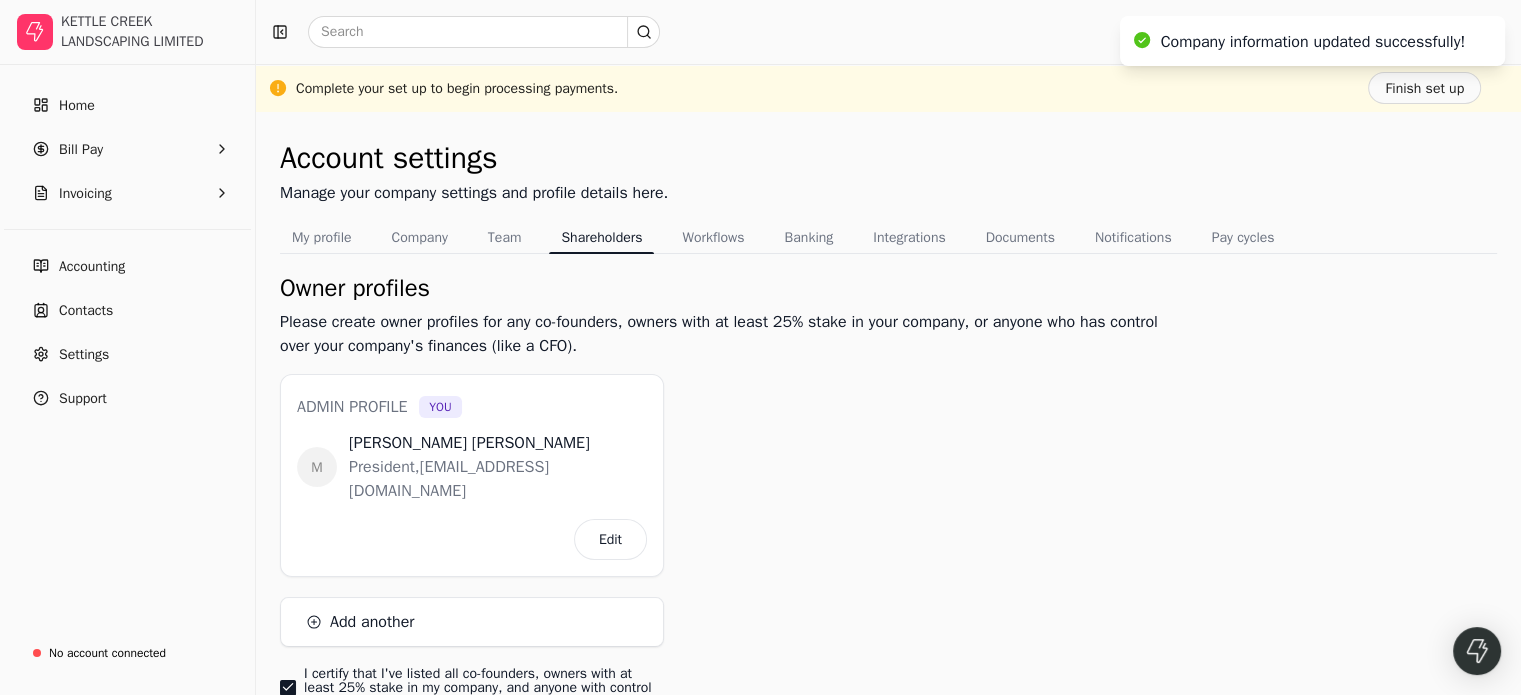 click on "Company information updated successfully!" at bounding box center [1312, 41] 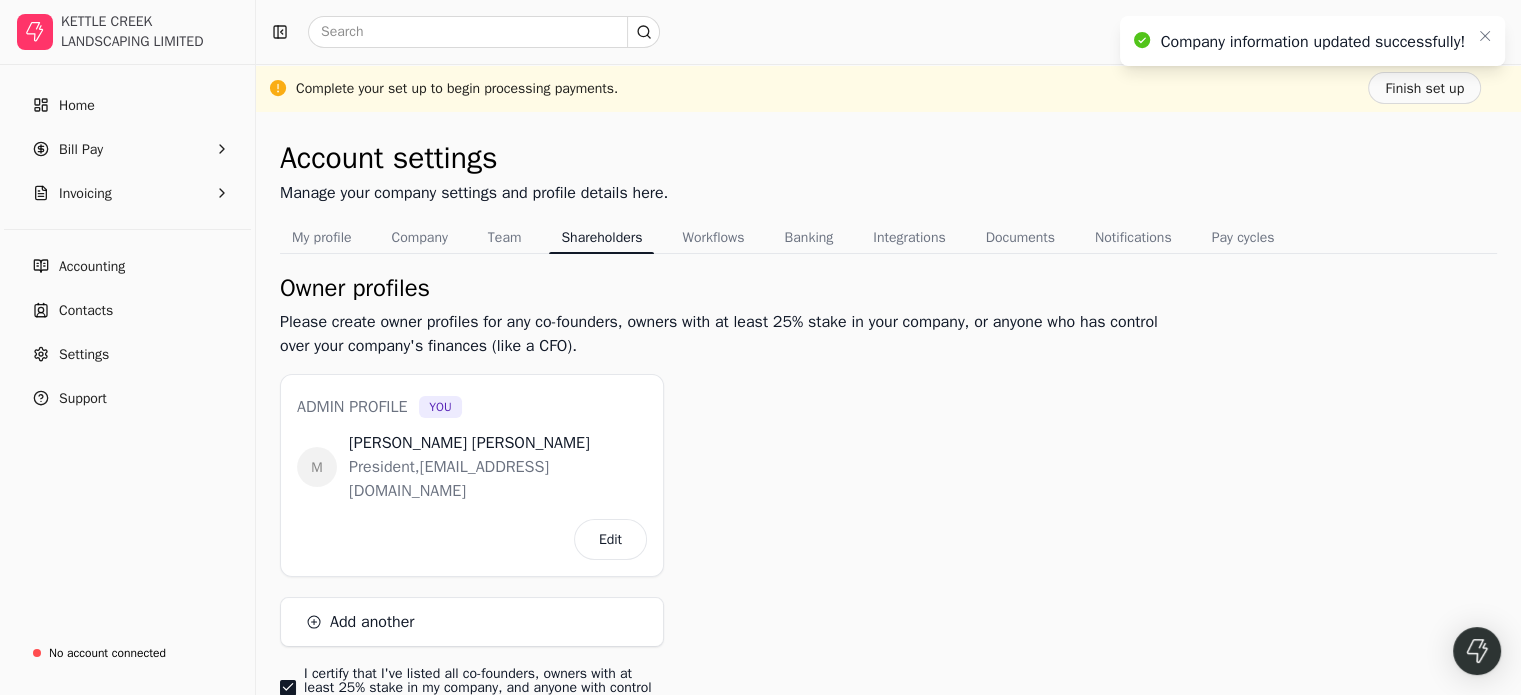 click on "Company information updated successfully!" at bounding box center [1312, 42] 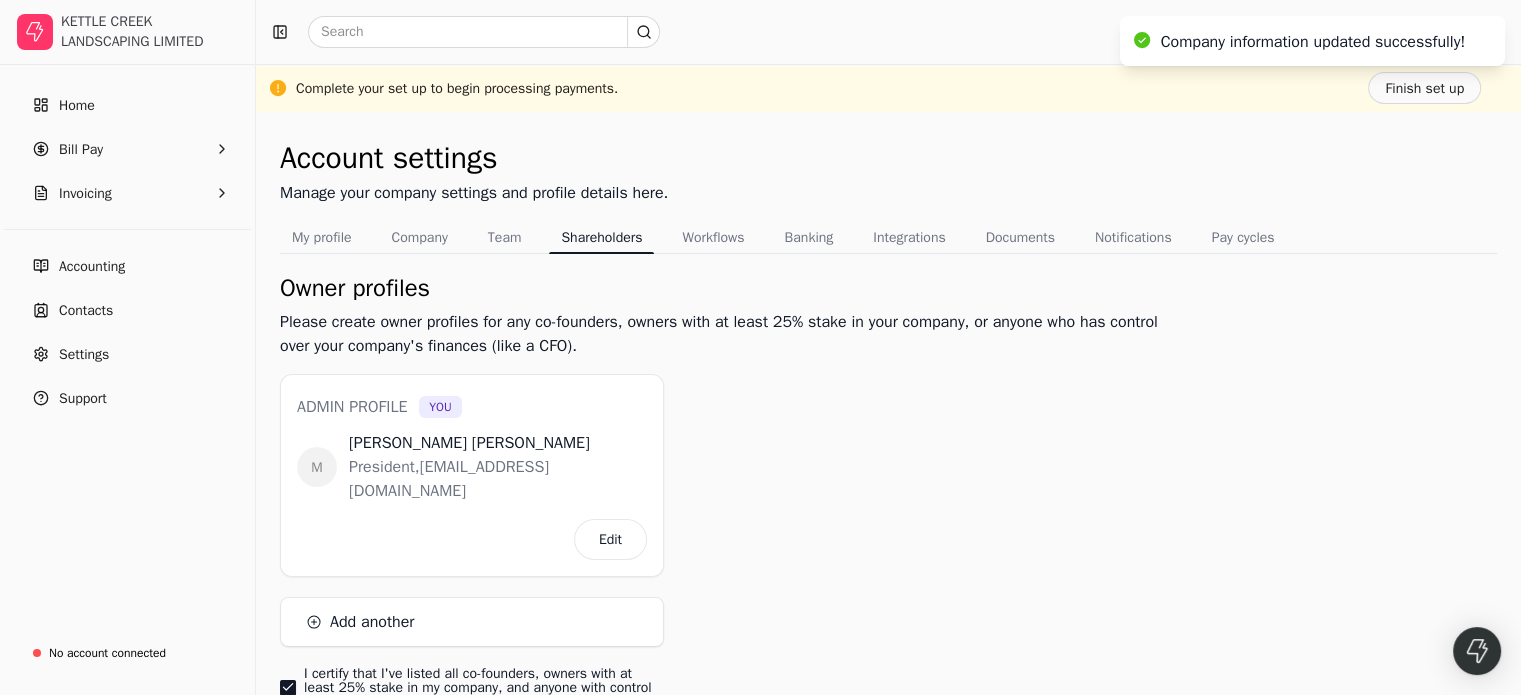 click on "Company information updated successfully!" at bounding box center (1312, 41) 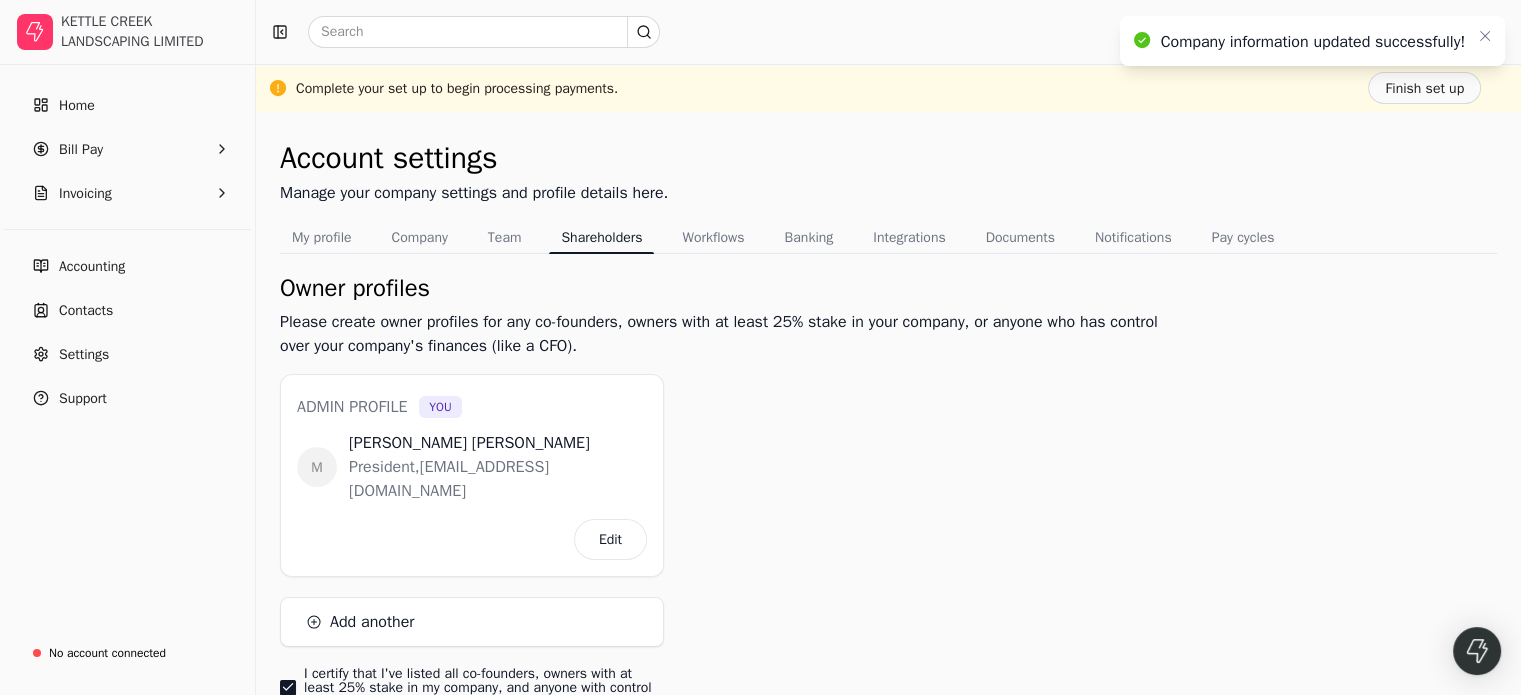 drag, startPoint x: 1444, startPoint y: 93, endPoint x: 1476, endPoint y: 52, distance: 52.009613 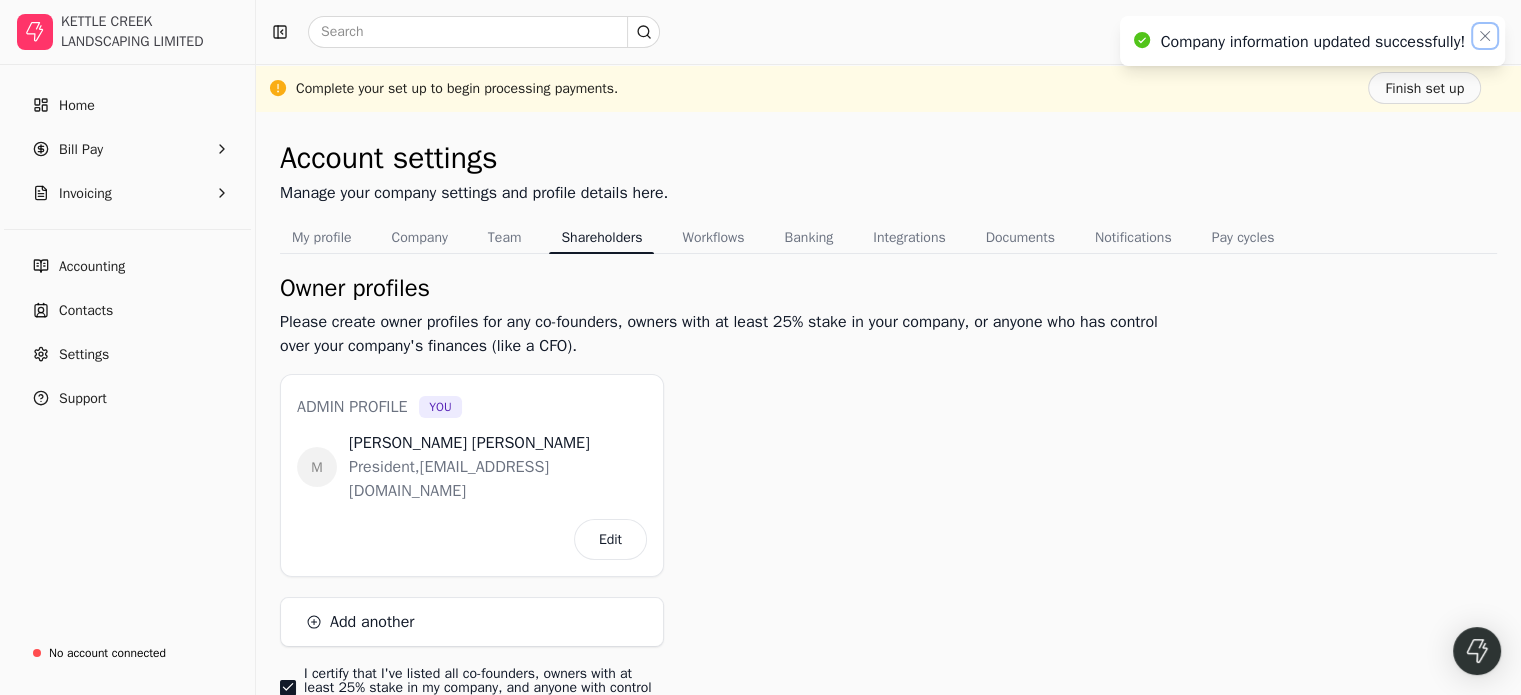 click 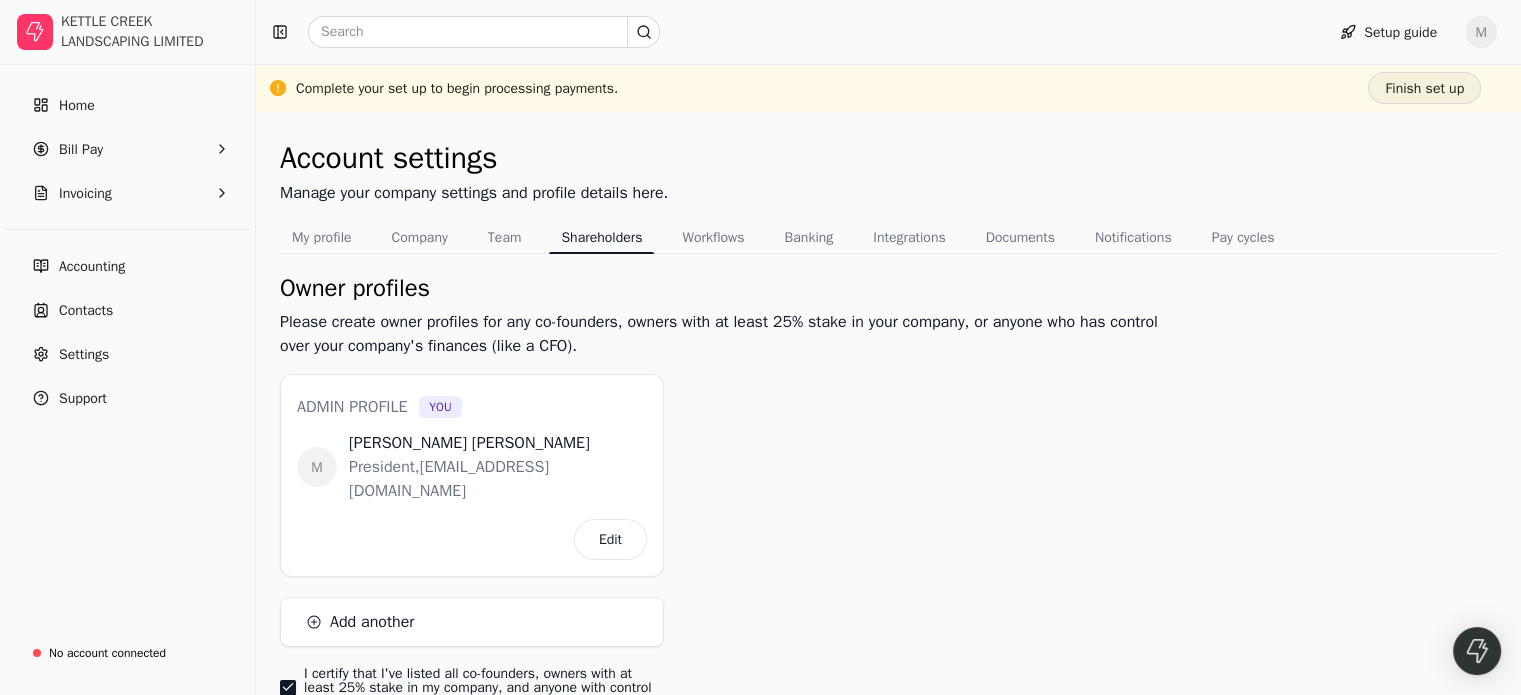 click on "Finish set up" at bounding box center [1424, 88] 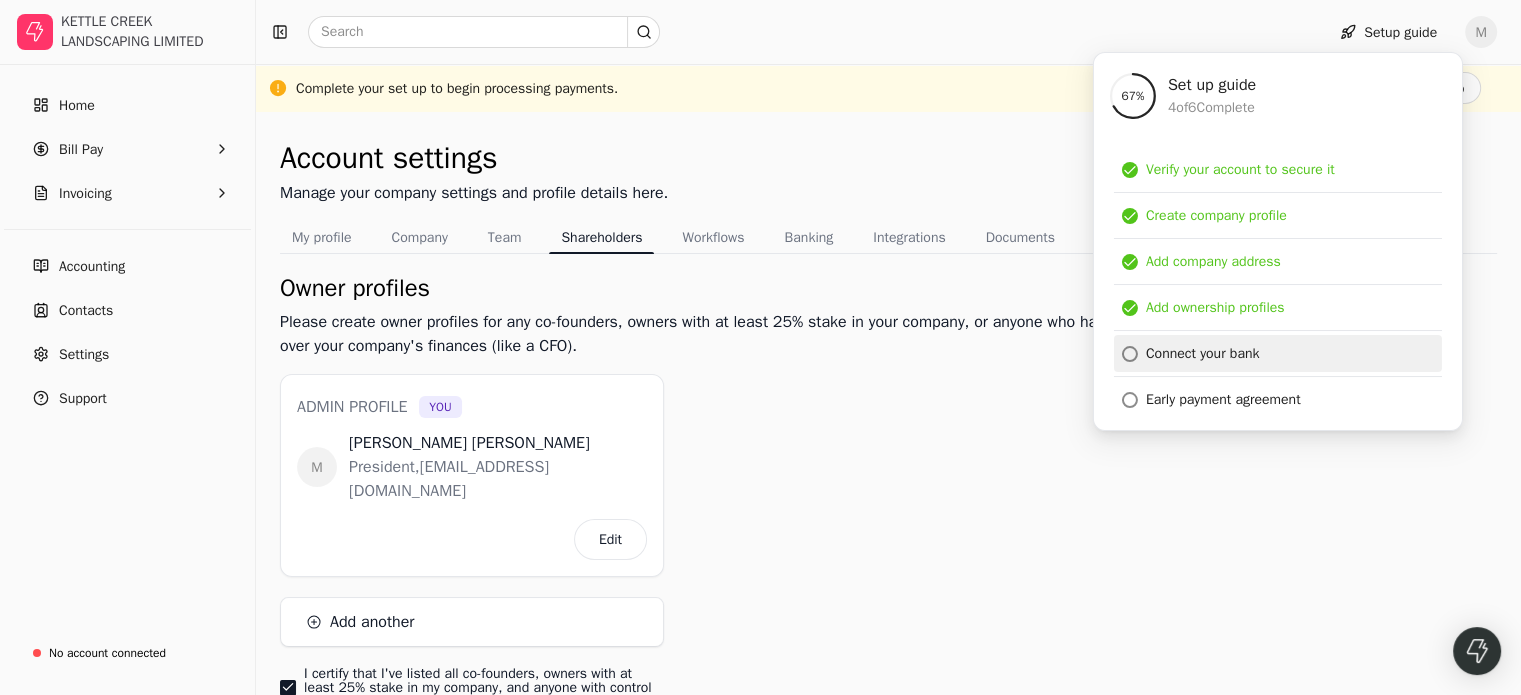 click on "Connect your bank" at bounding box center [1203, 353] 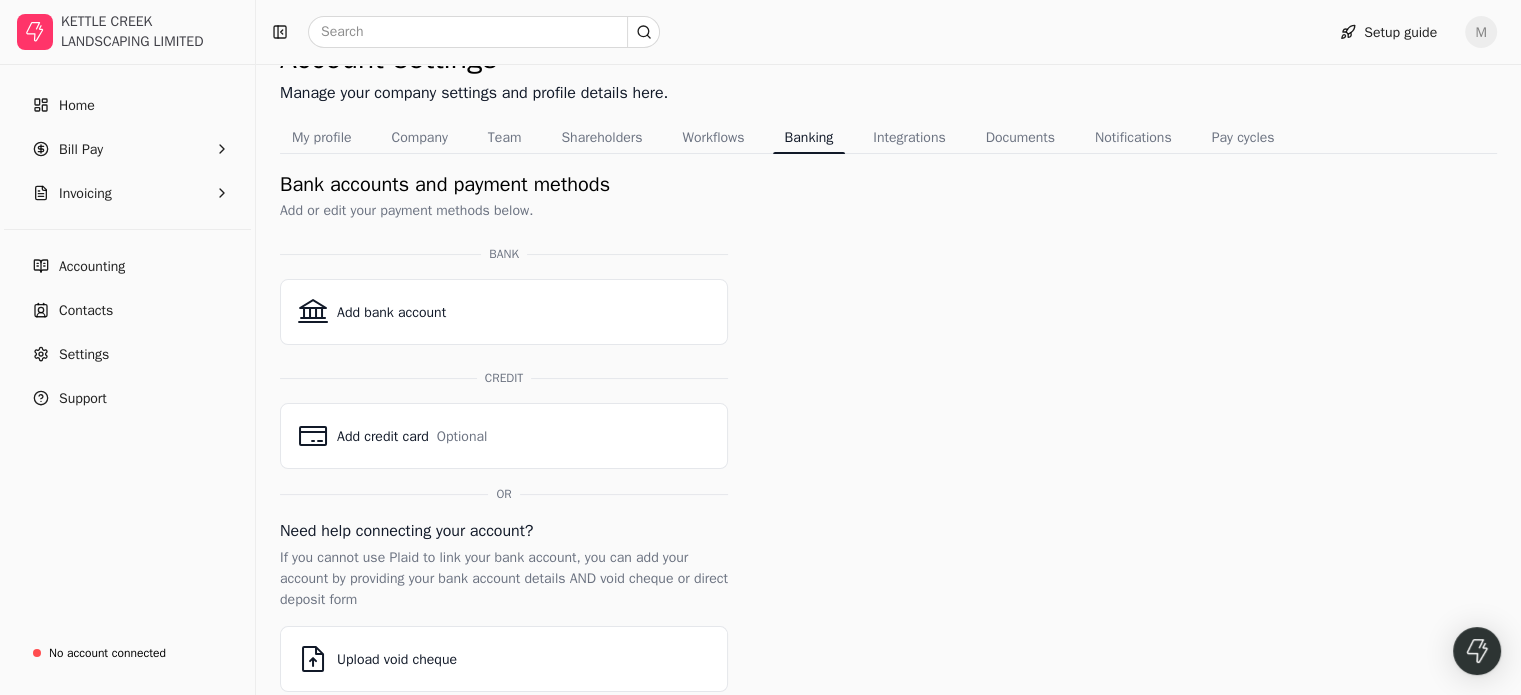 scroll, scrollTop: 119, scrollLeft: 0, axis: vertical 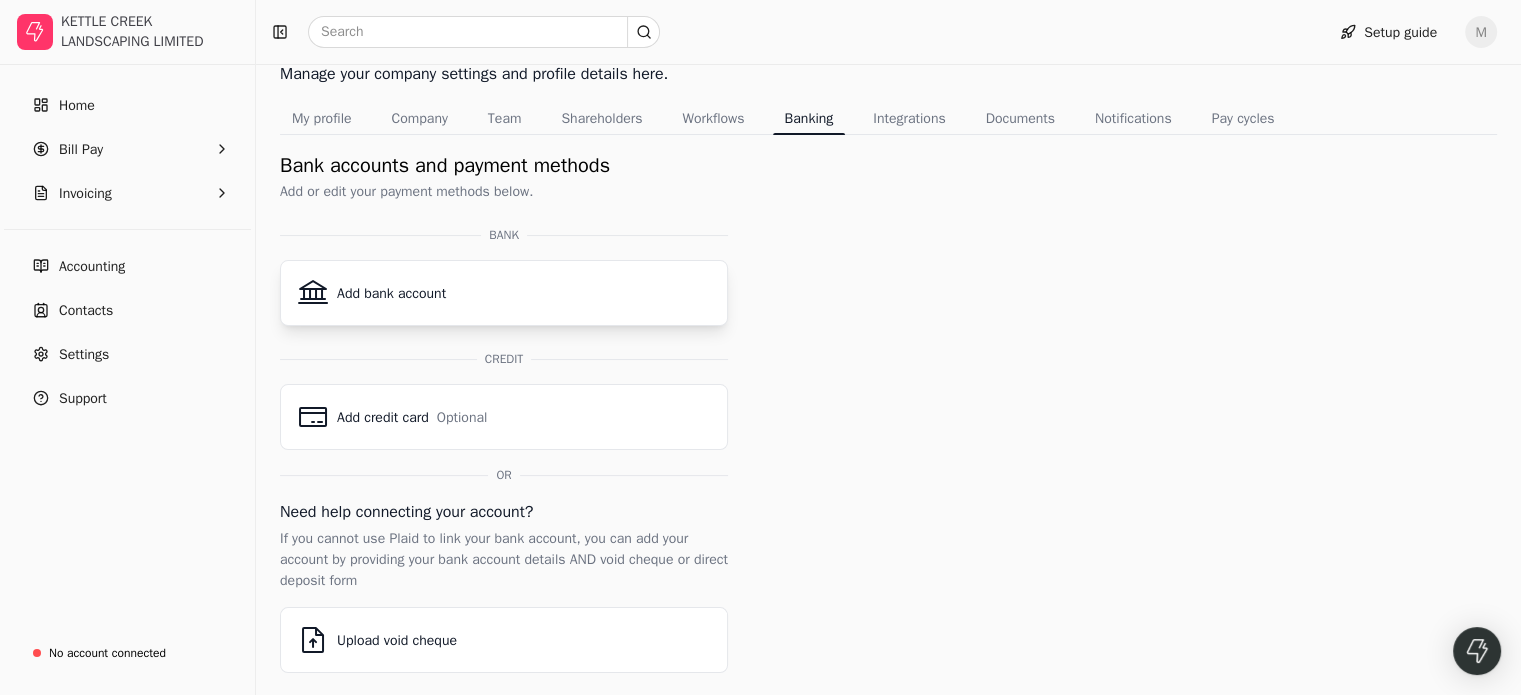 click on "Add bank account" at bounding box center (391, 293) 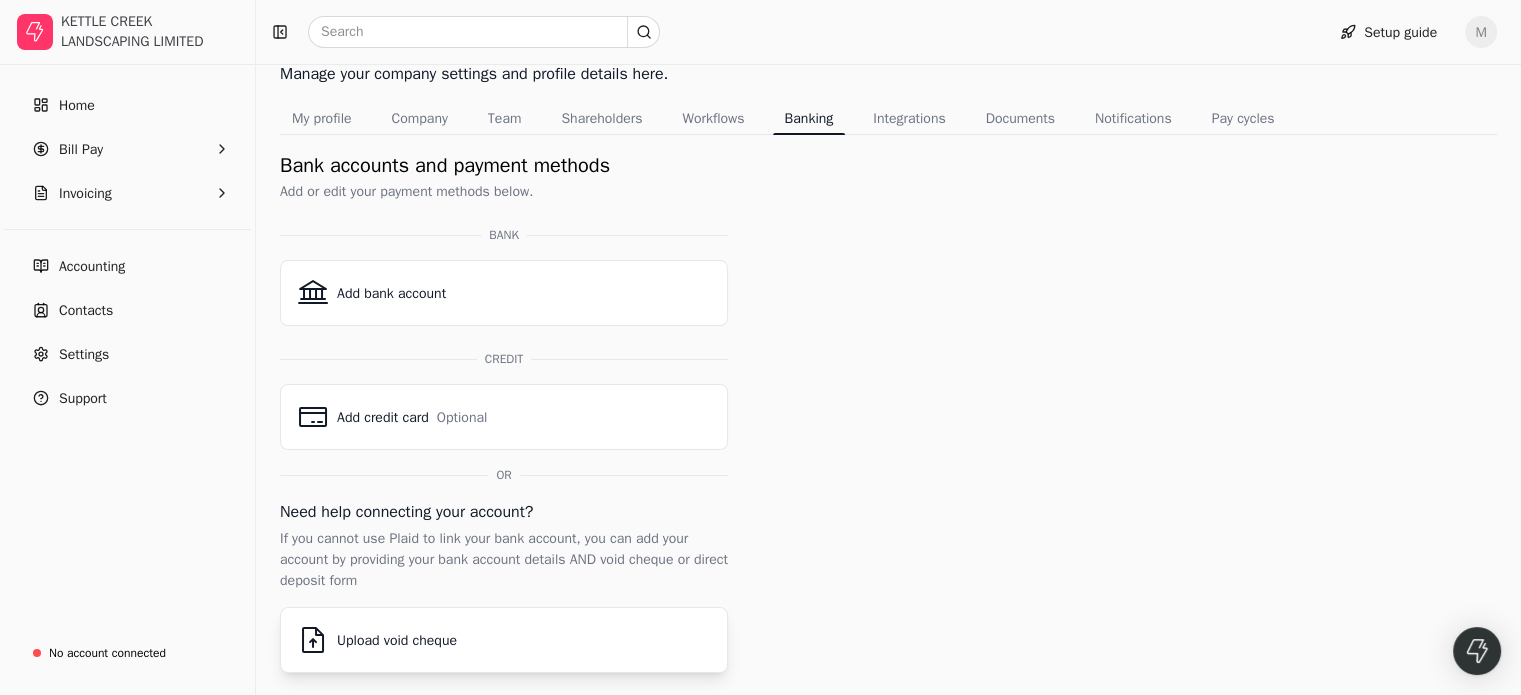 click on "Upload void cheque" at bounding box center [397, 640] 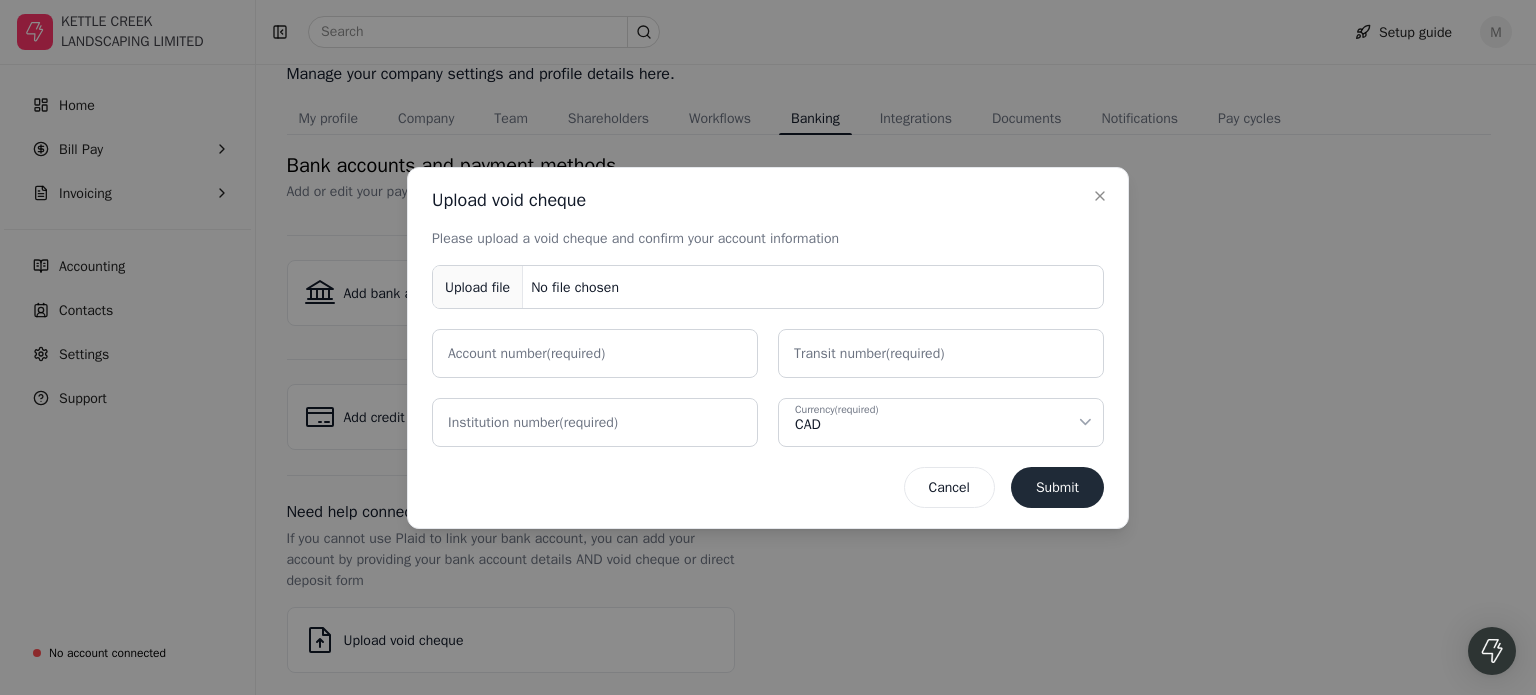 click on "Upload file No file chosen" at bounding box center (768, 287) 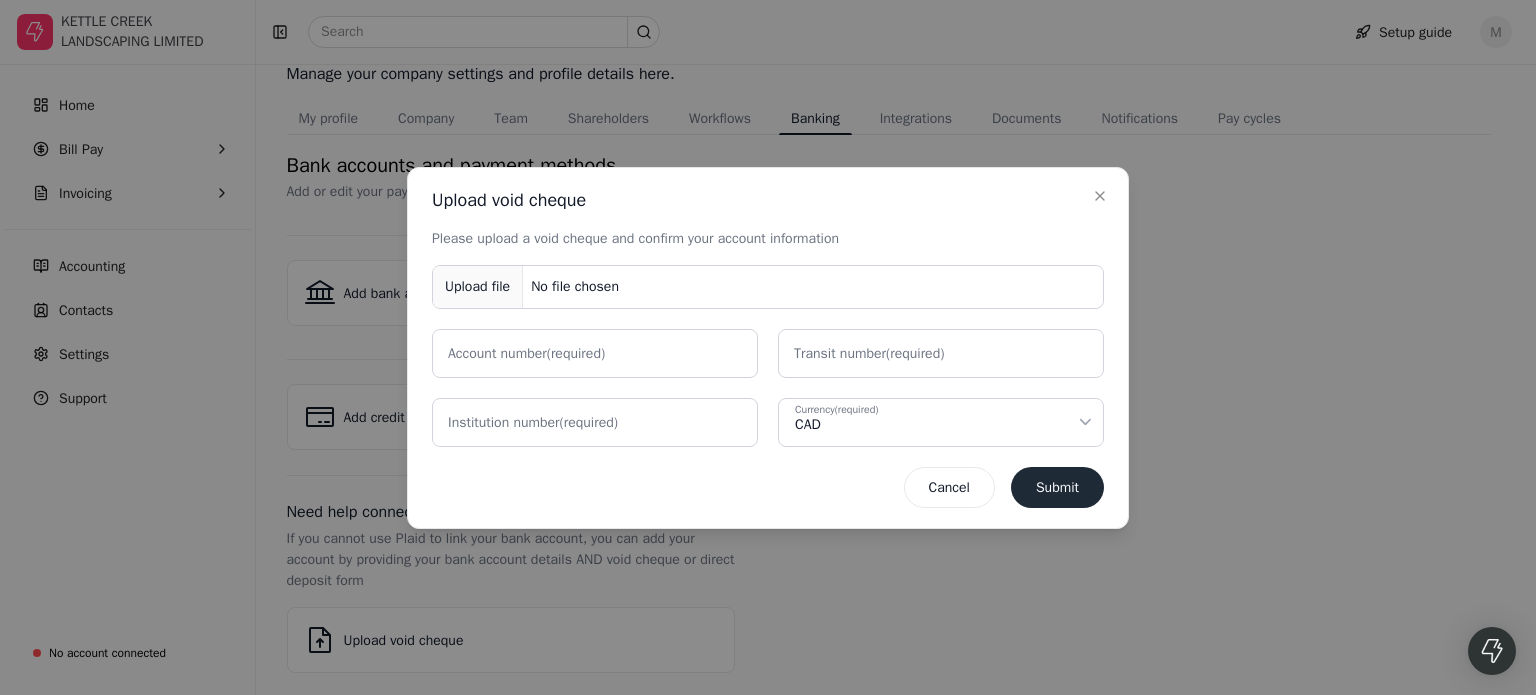 click on "Upload file No file chosen" at bounding box center (768, 287) 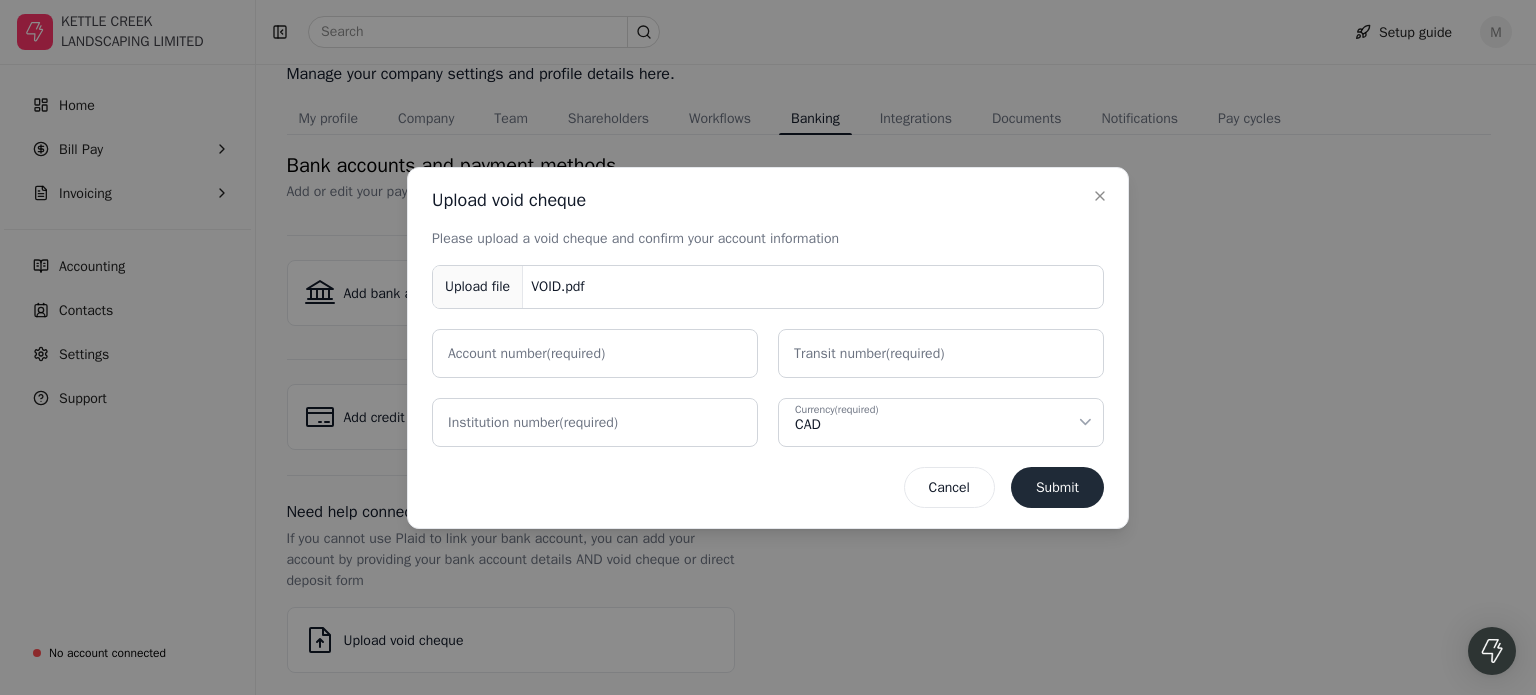 click on "Account number  (required)" at bounding box center [526, 353] 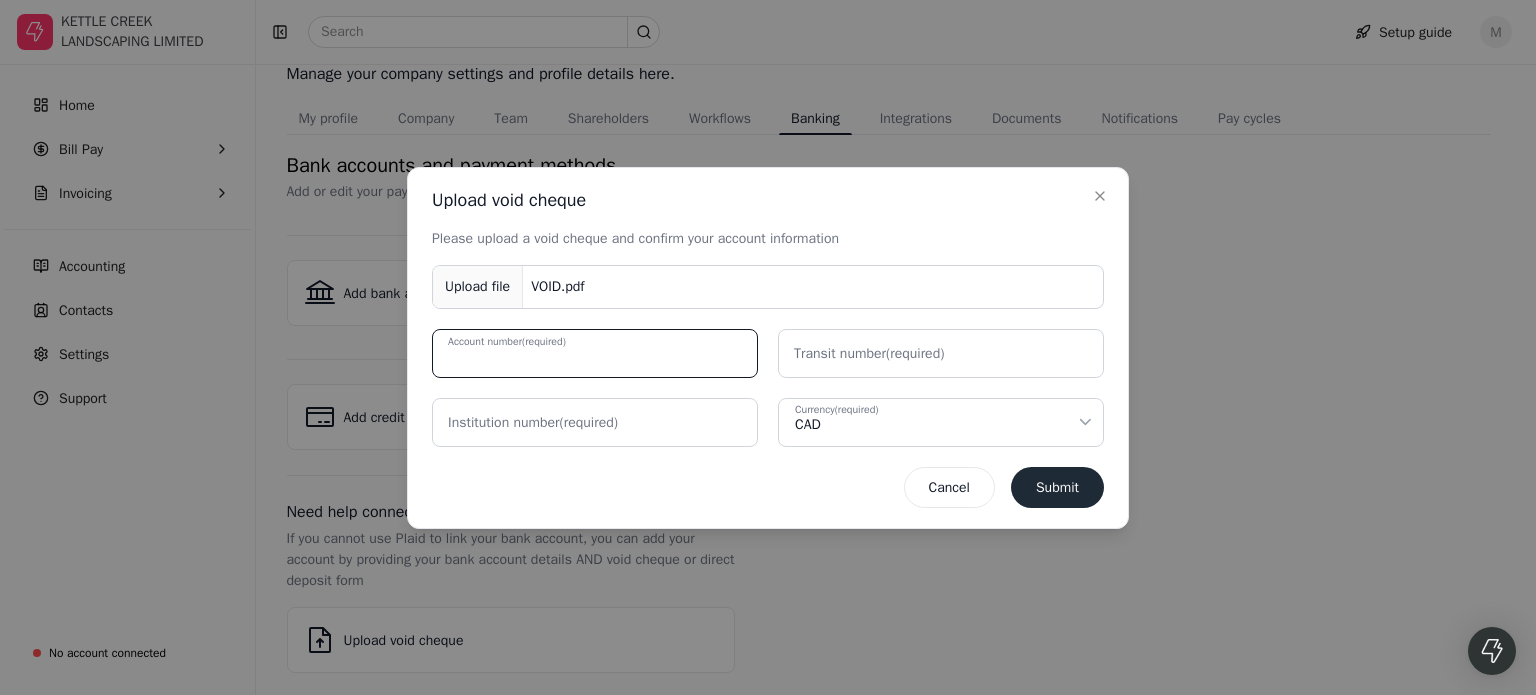 click on "Account number  (required)" at bounding box center [595, 353] 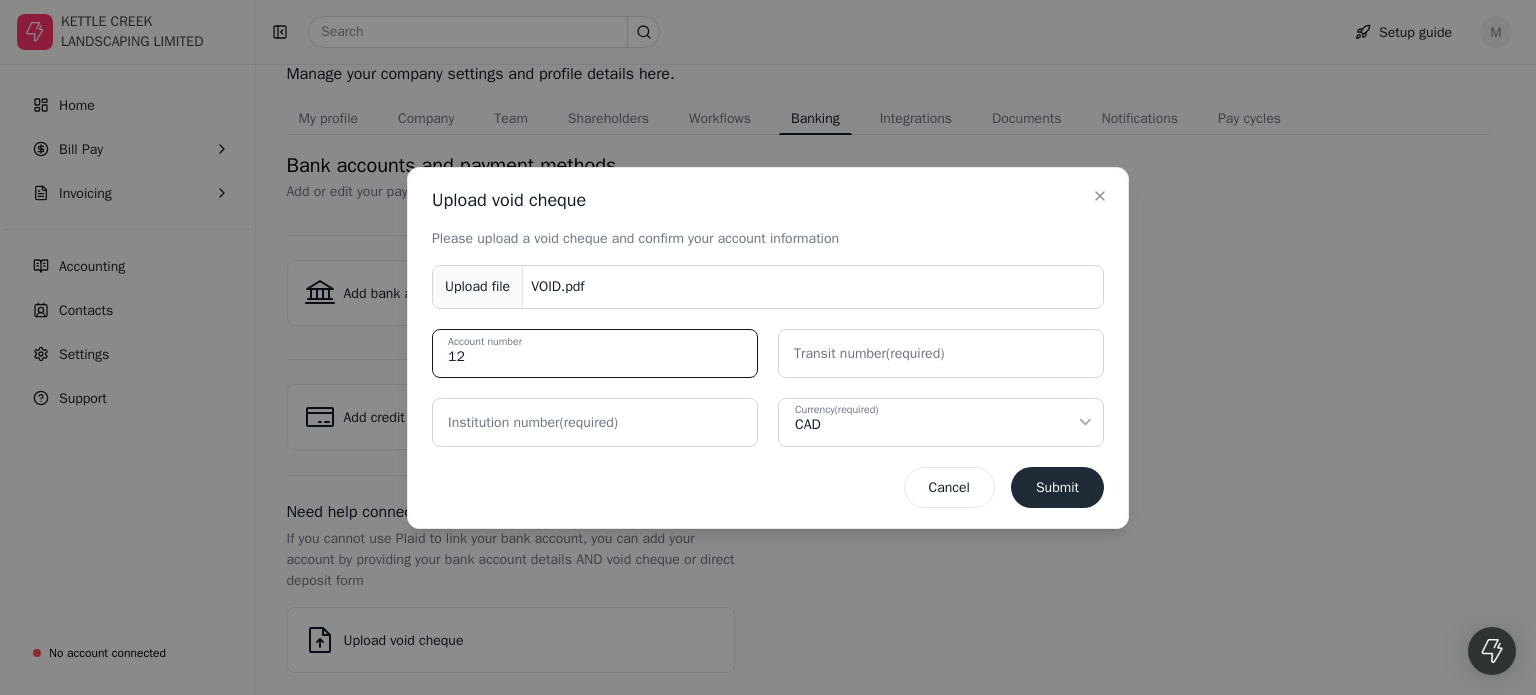 type on "1" 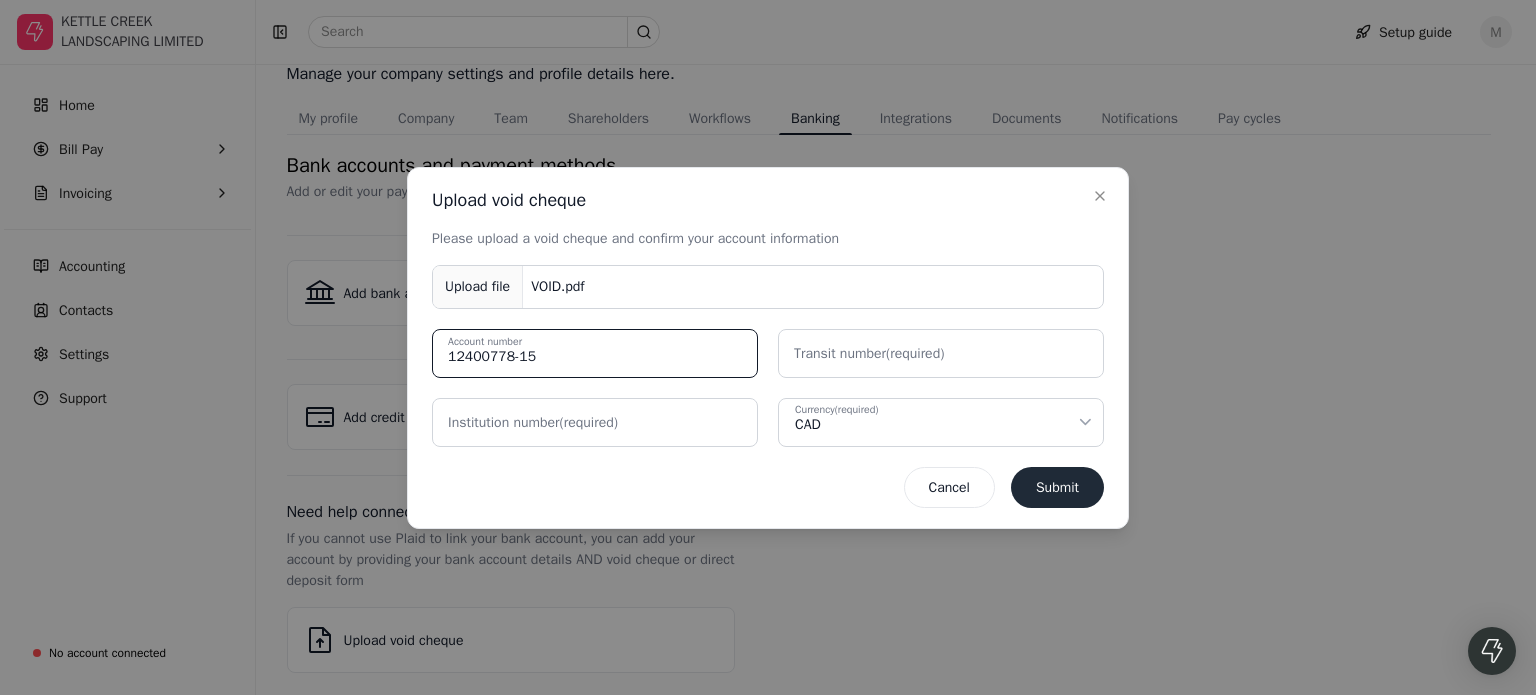 click on "12400778-15" at bounding box center [595, 353] 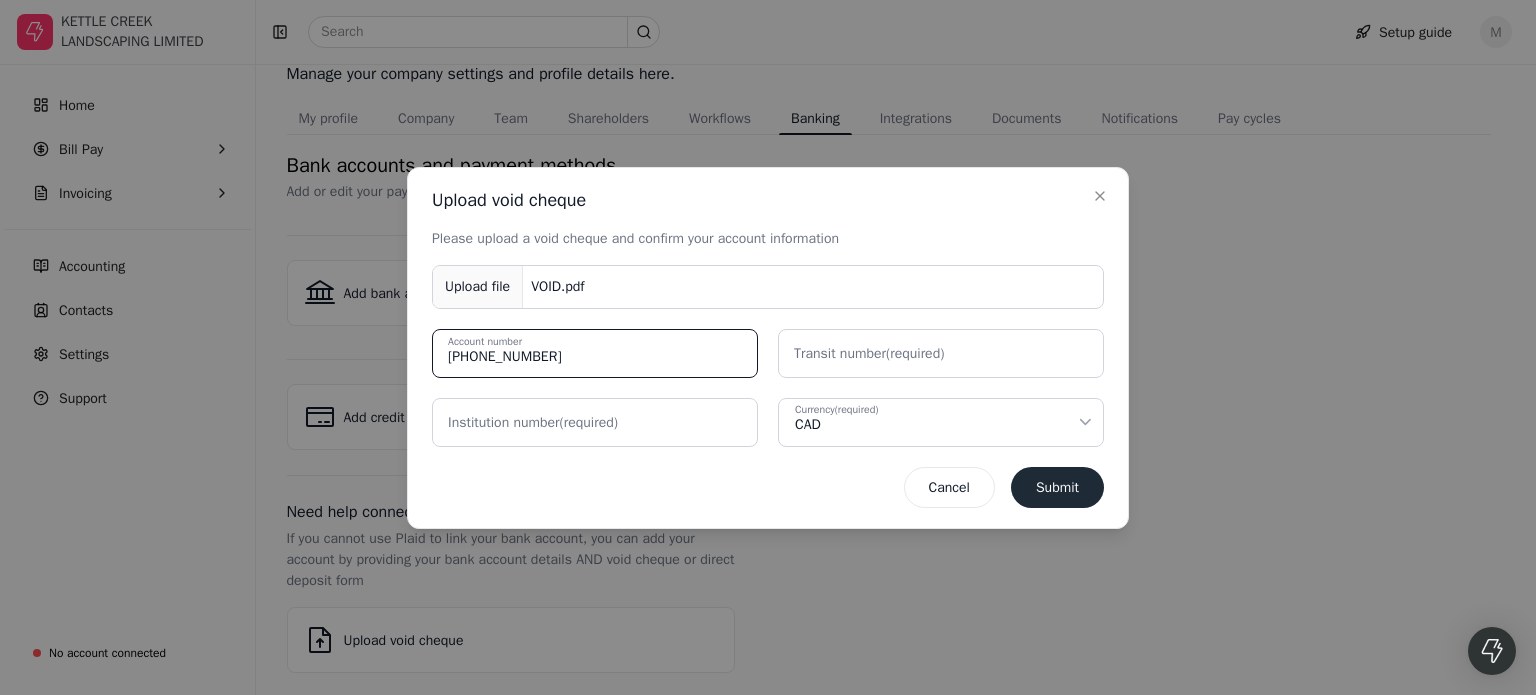 type on "[PHONE_NUMBER]" 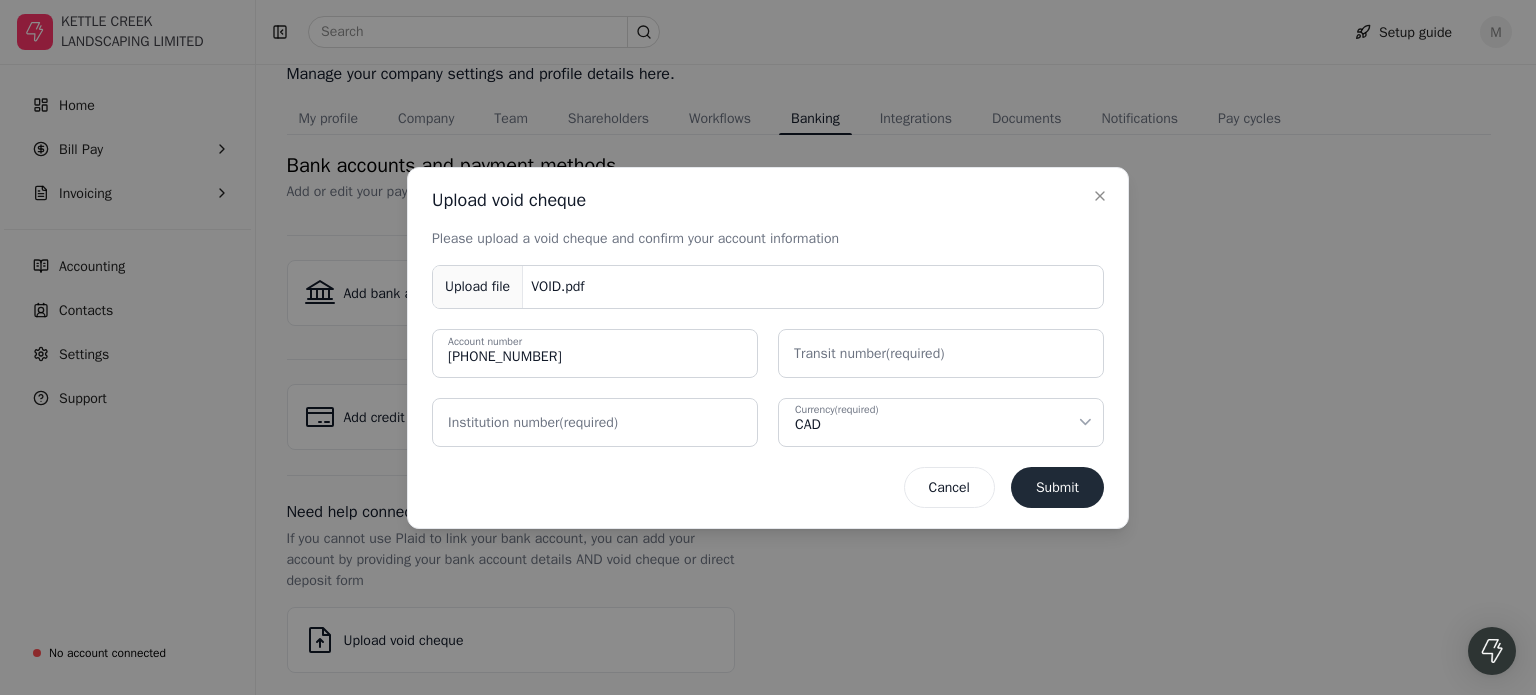 click on "Transit number  (required)" at bounding box center [869, 353] 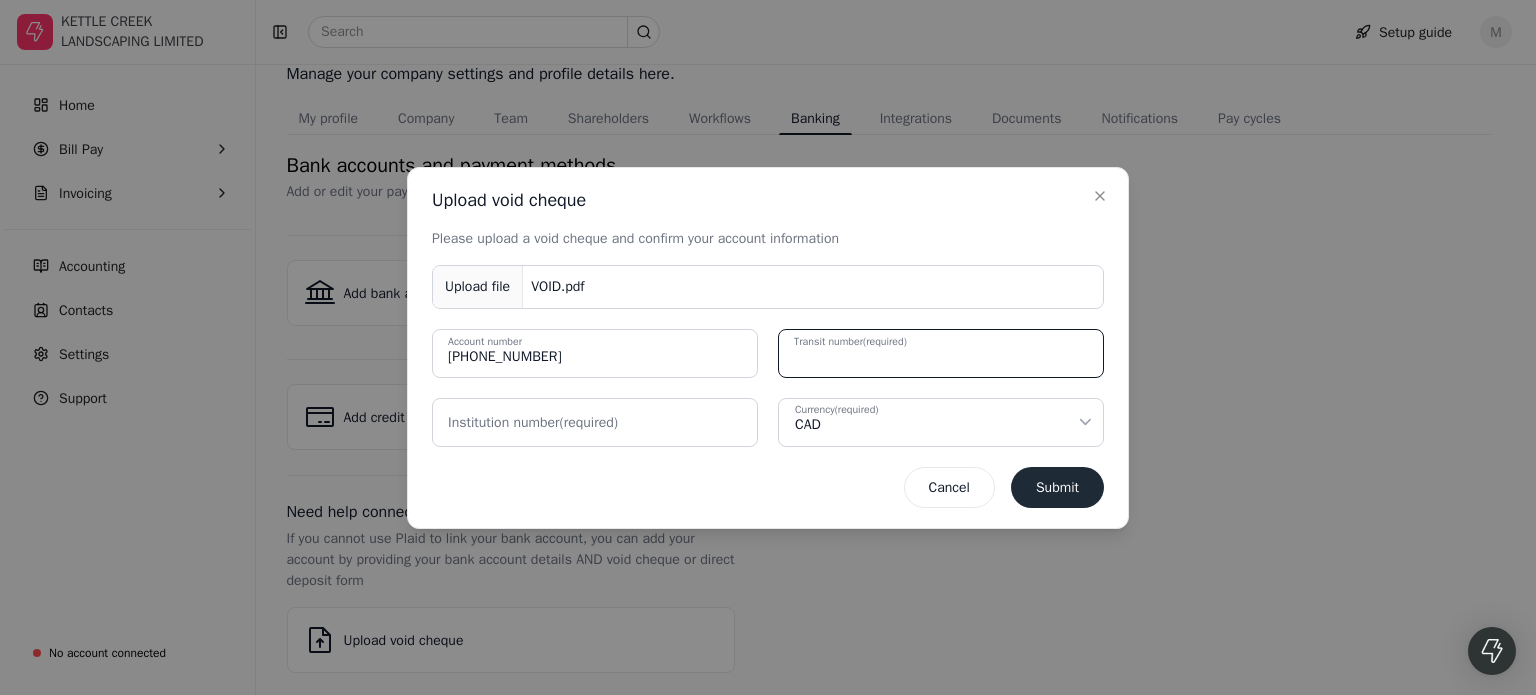 click on "Transit number  (required)" at bounding box center [941, 353] 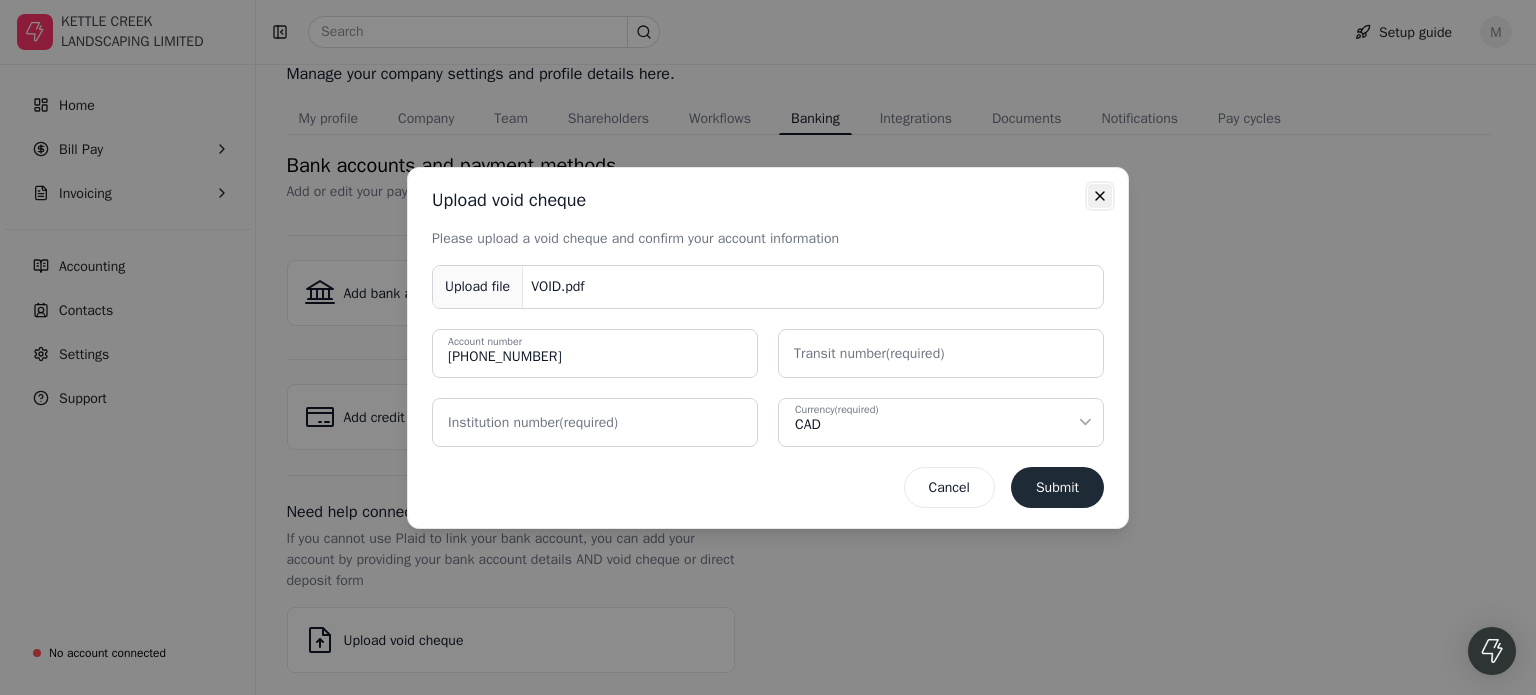 click on "Close" at bounding box center [1100, 196] 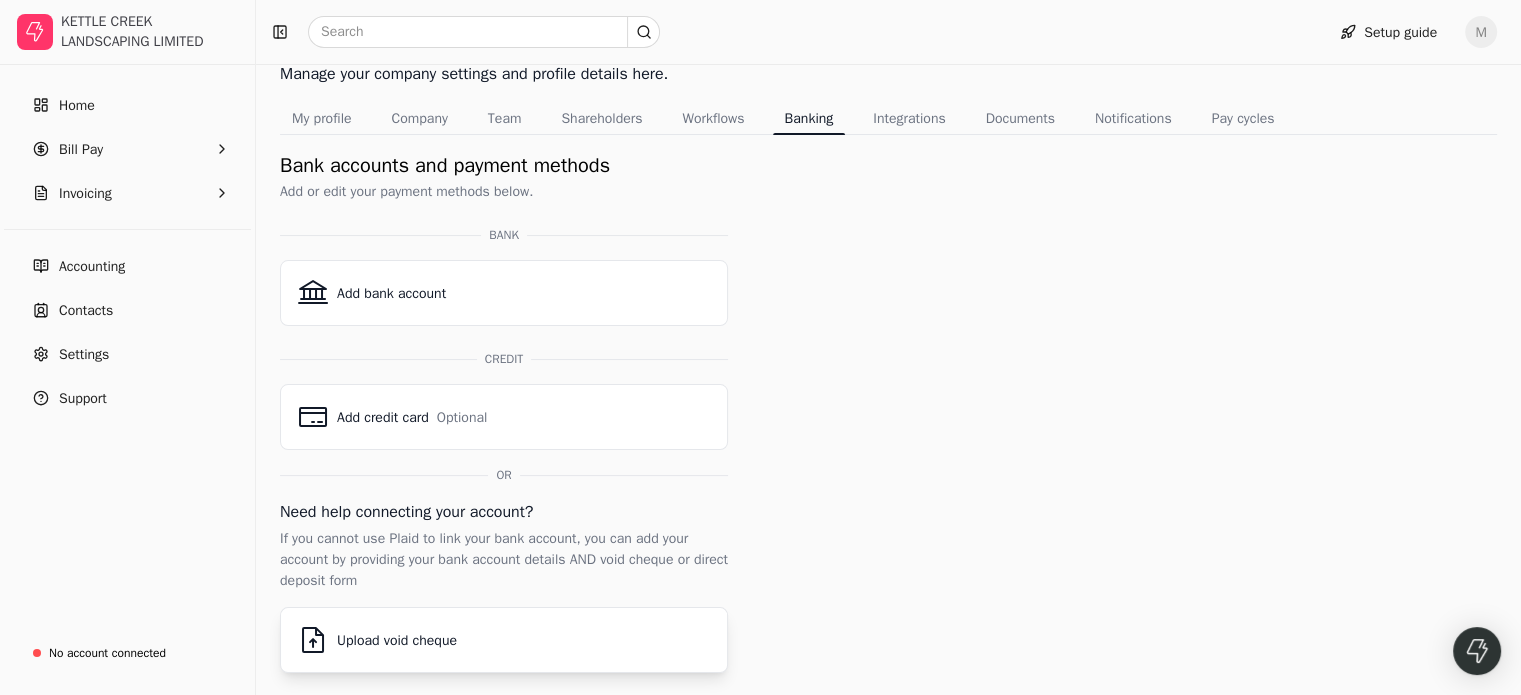 click on "Upload void cheque" at bounding box center [397, 640] 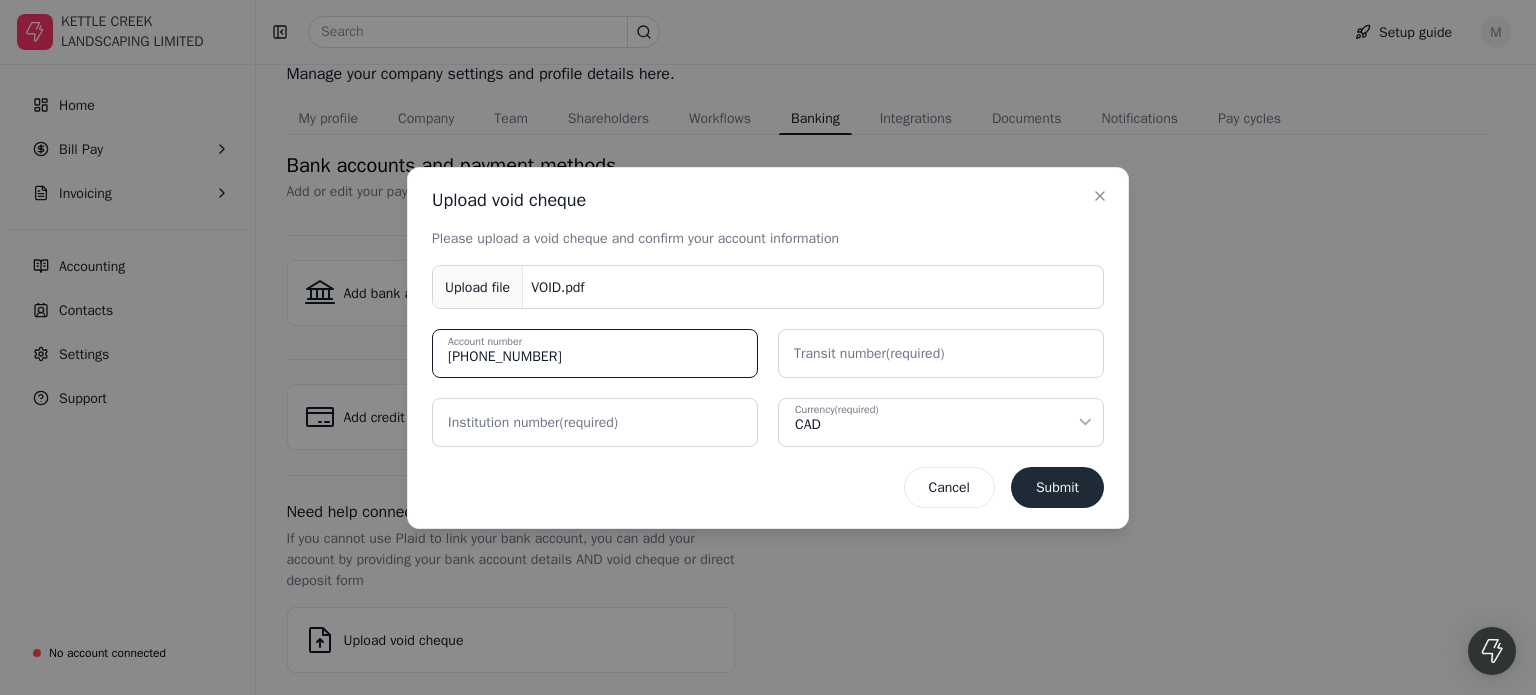 click on "[PHONE_NUMBER]" at bounding box center [595, 353] 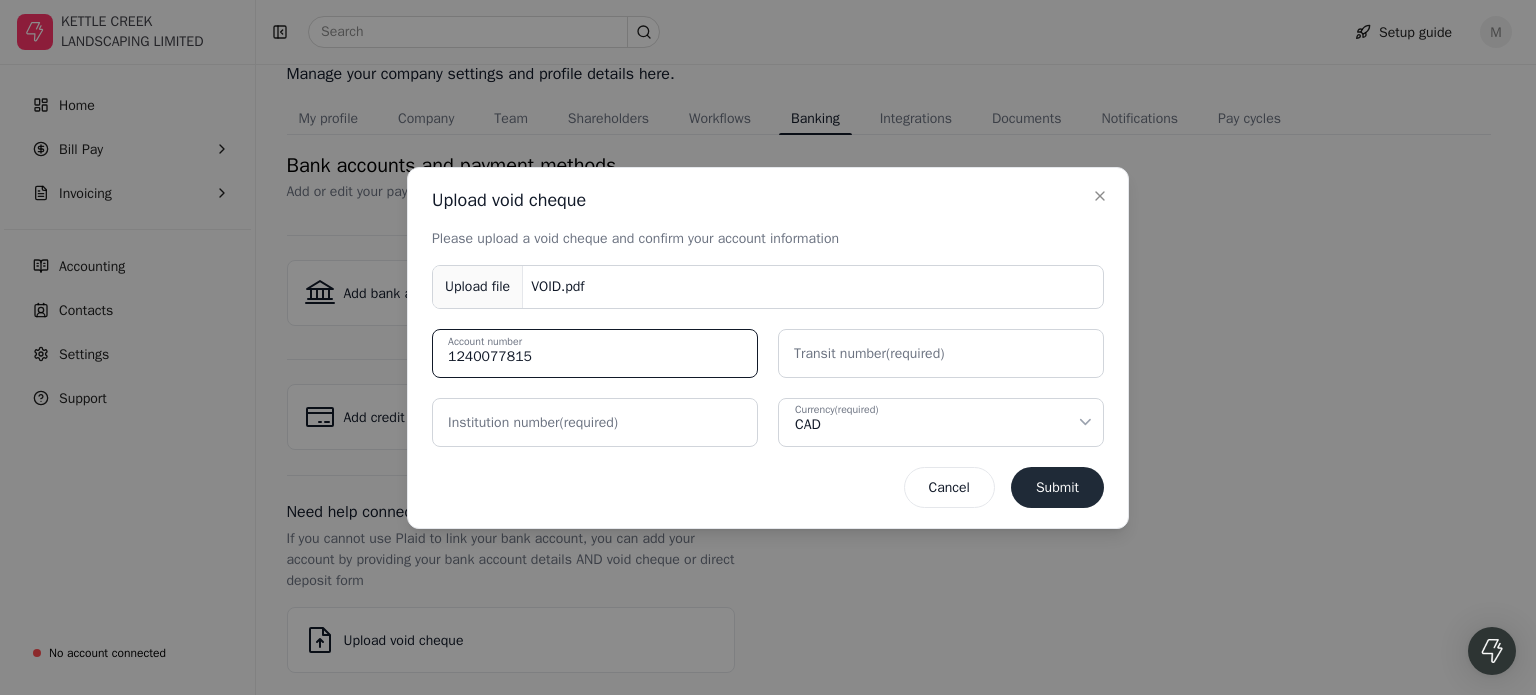 type on "1240077815" 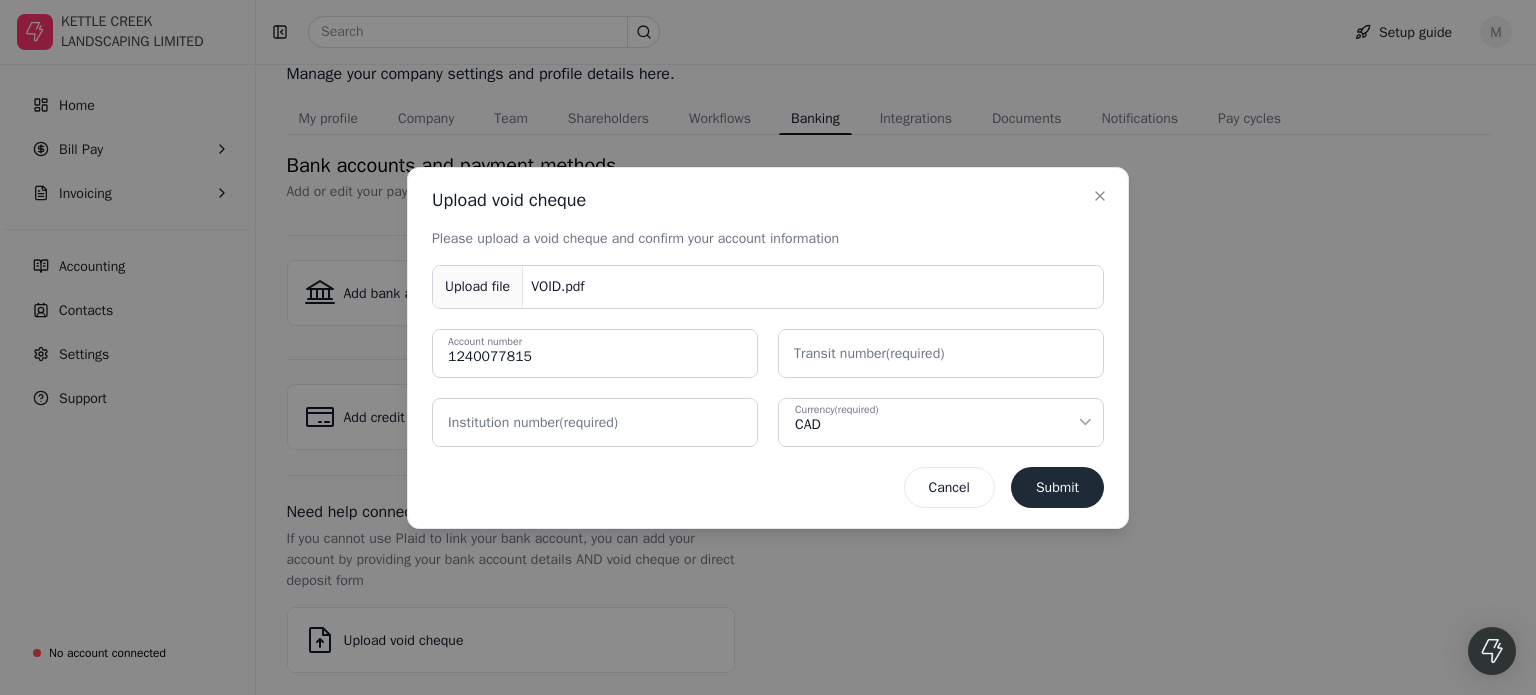 click on "Transit number  (required)" at bounding box center [869, 353] 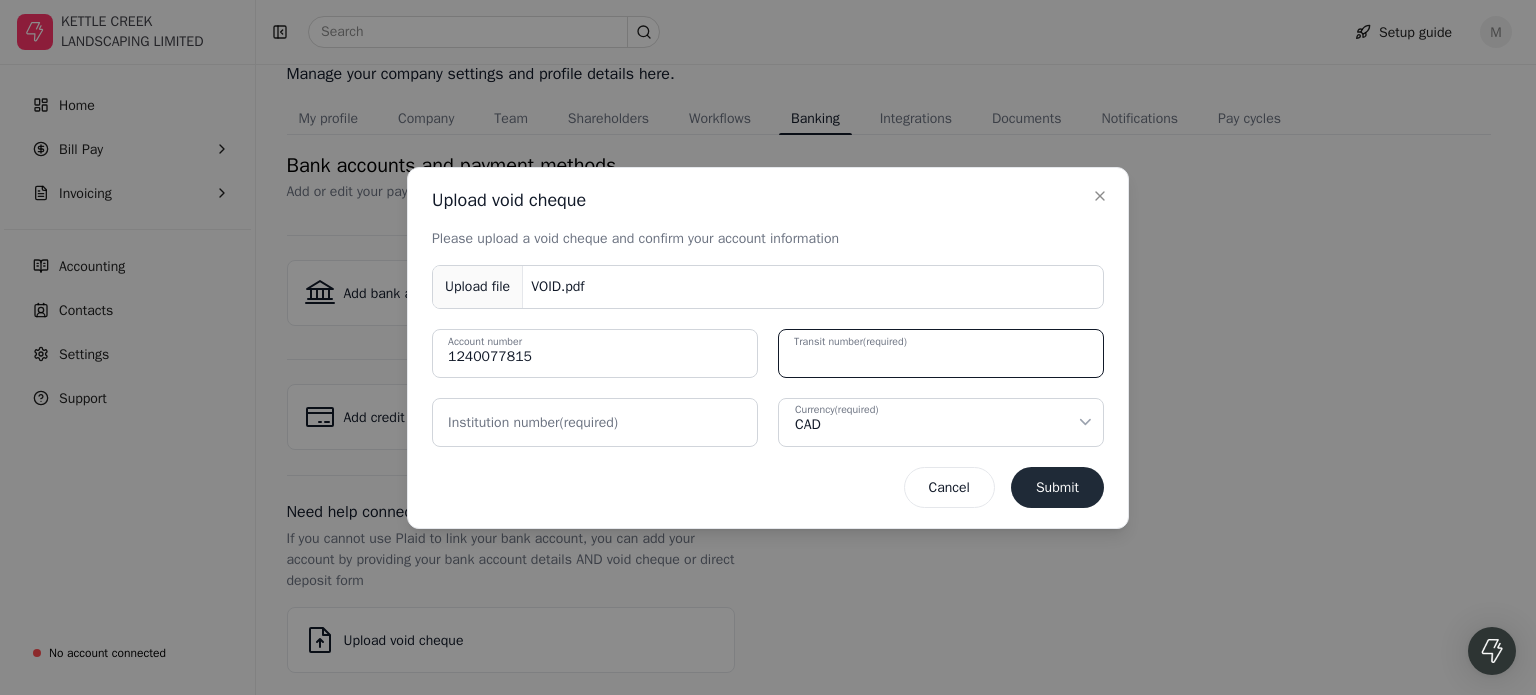 click on "Transit number  (required)" at bounding box center (941, 353) 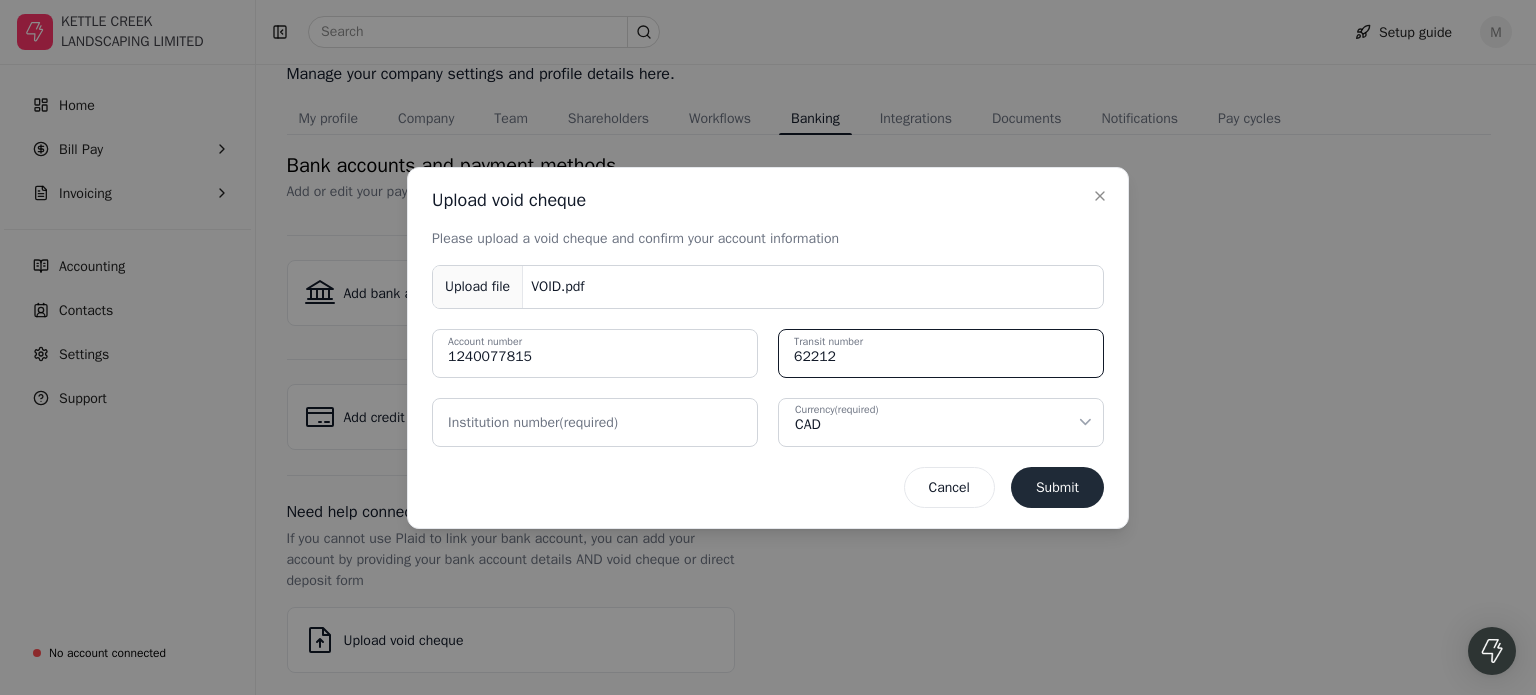 type on "62212" 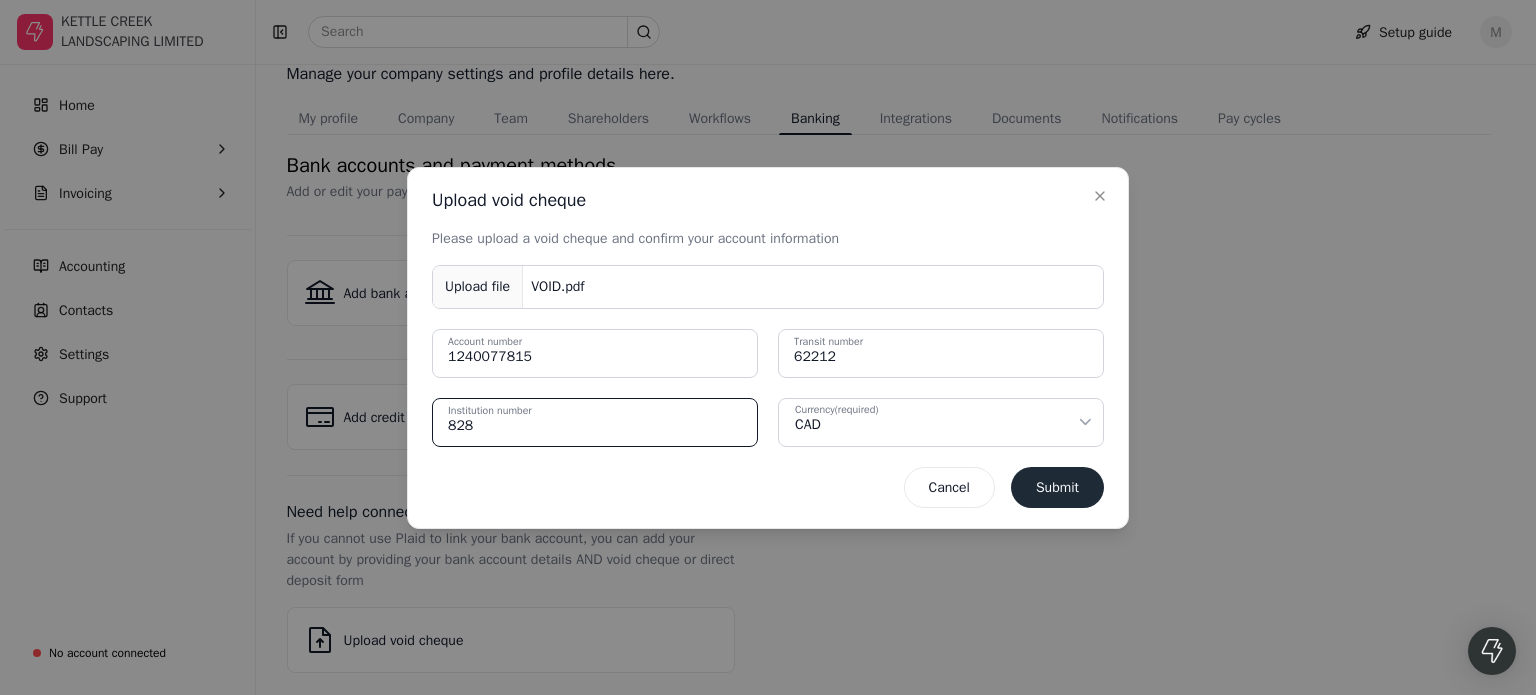 type on "828" 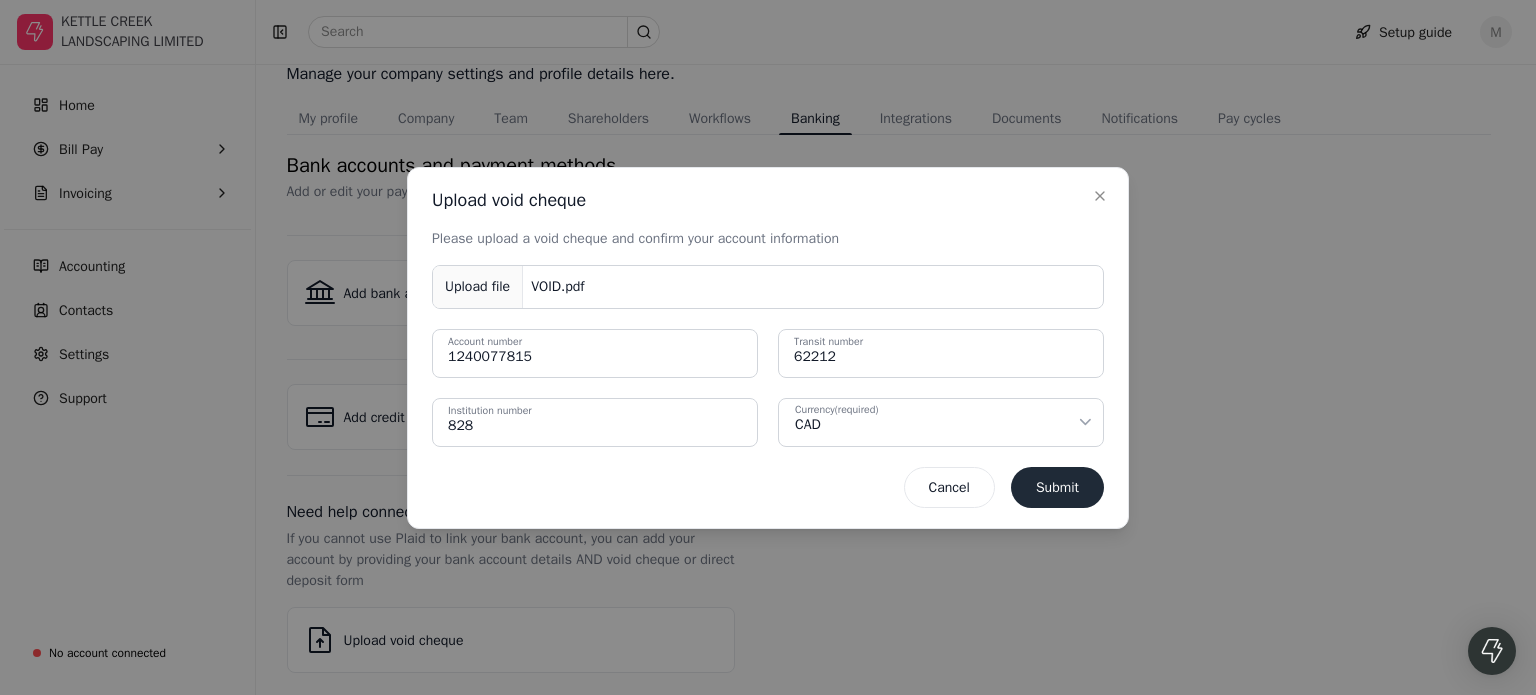 drag, startPoint x: 861, startPoint y: 201, endPoint x: 860, endPoint y: 213, distance: 12.0415945 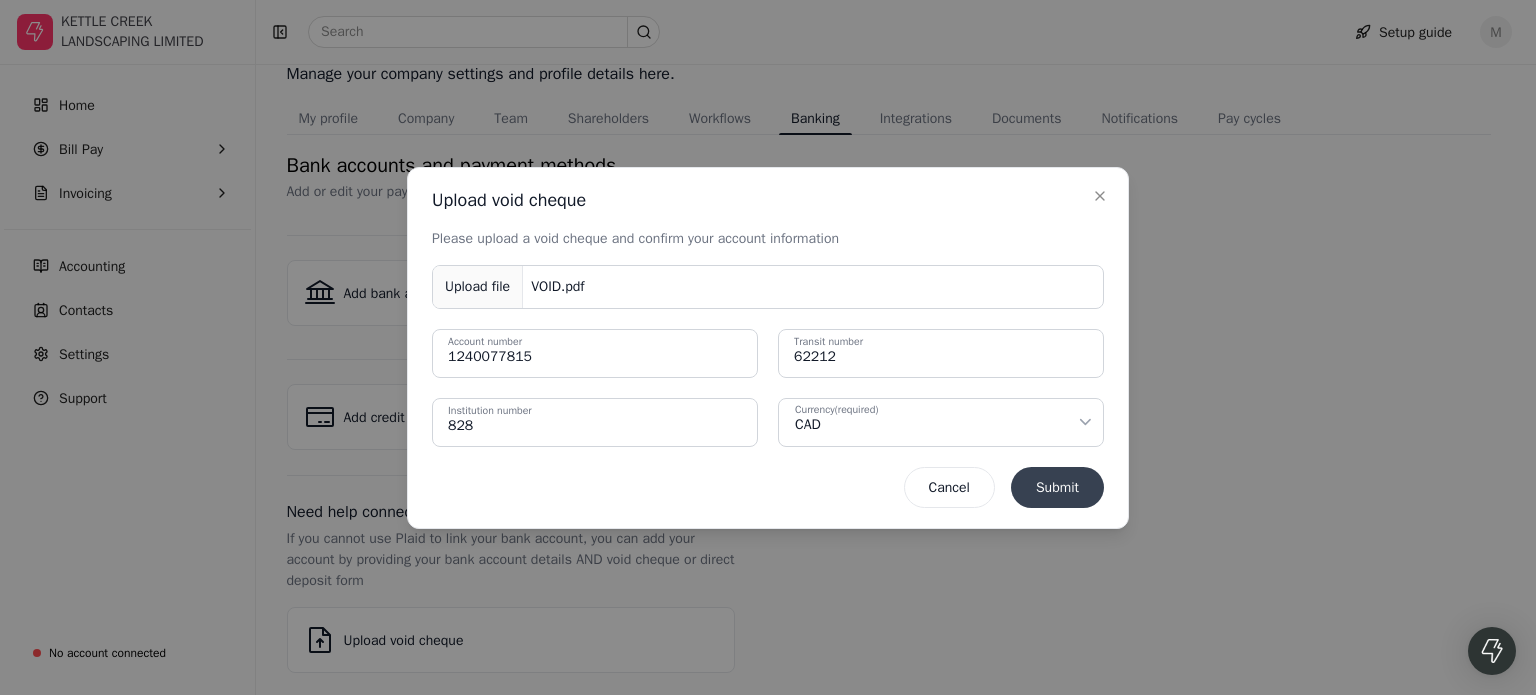 click on "Submit" at bounding box center (1057, 487) 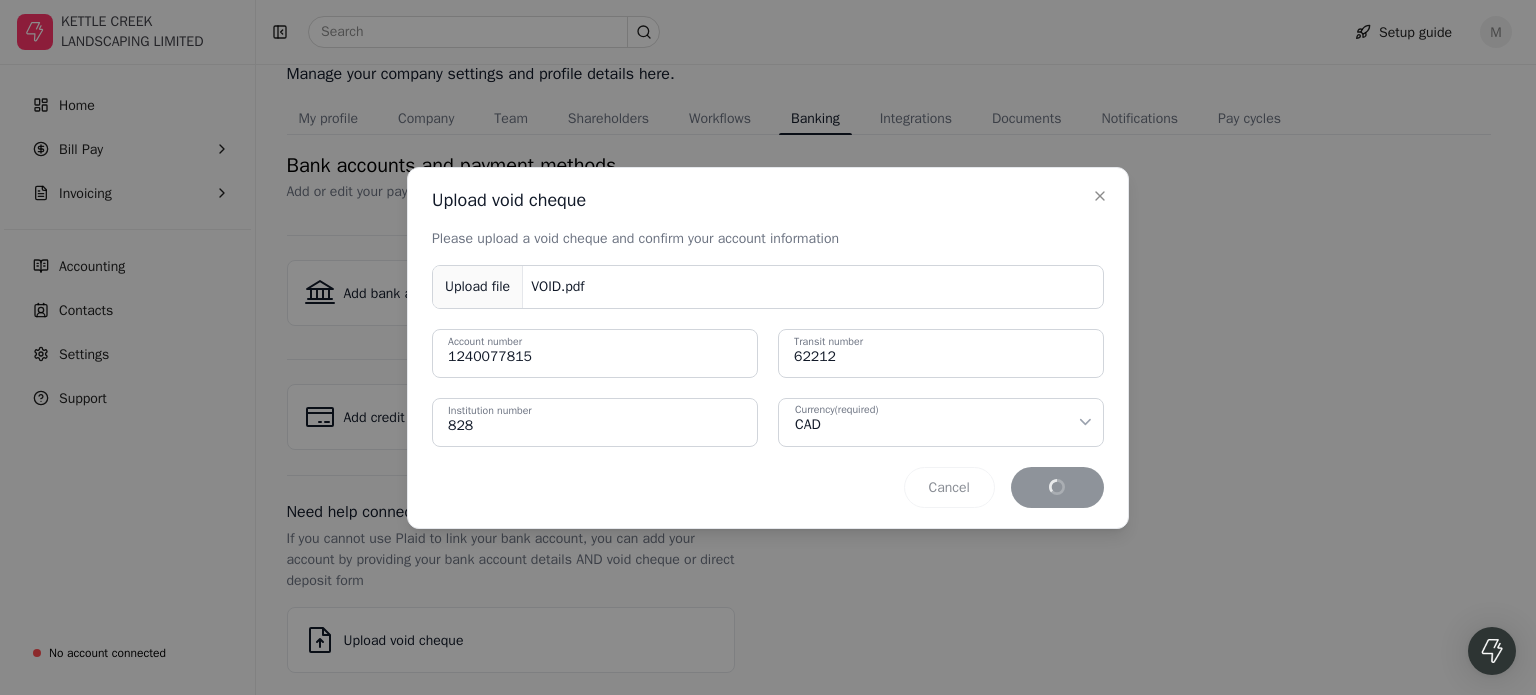 type 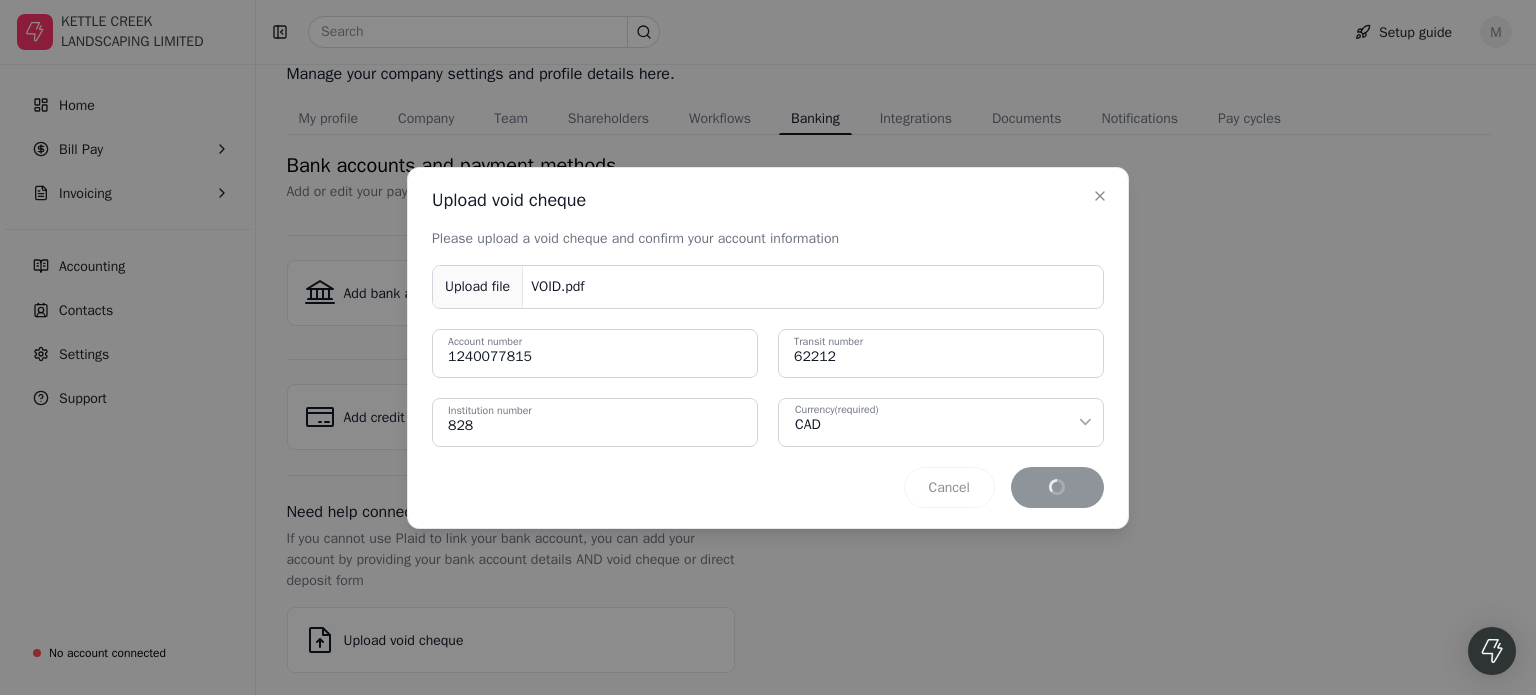 type 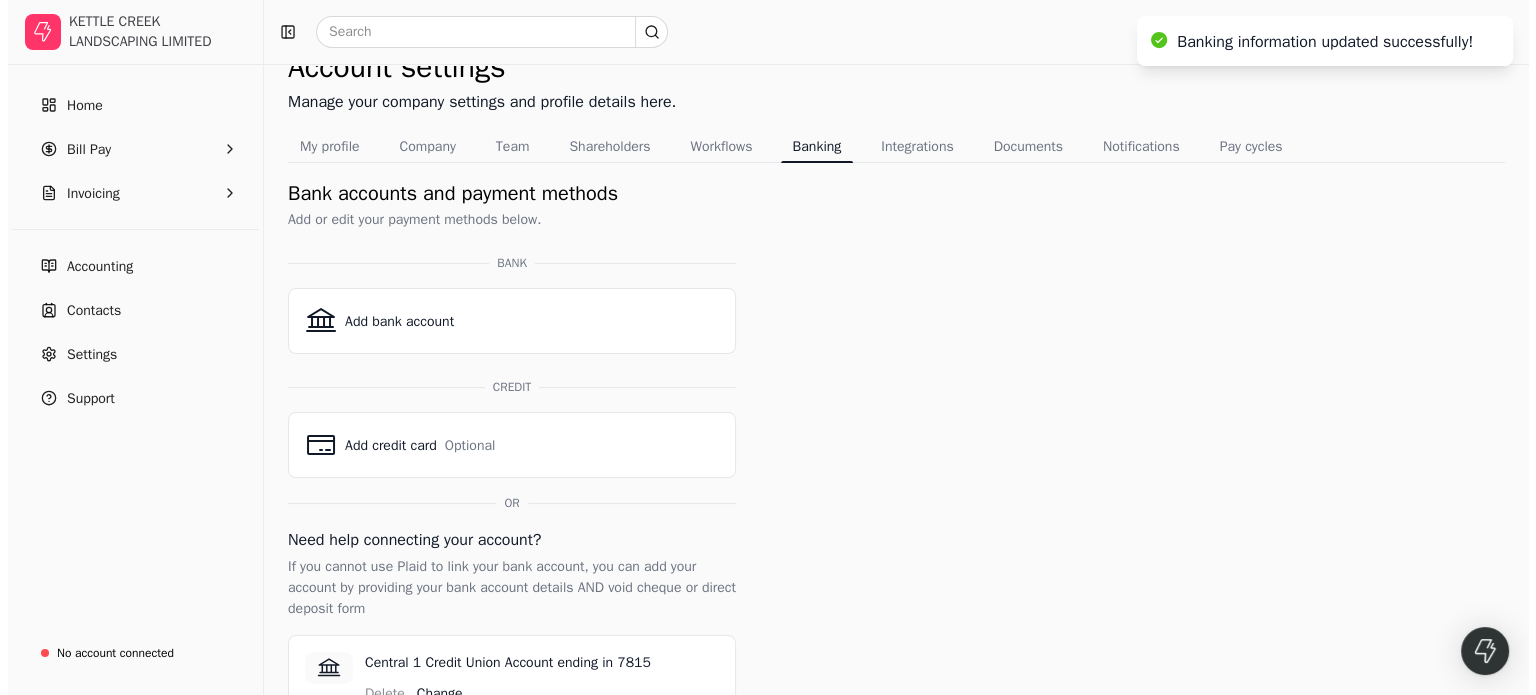scroll, scrollTop: 0, scrollLeft: 0, axis: both 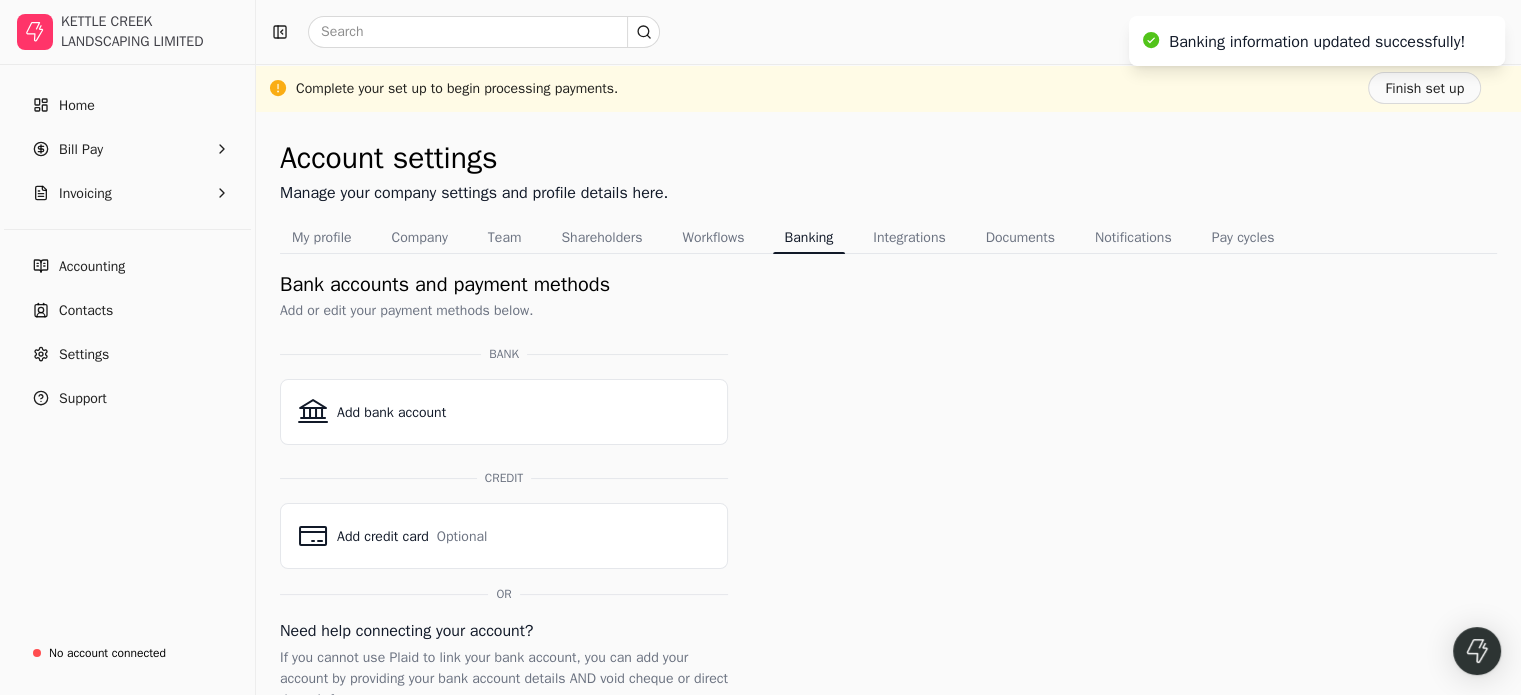 click on "Banking information updated successfully!" at bounding box center [1317, 41] 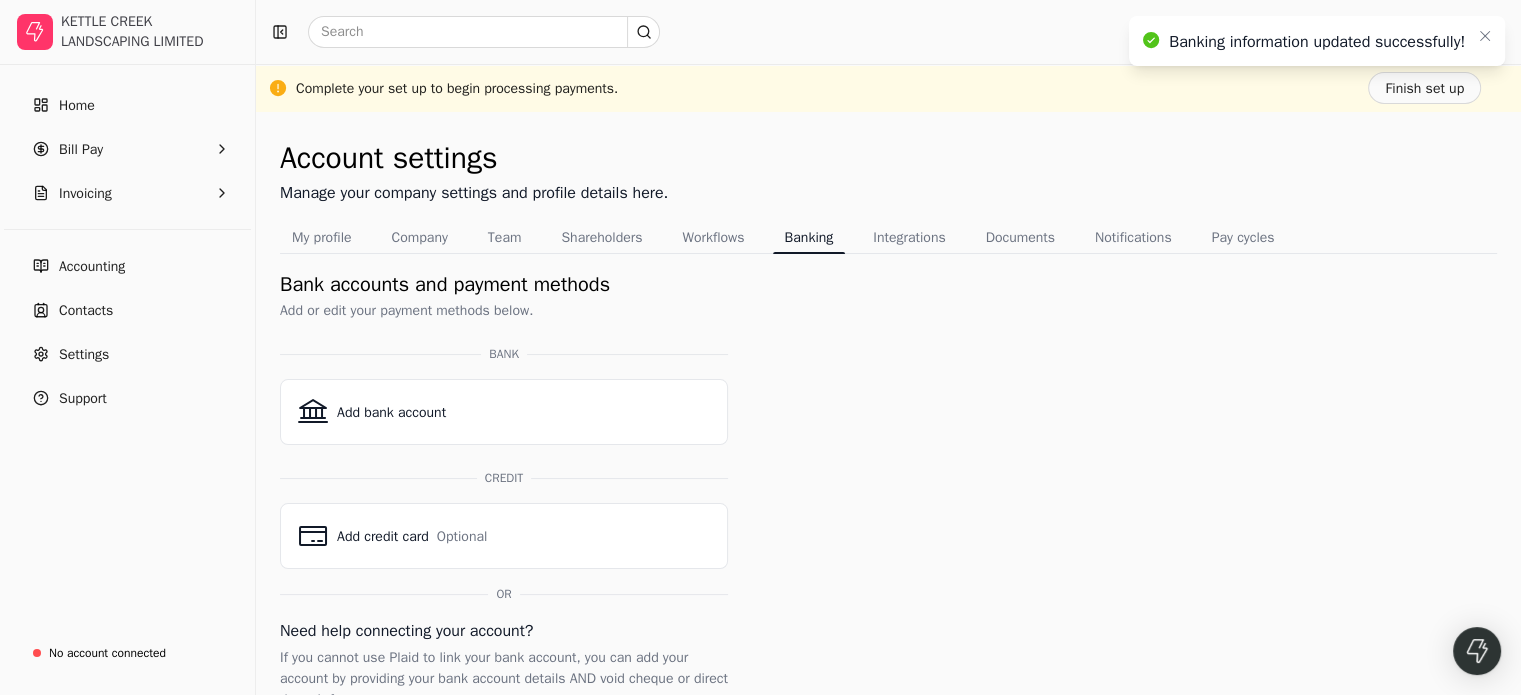 click on "Banking information updated successfully!" at bounding box center [1317, 41] 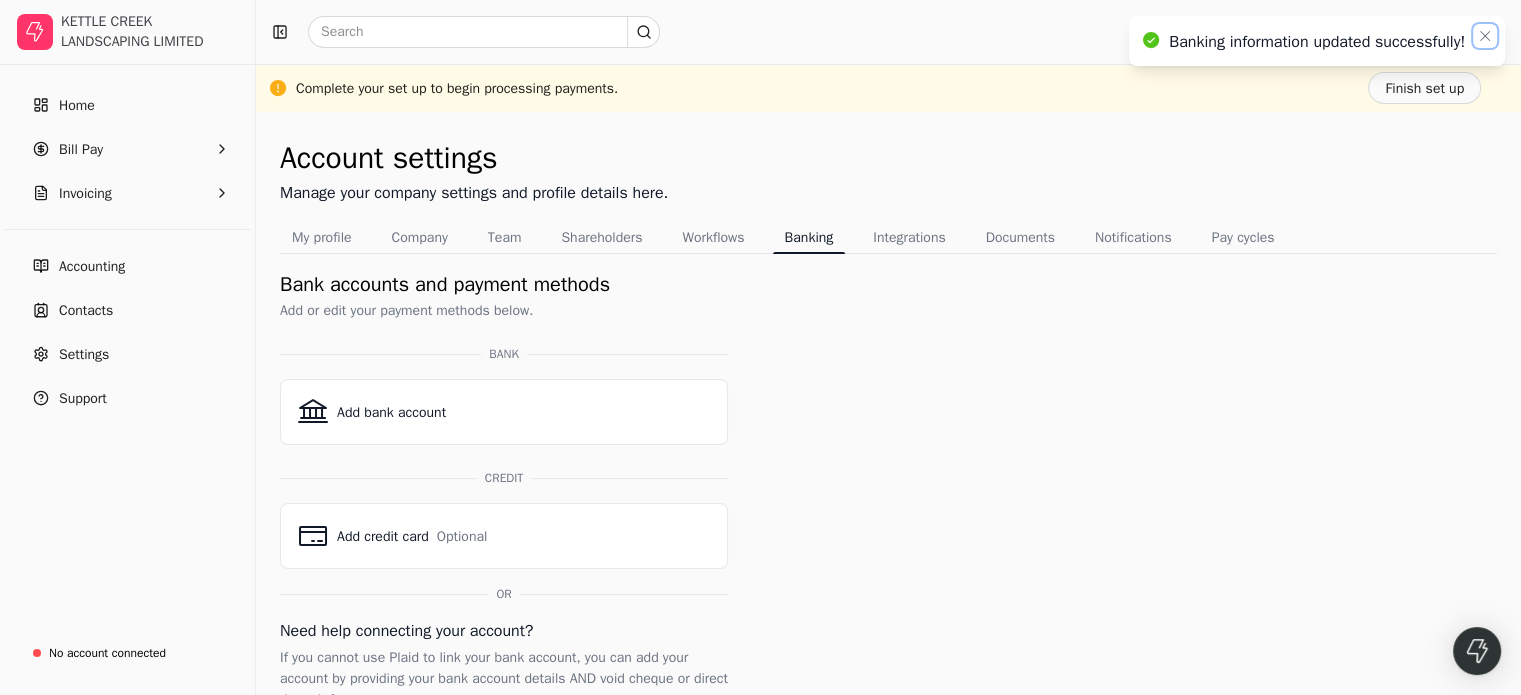 click 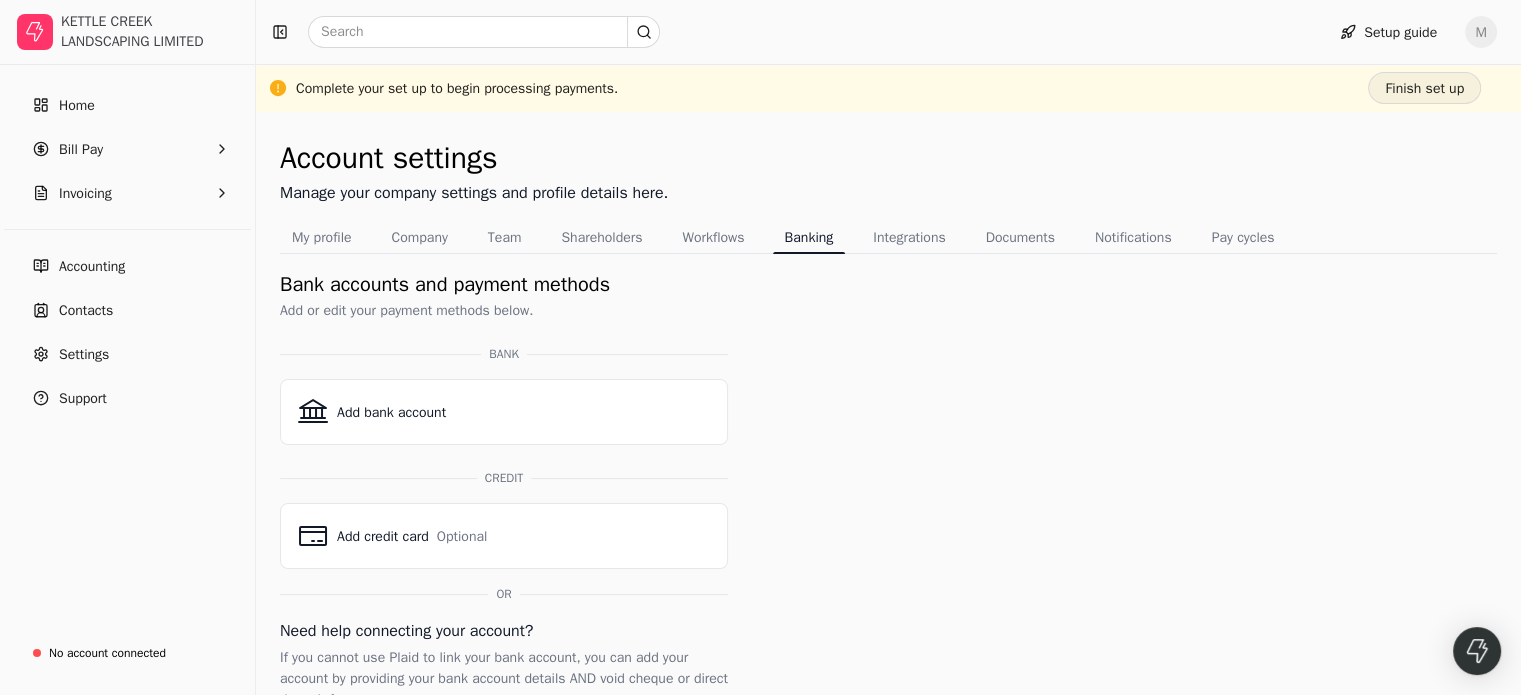 click on "Finish set up" at bounding box center (1424, 88) 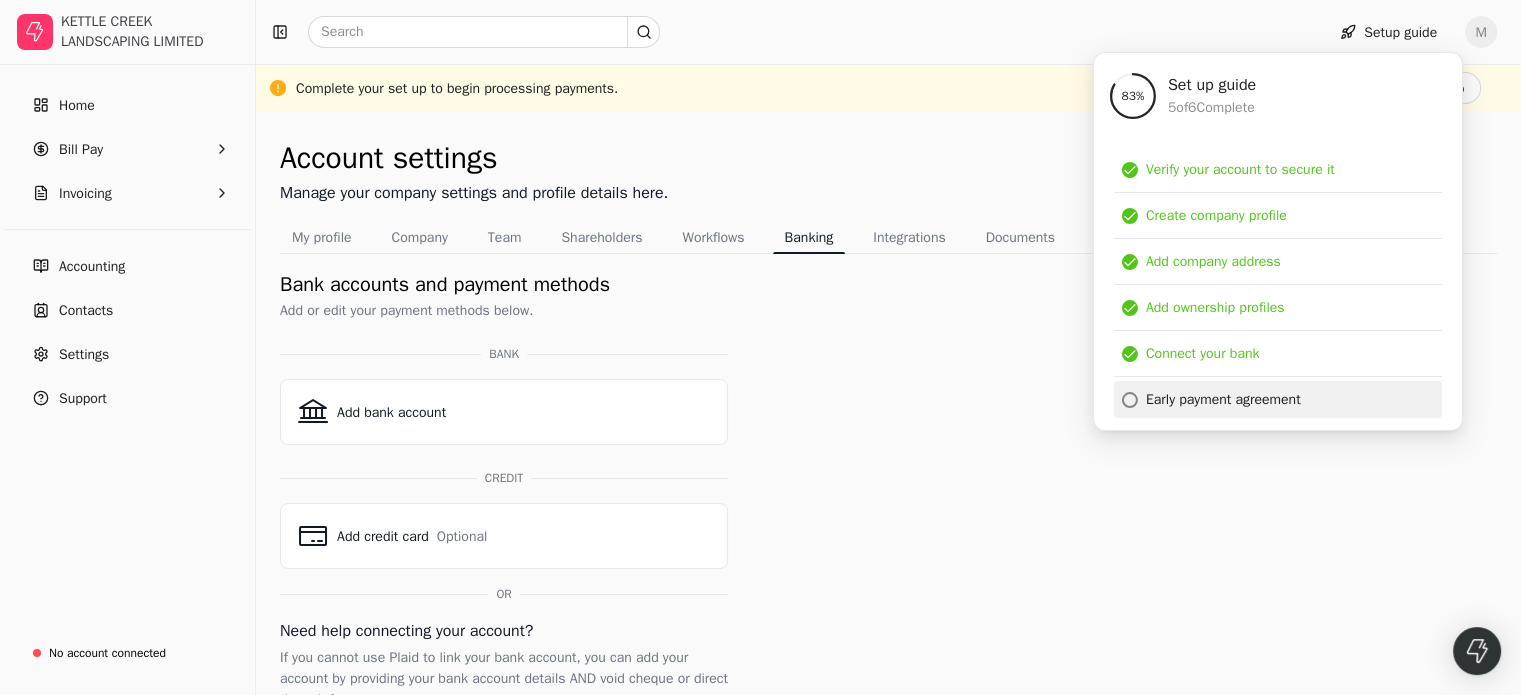 click on "Early payment agreement" at bounding box center [1278, 399] 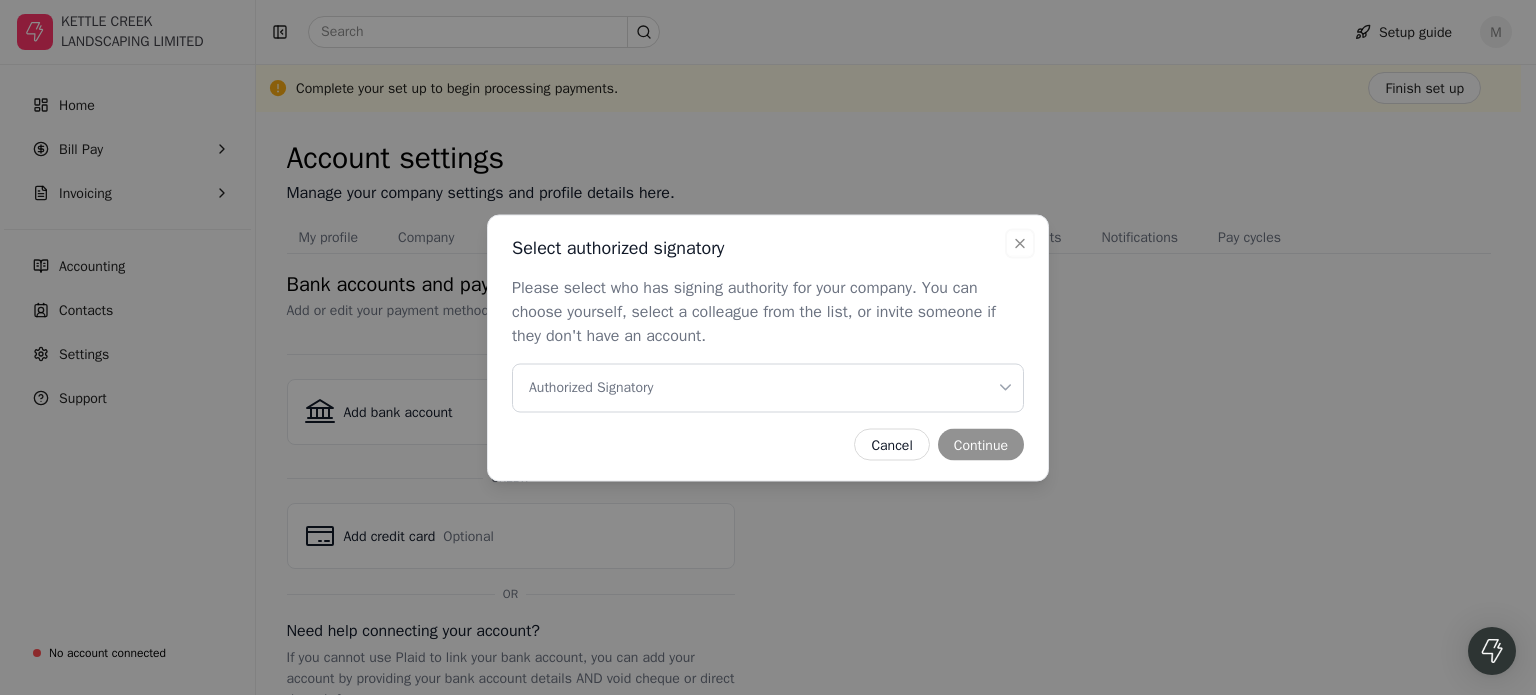 click on "Authorized Signatory" at bounding box center [768, 387] 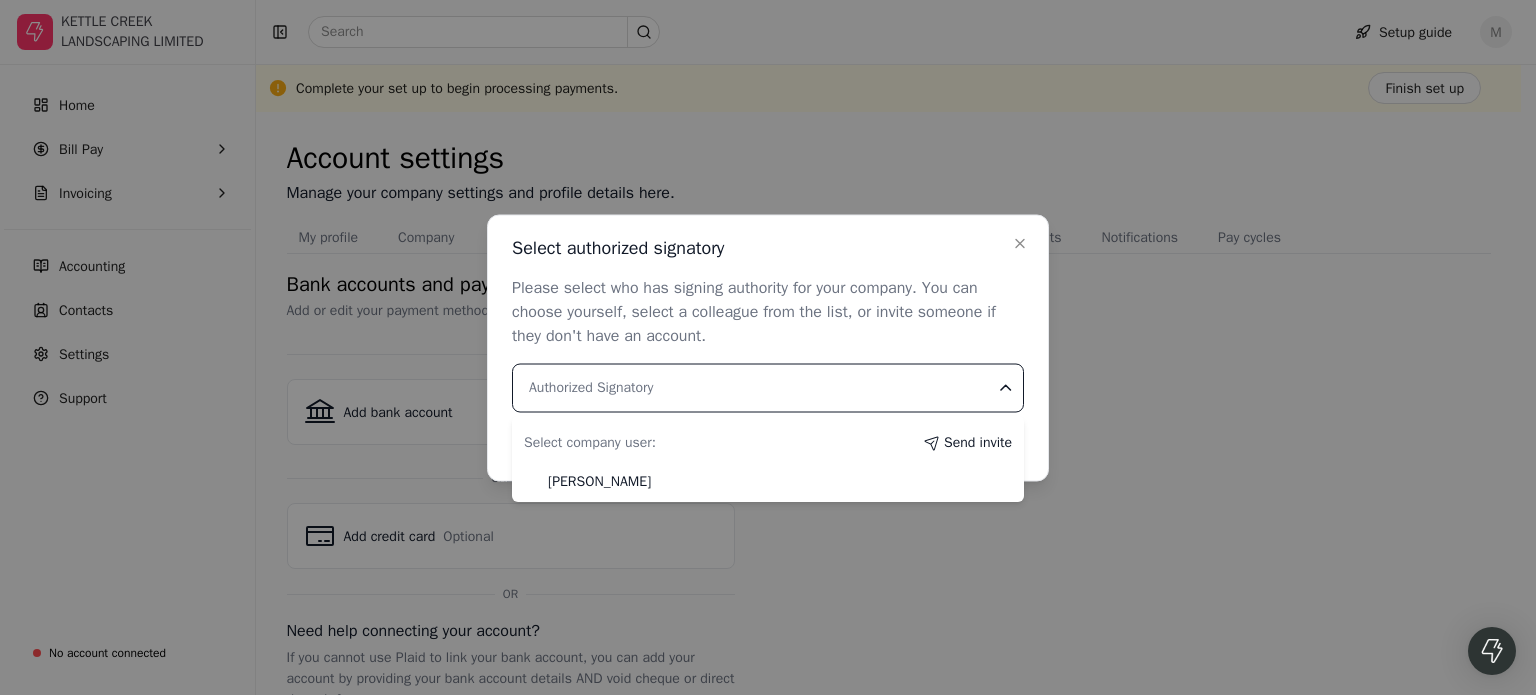 drag, startPoint x: 852, startPoint y: 483, endPoint x: 800, endPoint y: 487, distance: 52.153618 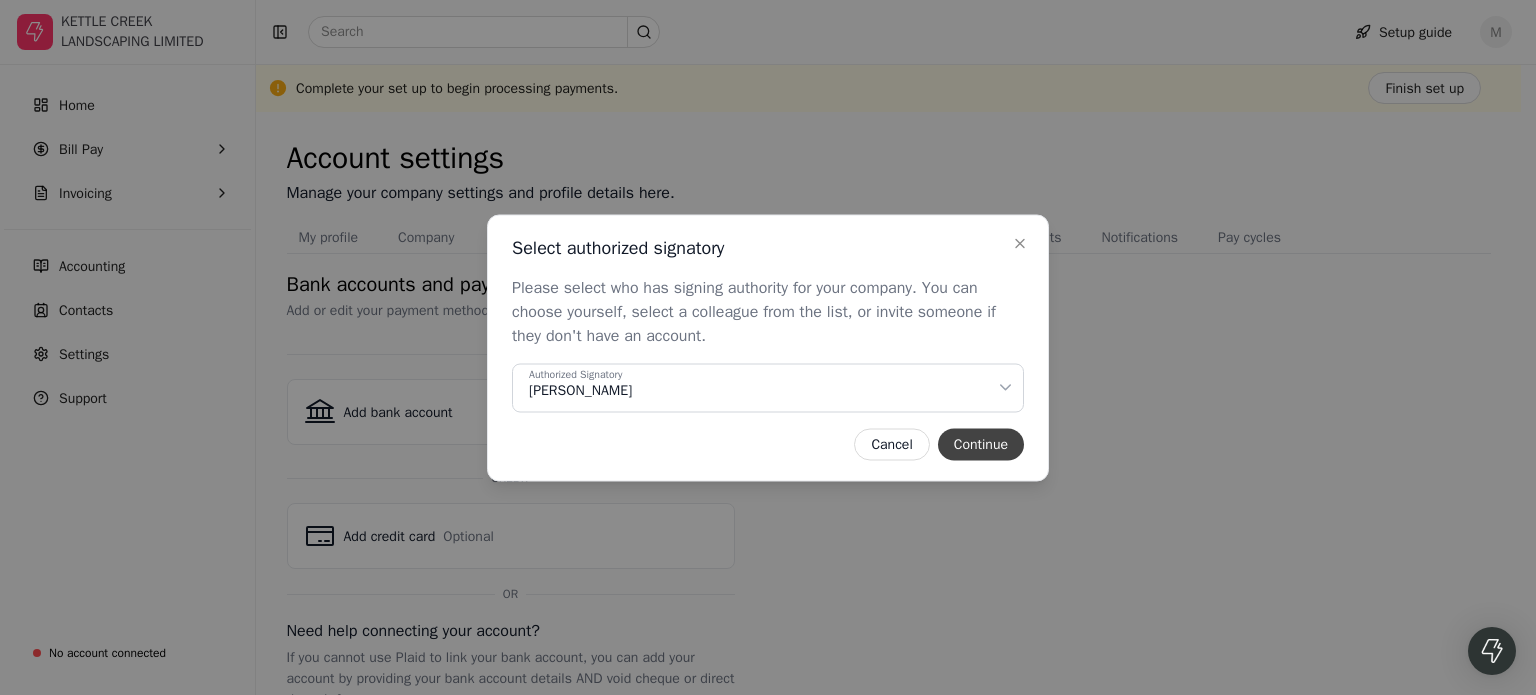 click on "Continue" at bounding box center [981, 444] 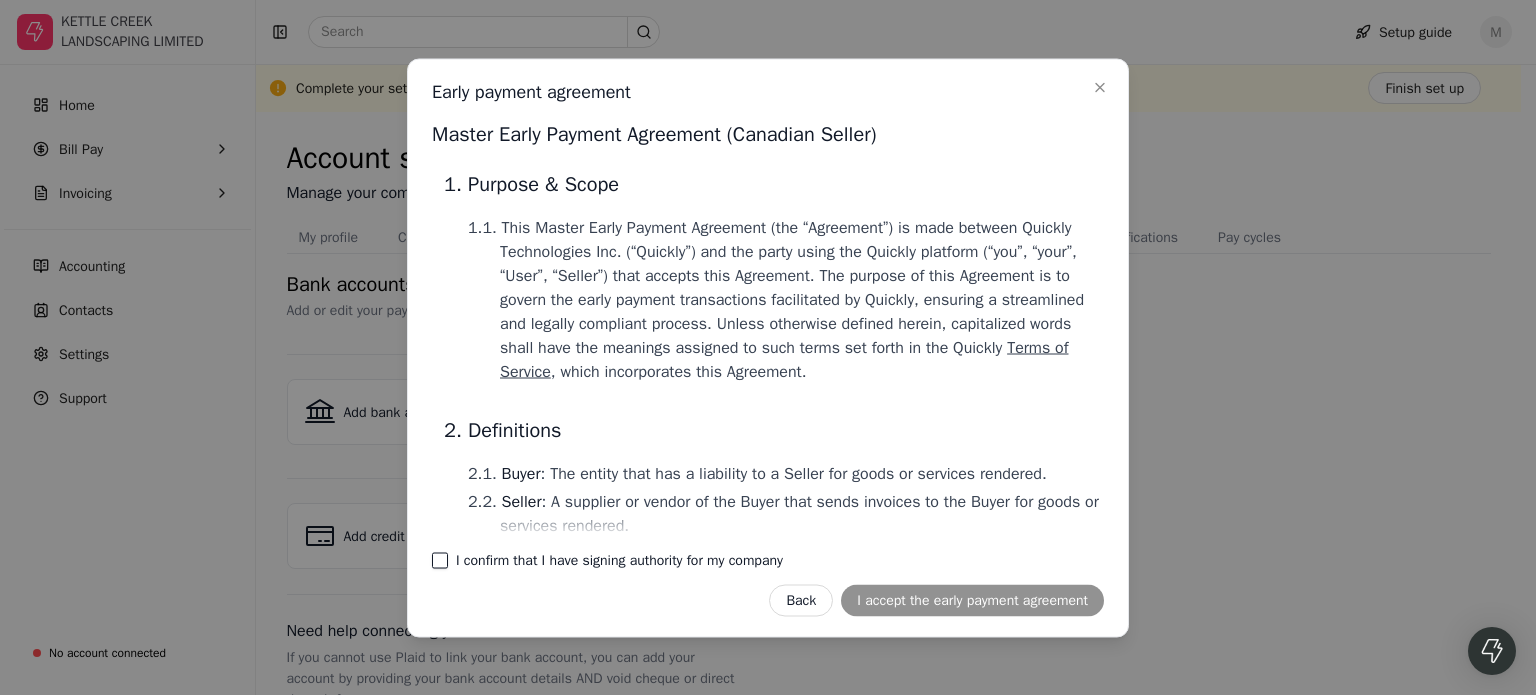 click on "I confirm that I have signing authority for my company" at bounding box center [440, 560] 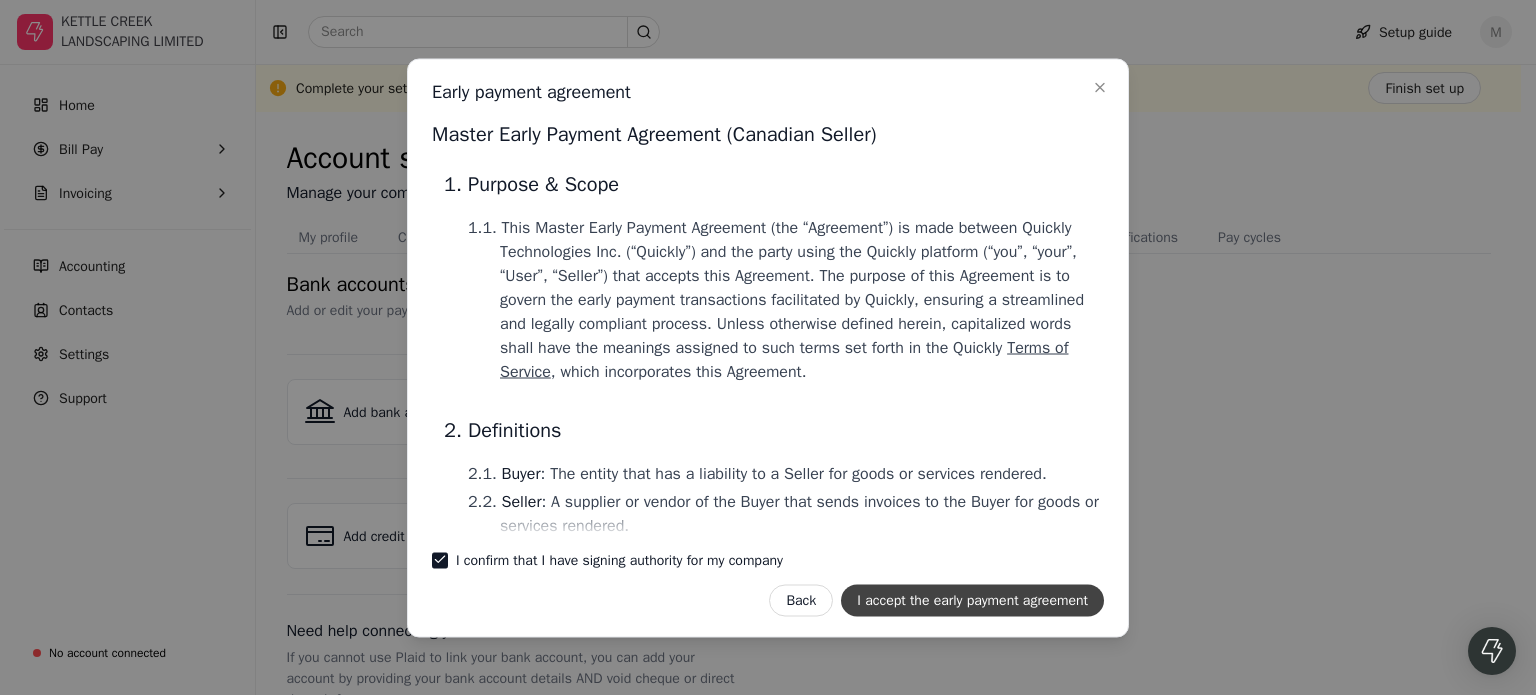 click on "I accept the early payment agreement" at bounding box center [972, 600] 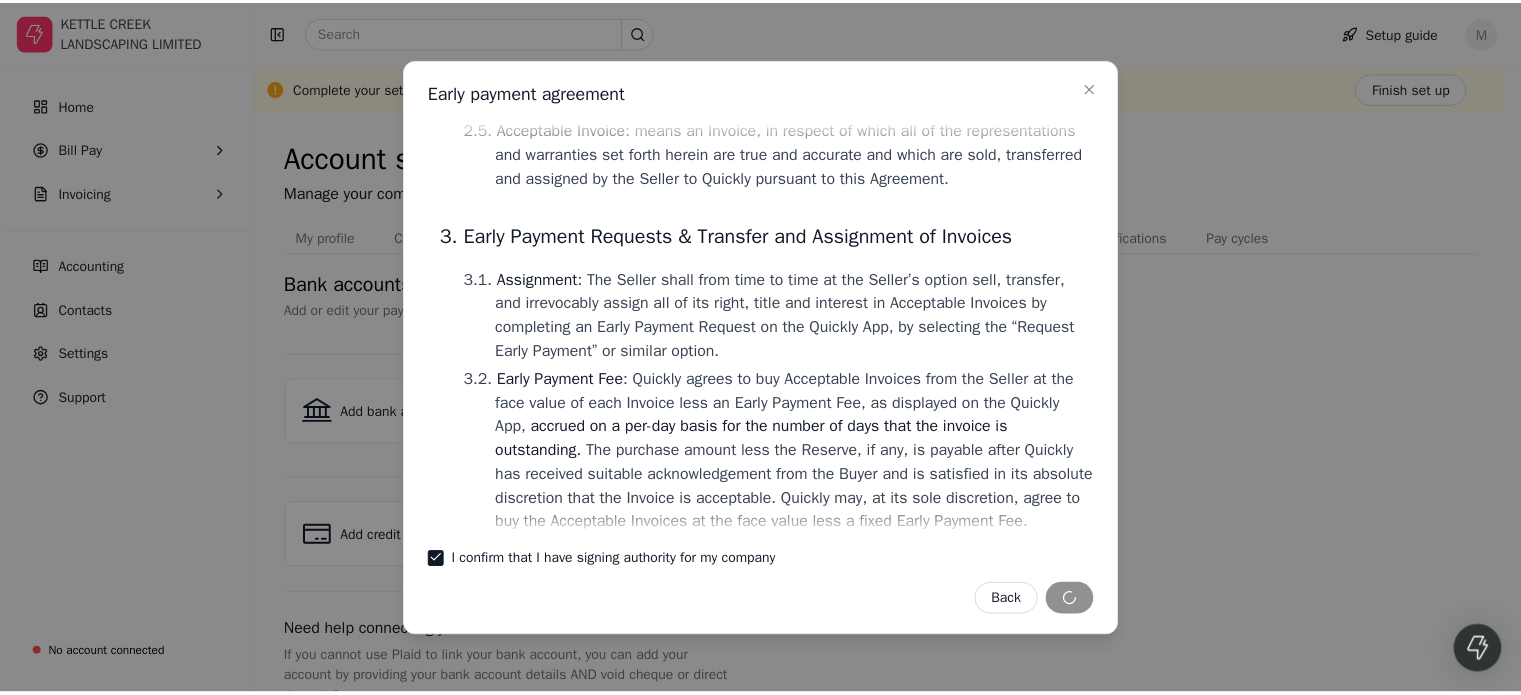 scroll, scrollTop: 700, scrollLeft: 0, axis: vertical 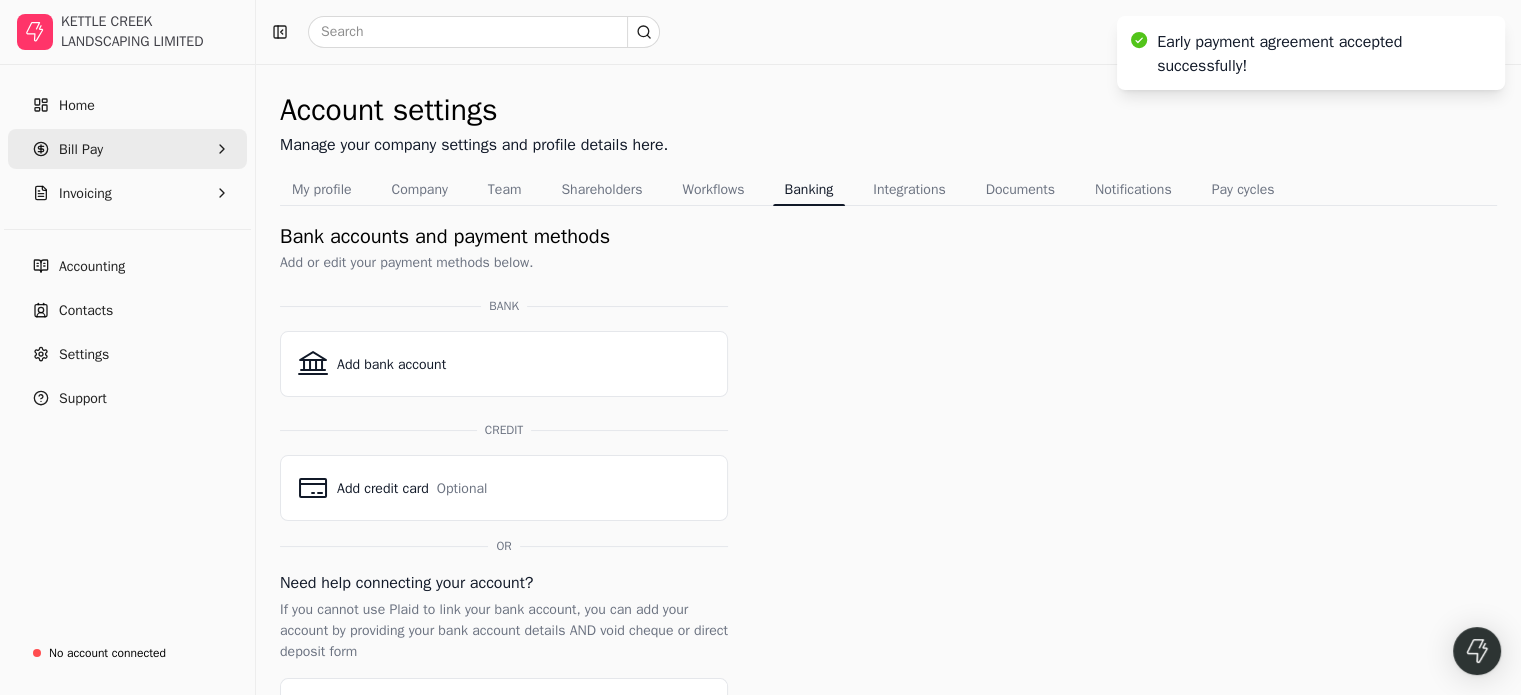 click on "Bill Pay" at bounding box center [127, 149] 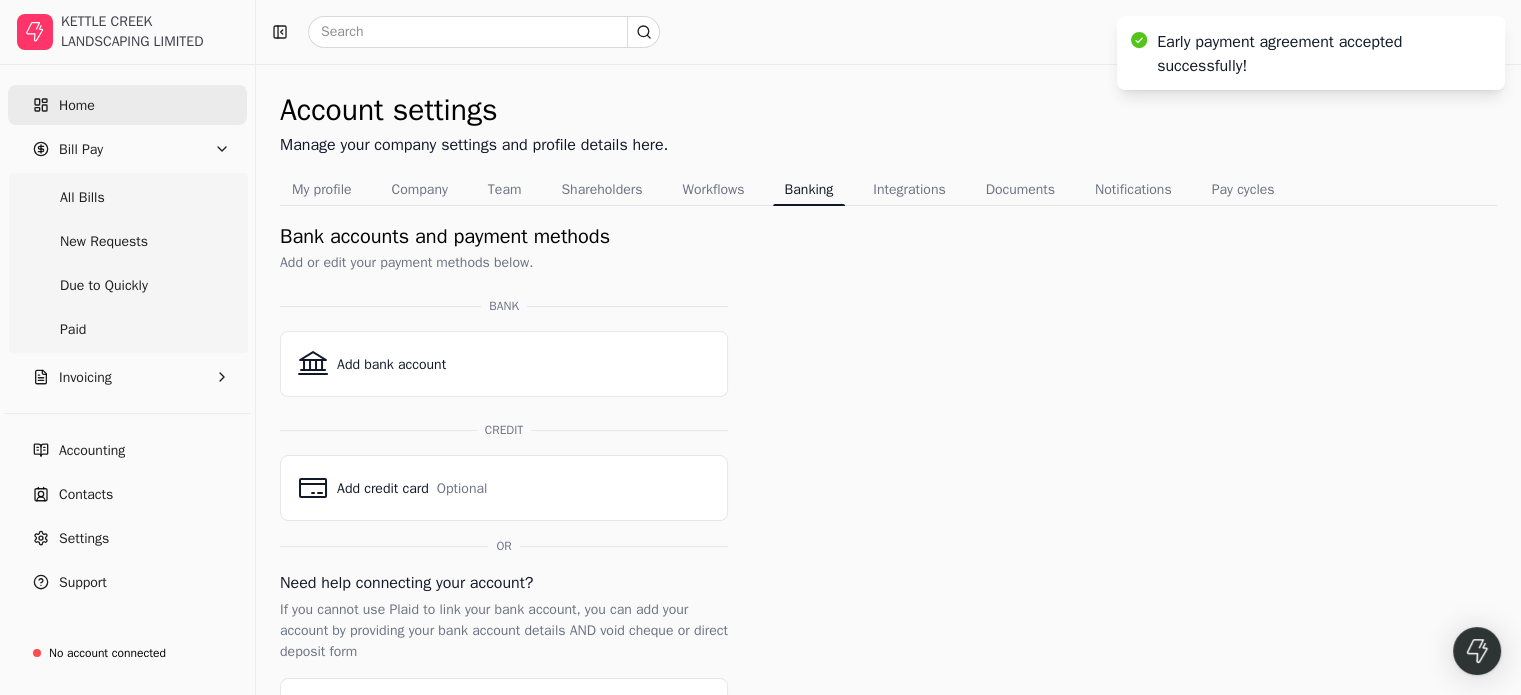click on "Home" at bounding box center [127, 105] 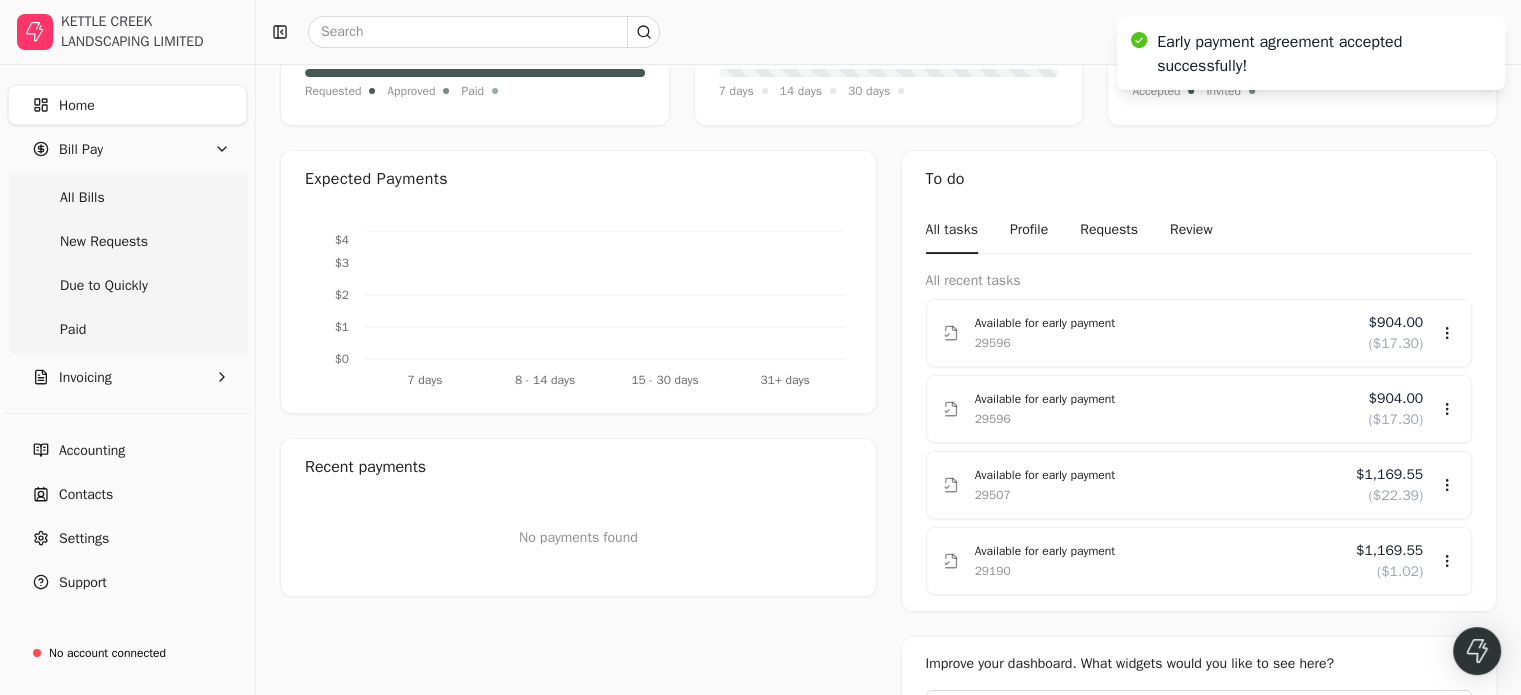 scroll, scrollTop: 300, scrollLeft: 0, axis: vertical 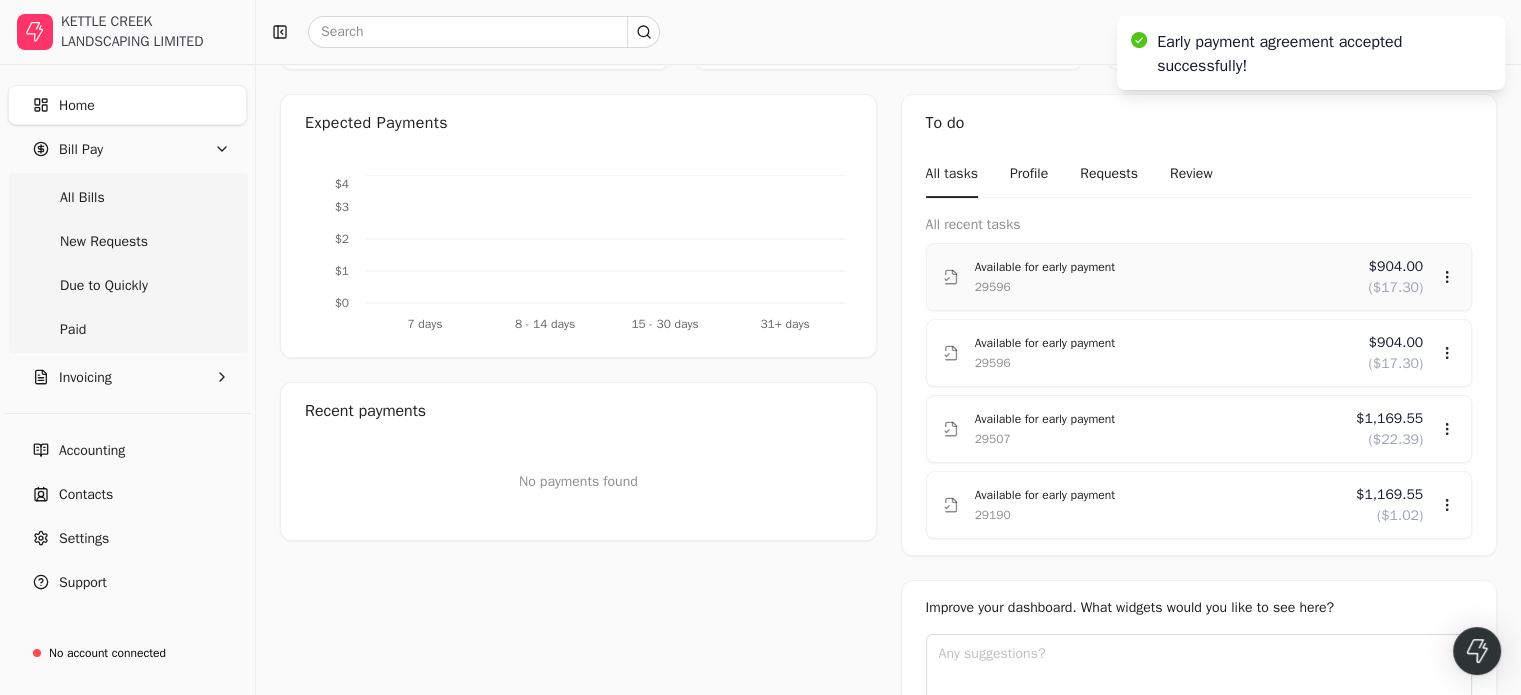 click 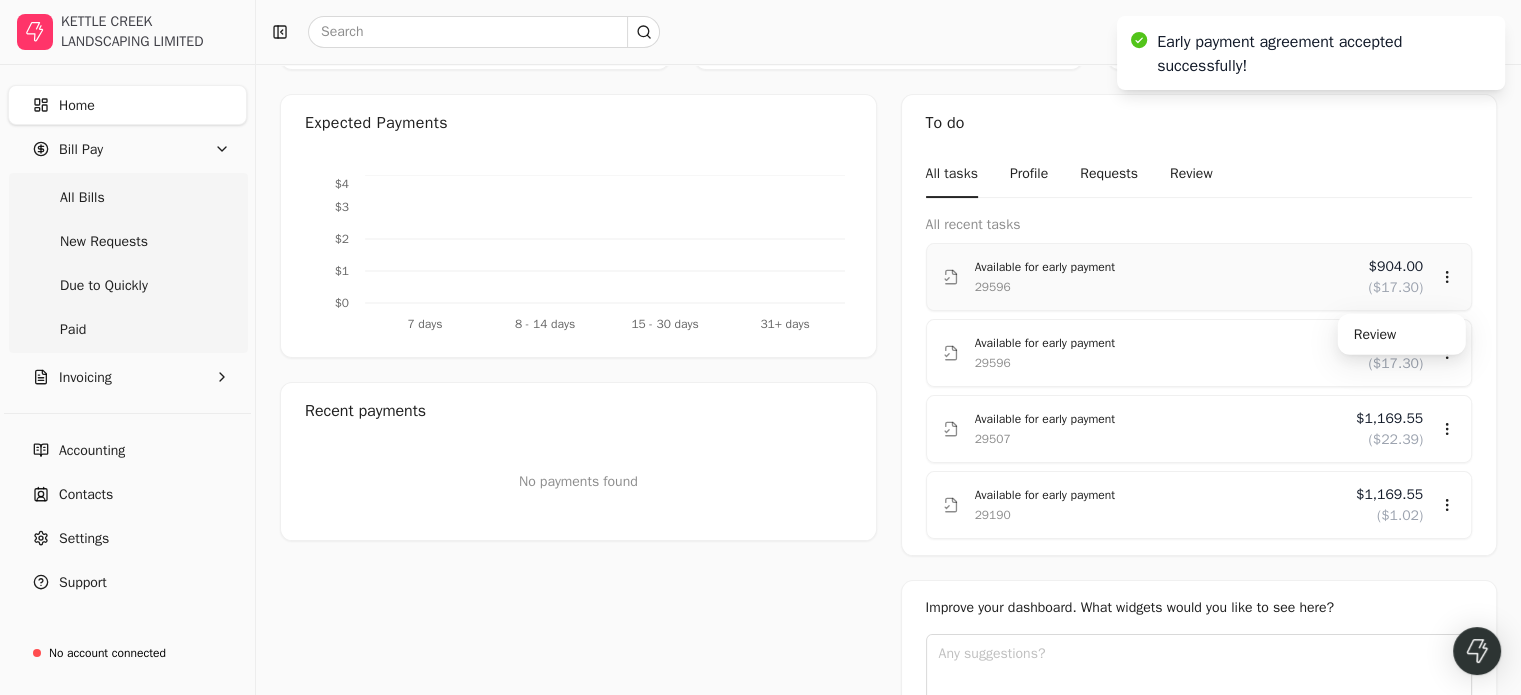 click on "29596" at bounding box center (1164, 287) 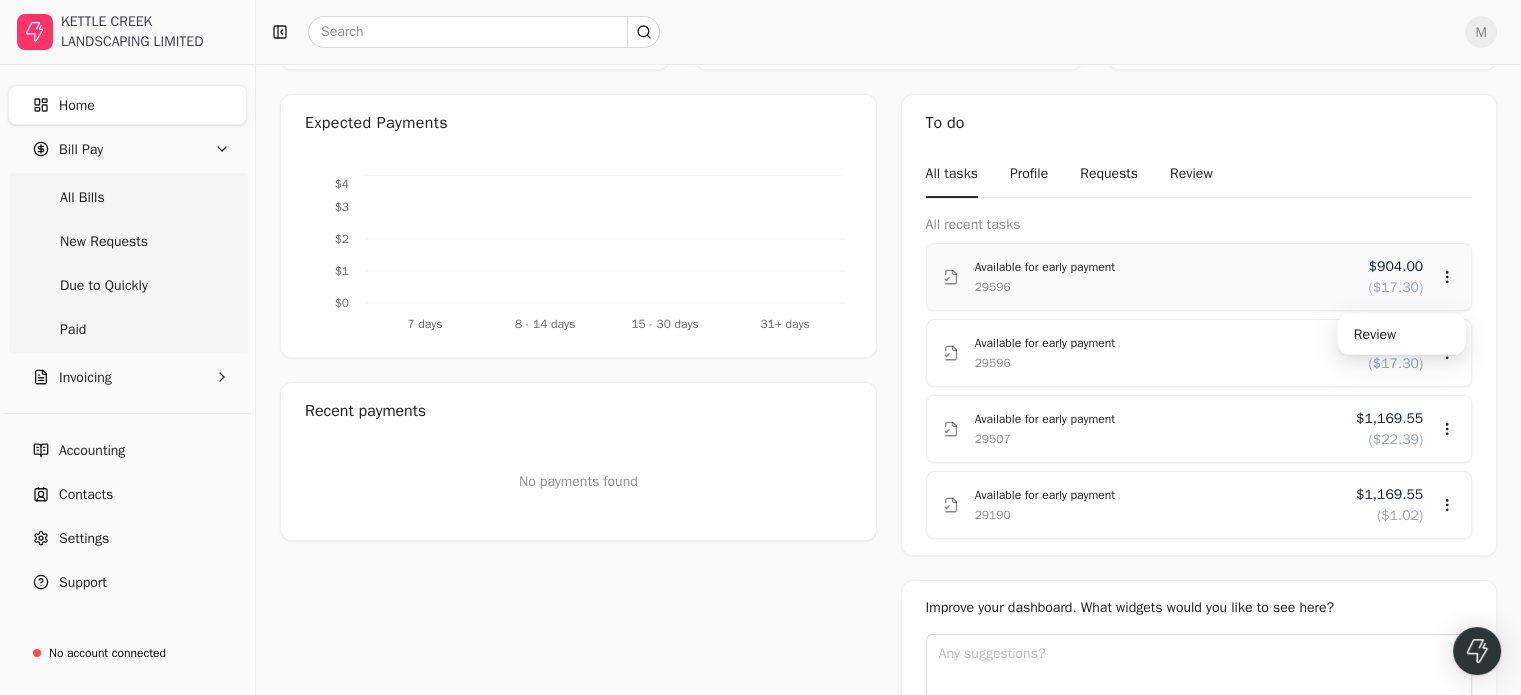click on "29596" at bounding box center (1164, 287) 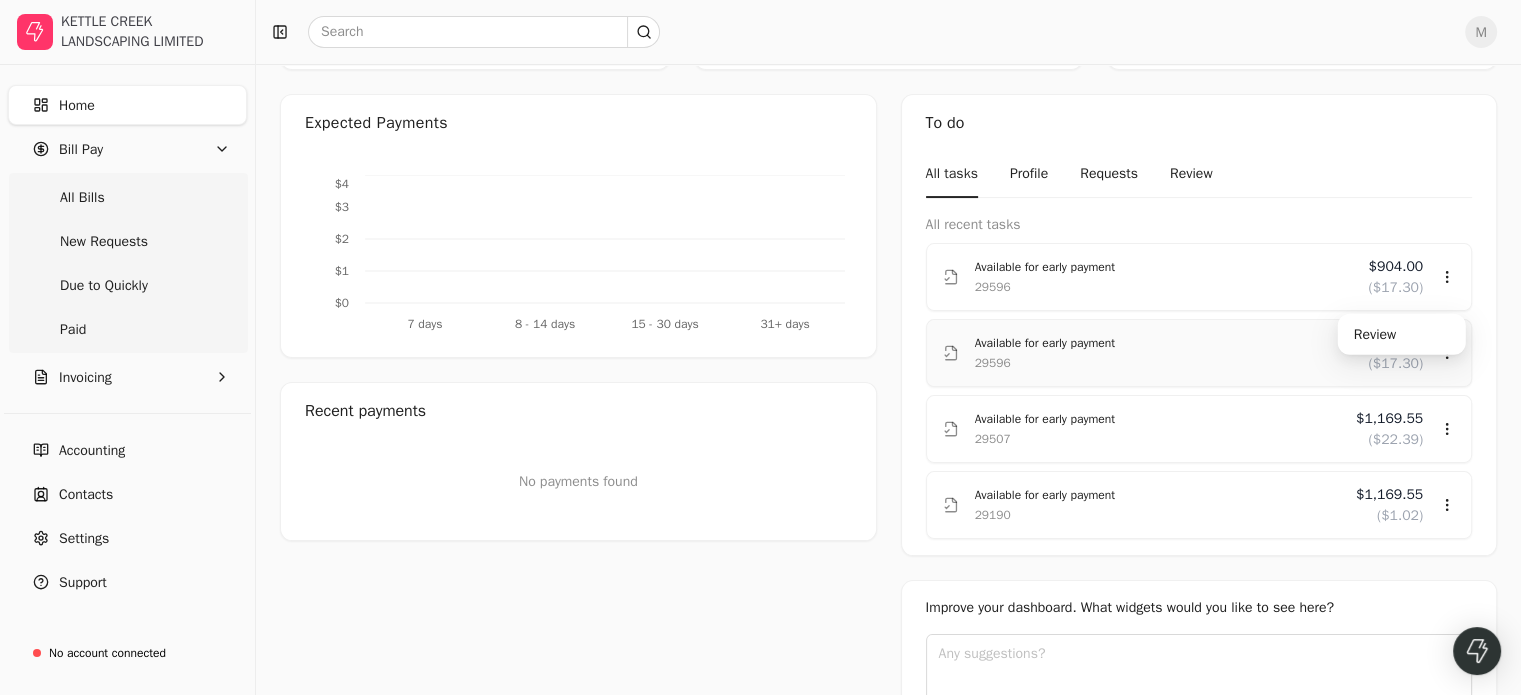 click on "Available for early payment" at bounding box center [1164, 343] 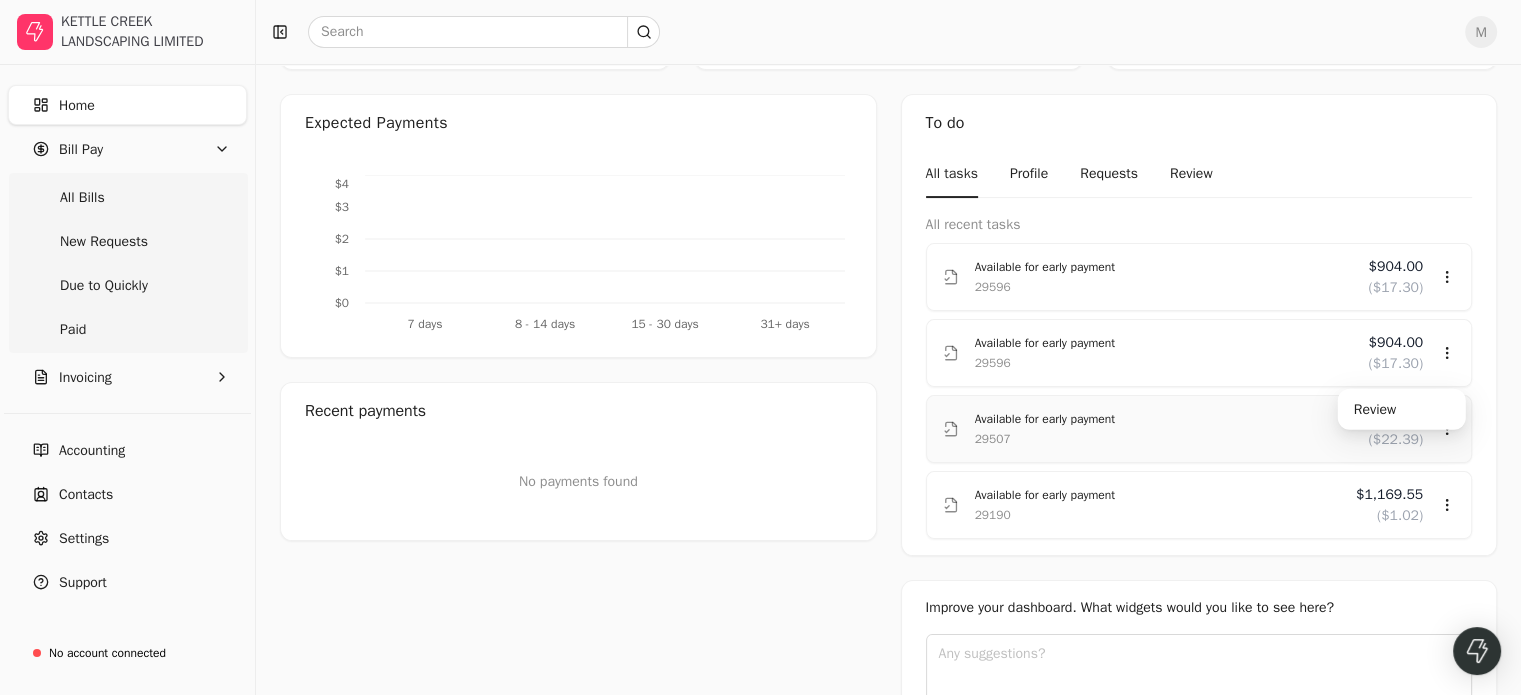 click on "29507" at bounding box center (1157, 439) 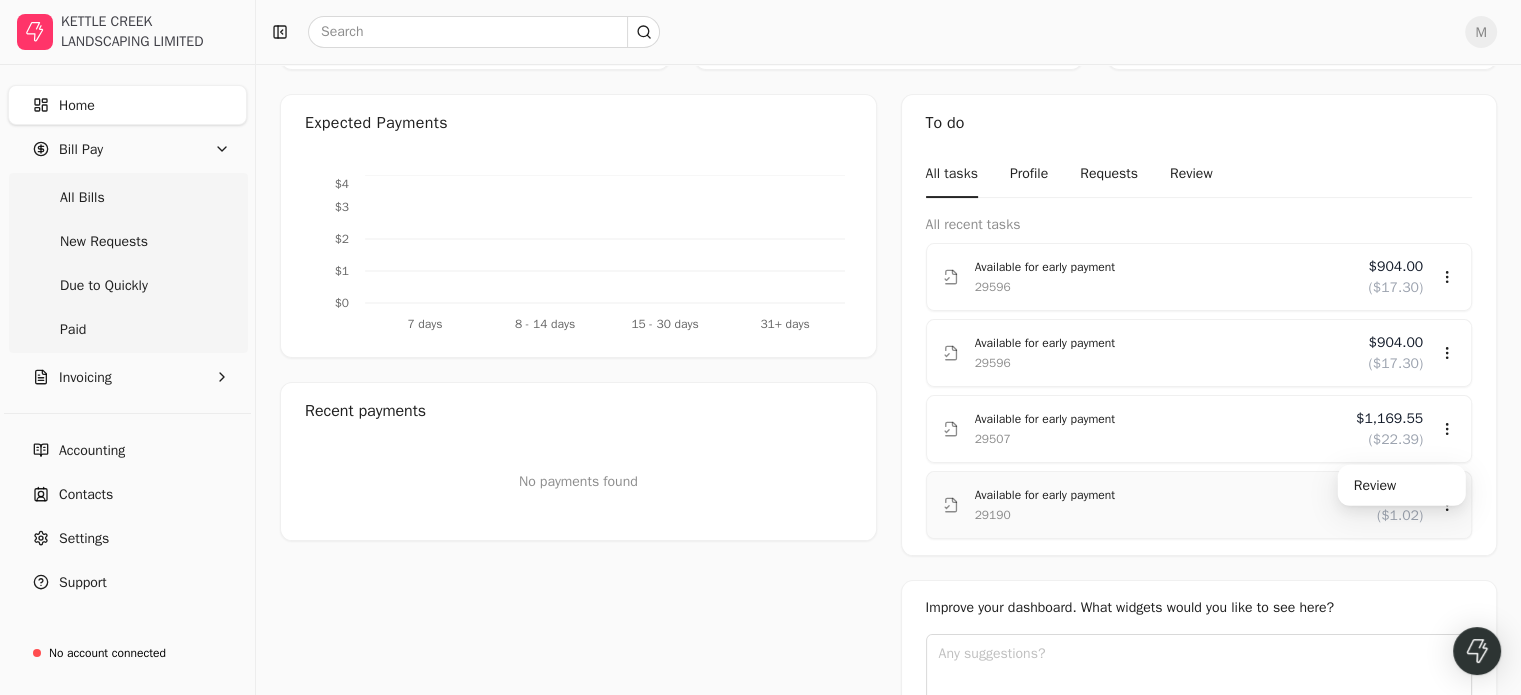 click on "29190" at bounding box center [1157, 515] 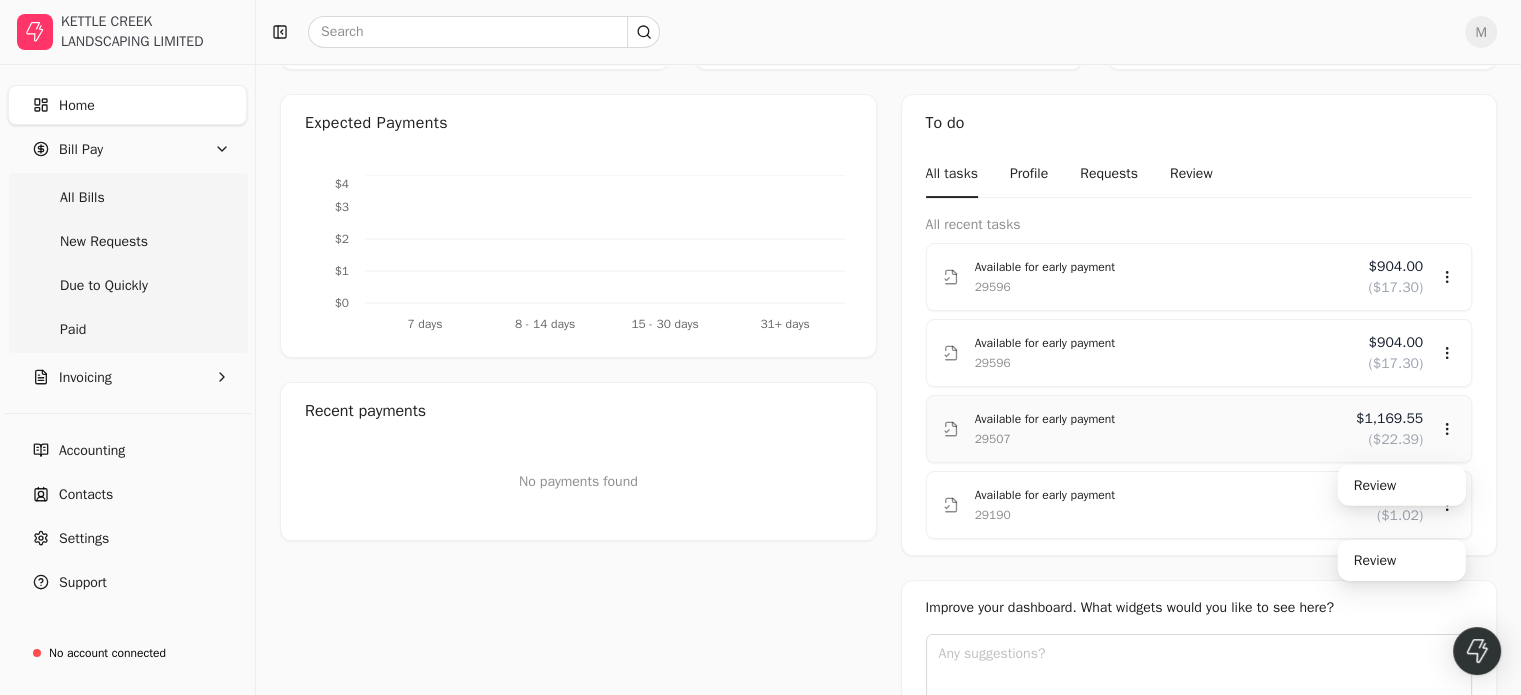 click on "29507" at bounding box center [1157, 439] 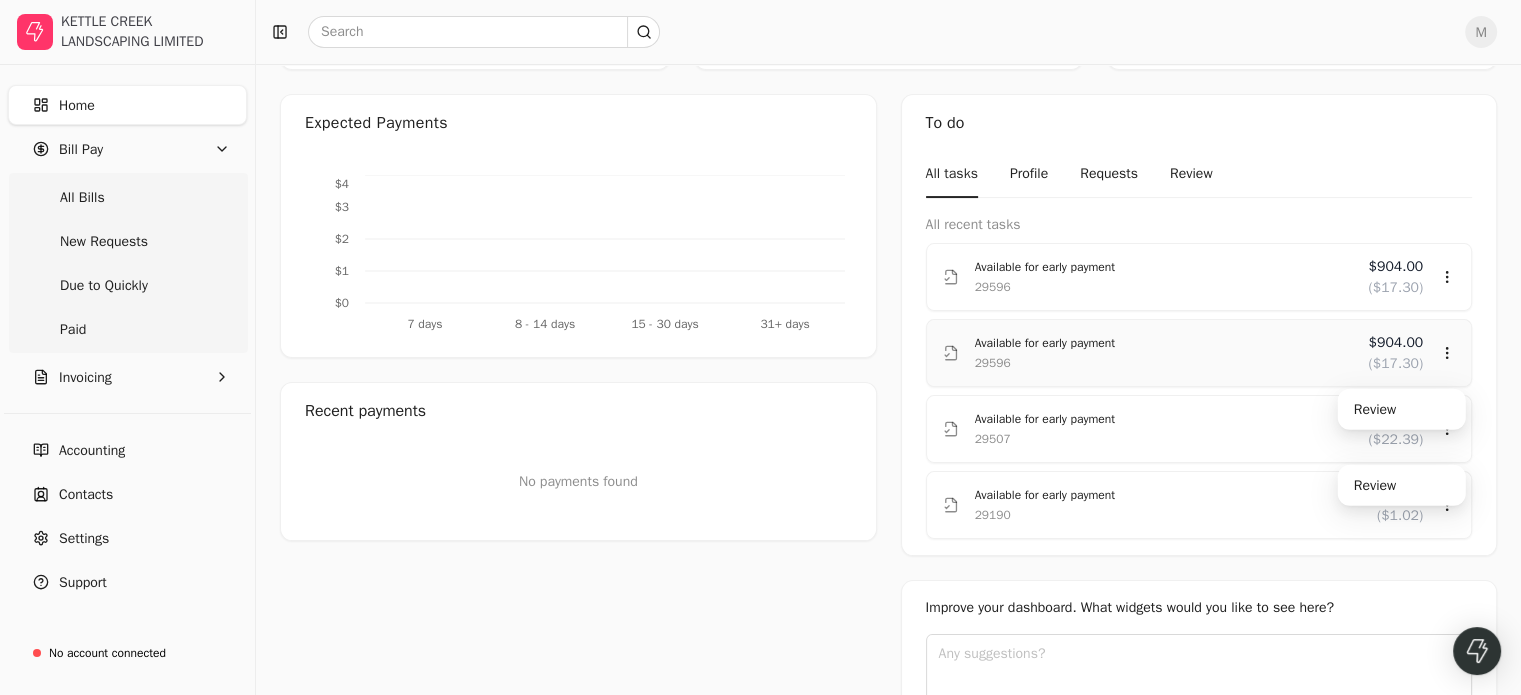 click on "Available for early payment 29596 $904.00 ($17.30) Available for early payment 29596 $904.00 ($17.30)" at bounding box center [1199, 353] 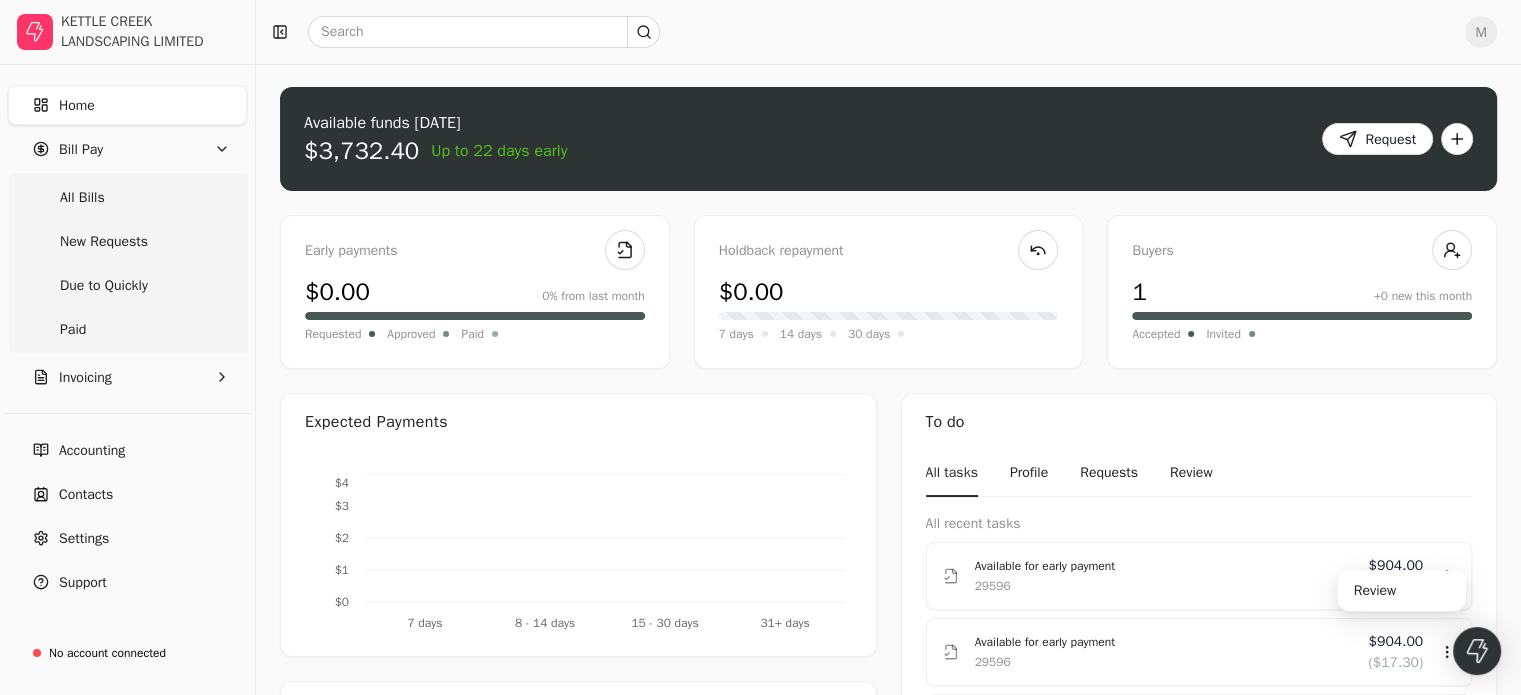 scroll, scrollTop: 0, scrollLeft: 0, axis: both 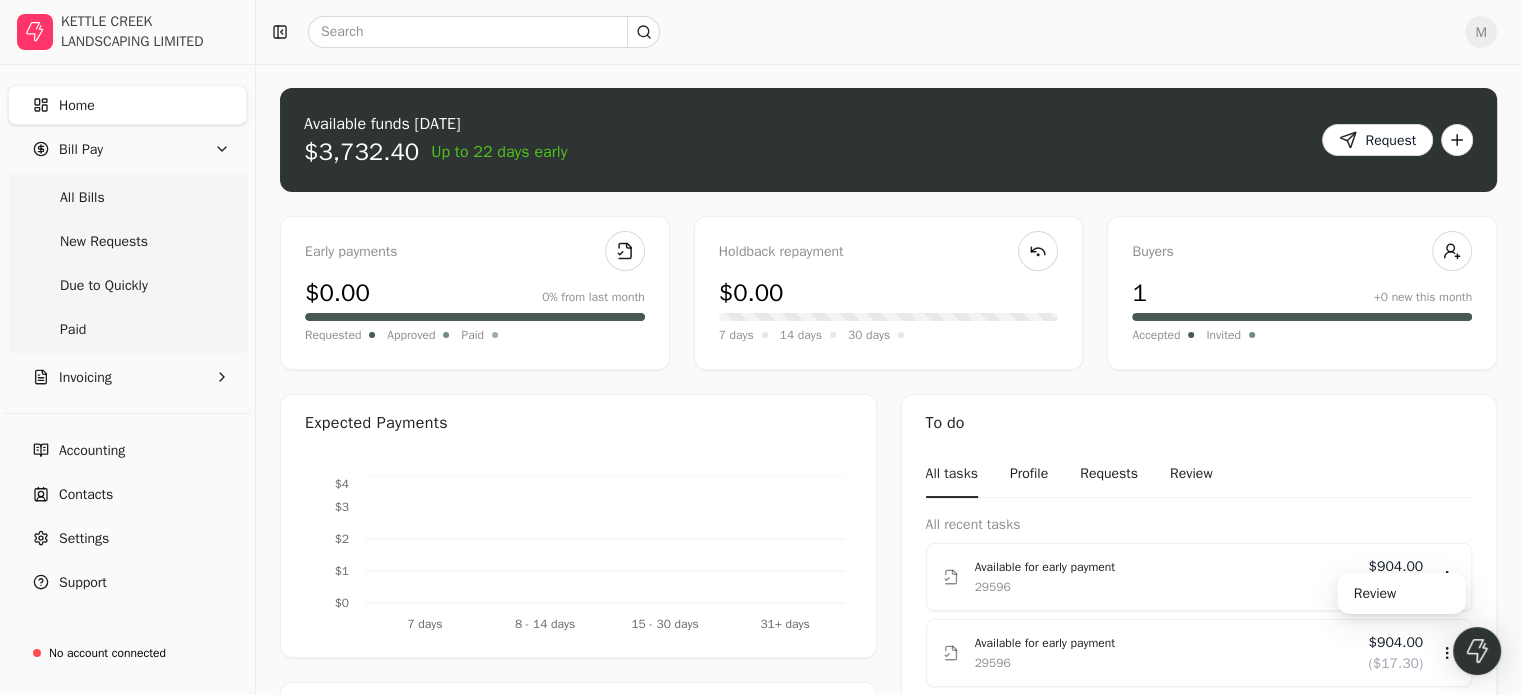 click on "Available funds [DATE] $3,732.40 Up to 22 days early Request" at bounding box center (888, 140) 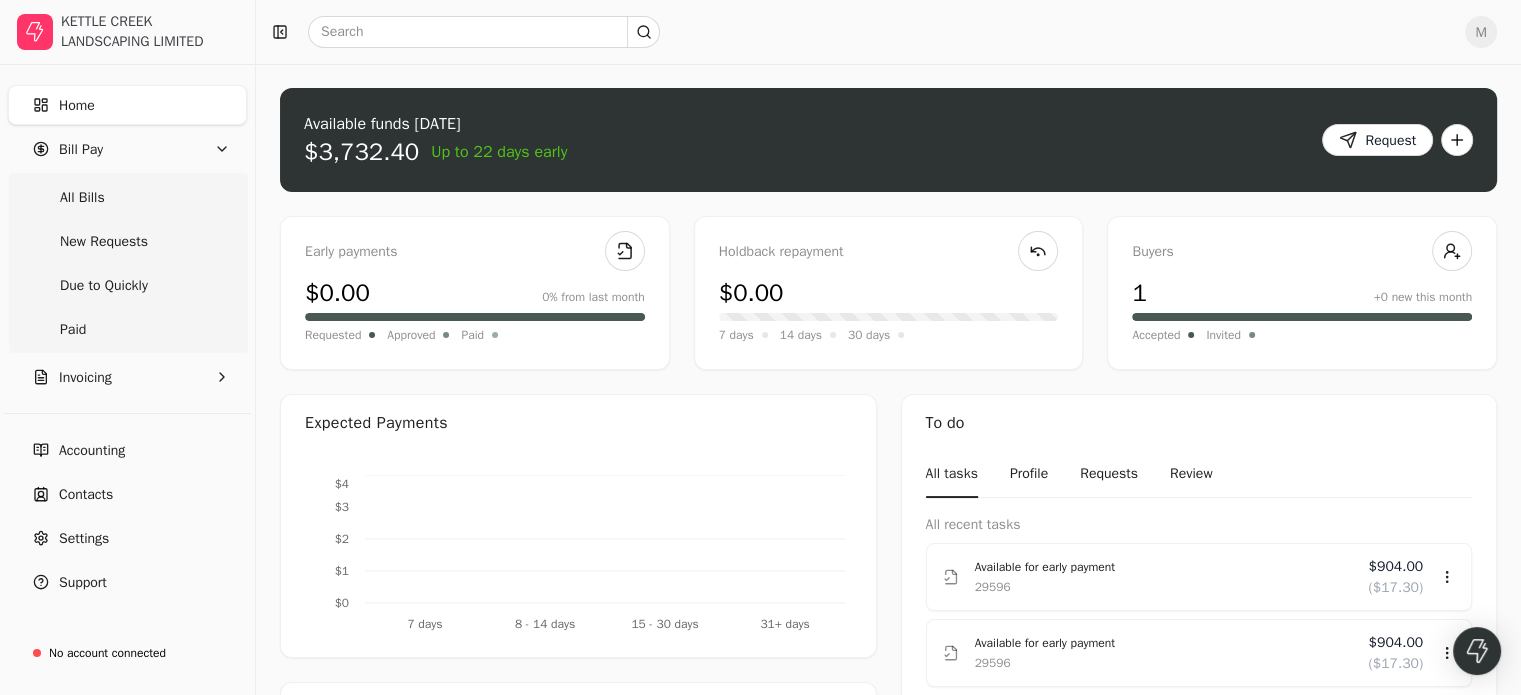 click on "$3,732.40" at bounding box center [361, 152] 